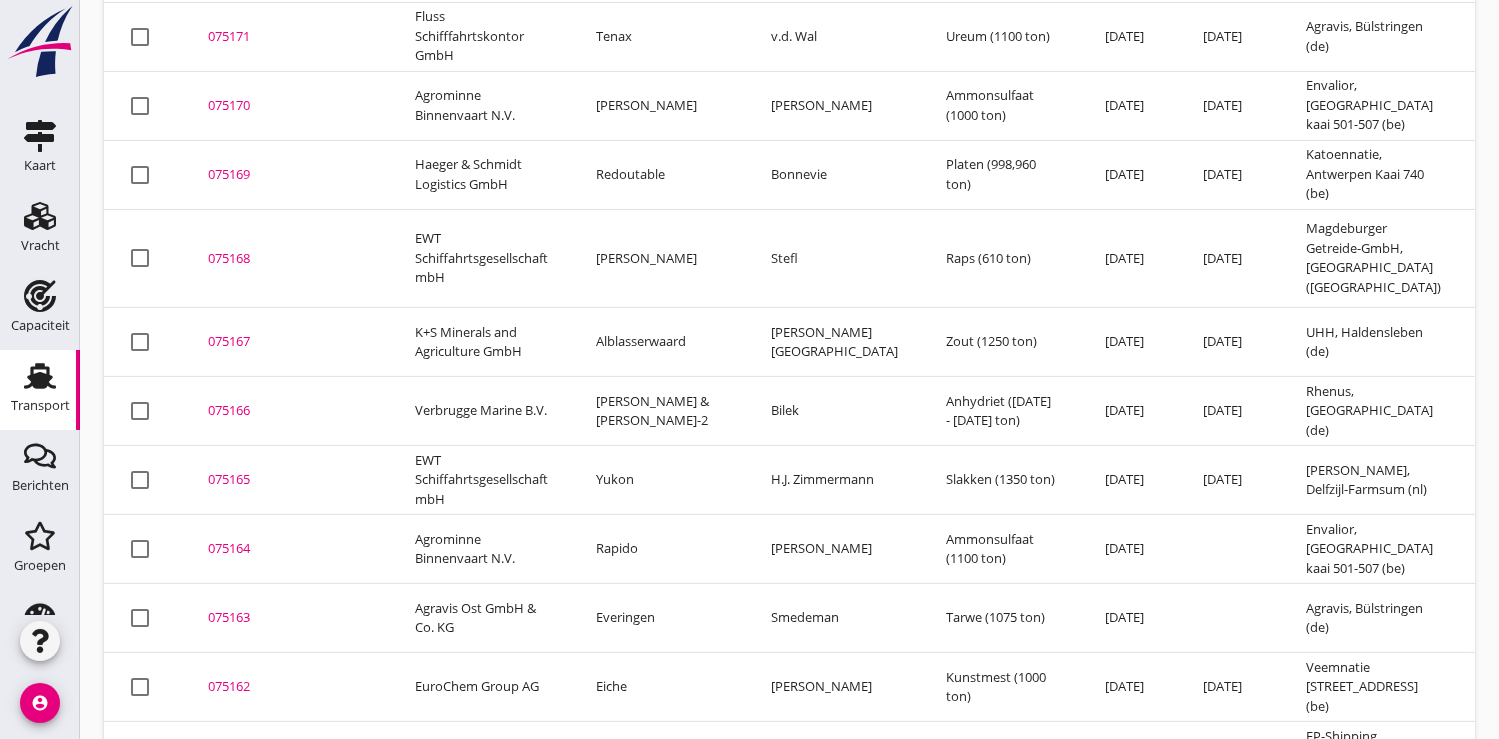 scroll, scrollTop: 647, scrollLeft: 0, axis: vertical 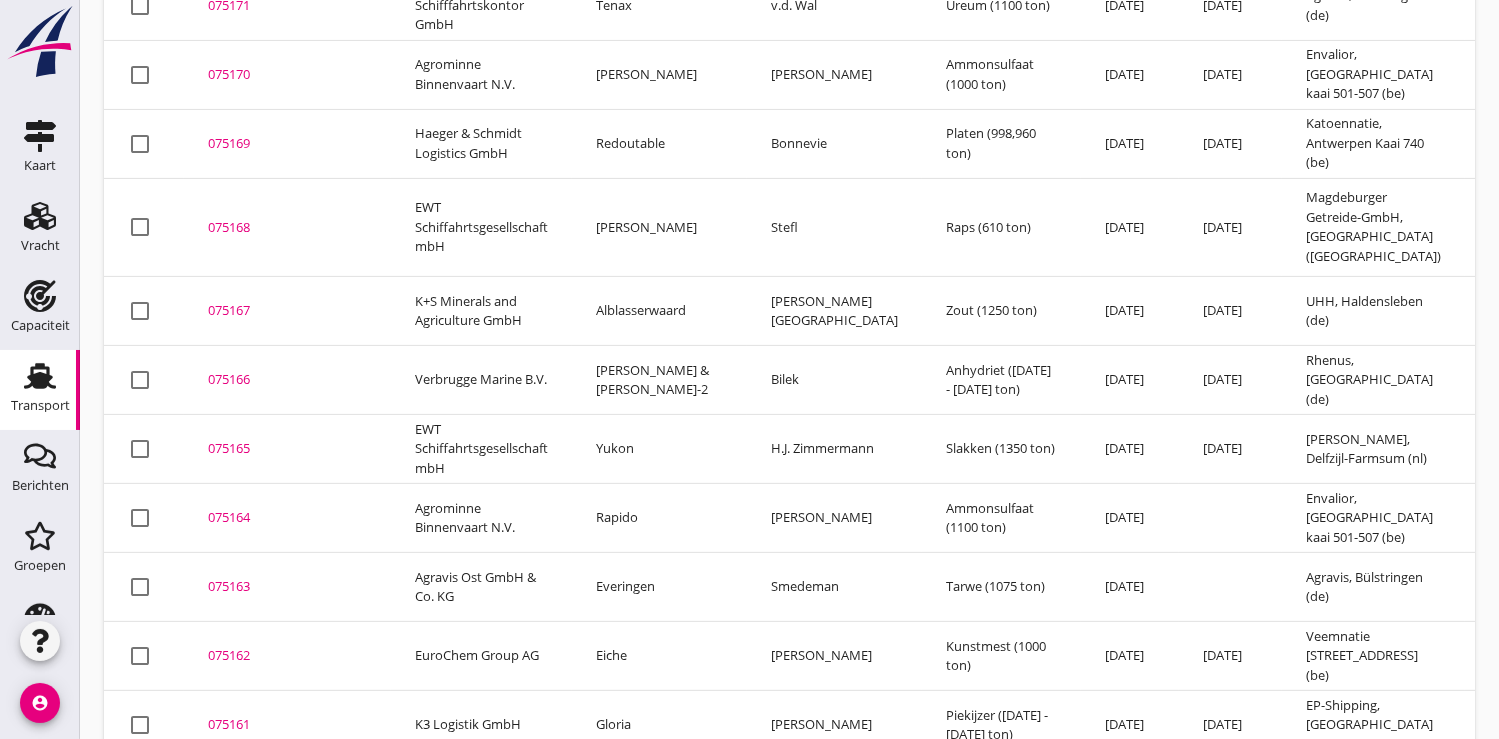 click on "075163" at bounding box center [287, 587] 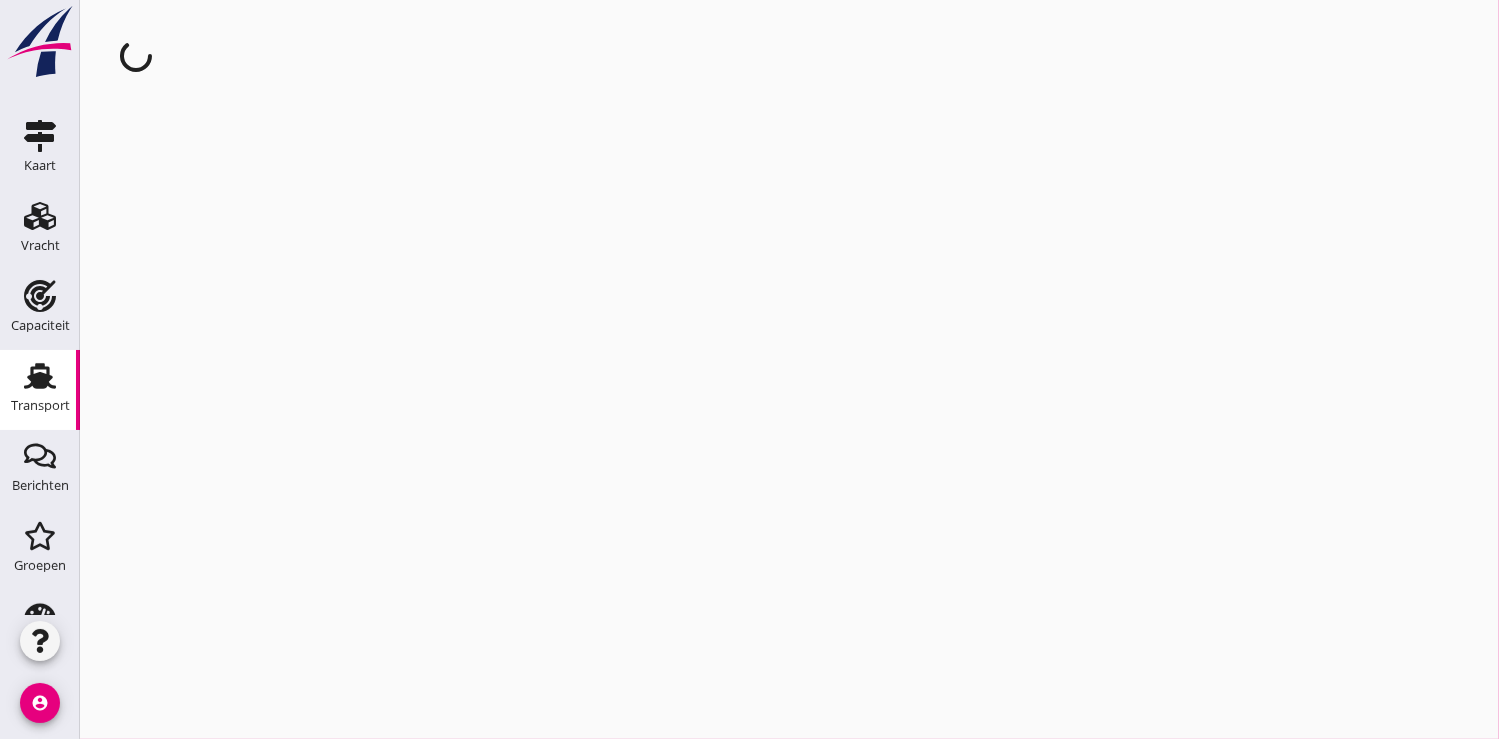scroll, scrollTop: 0, scrollLeft: 0, axis: both 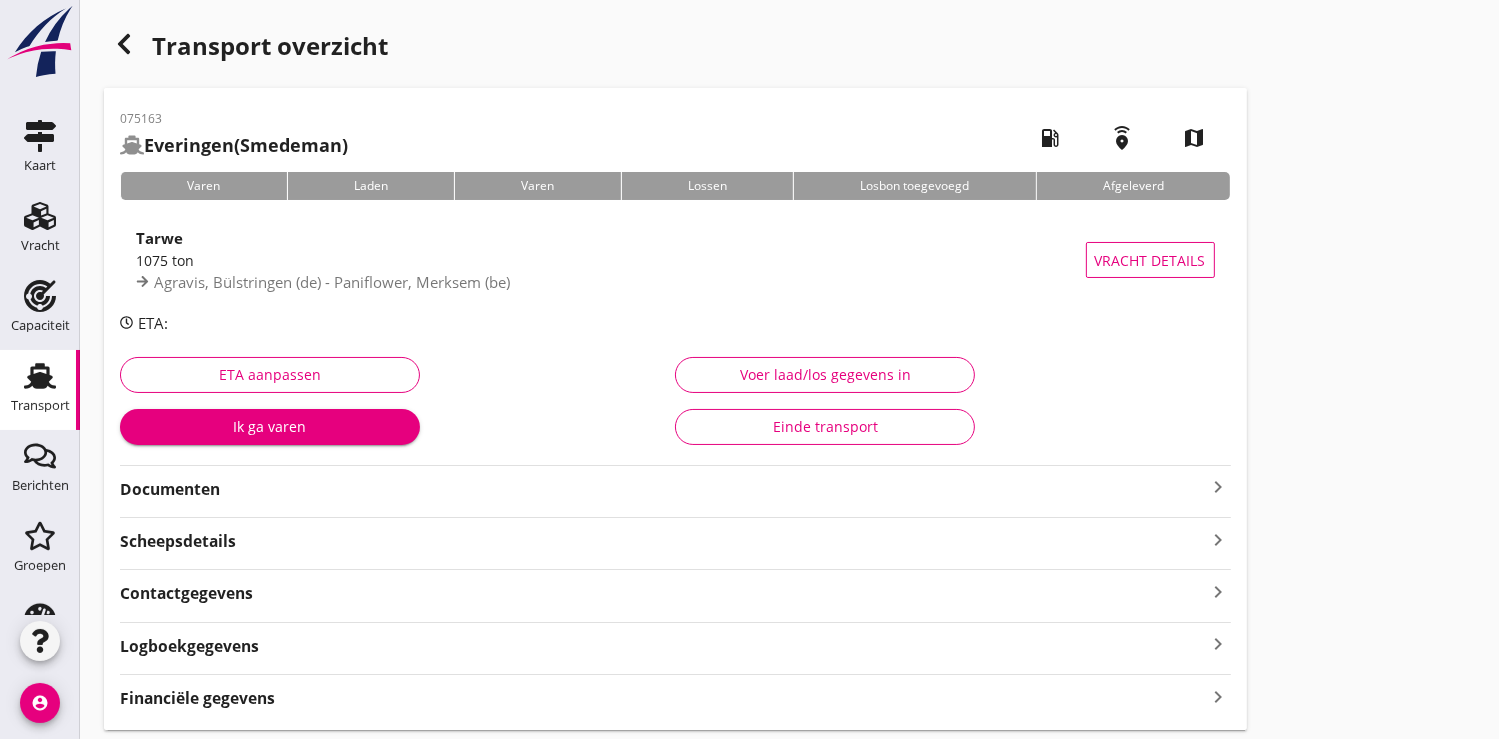 click on "Ik ga varen" at bounding box center [270, 426] 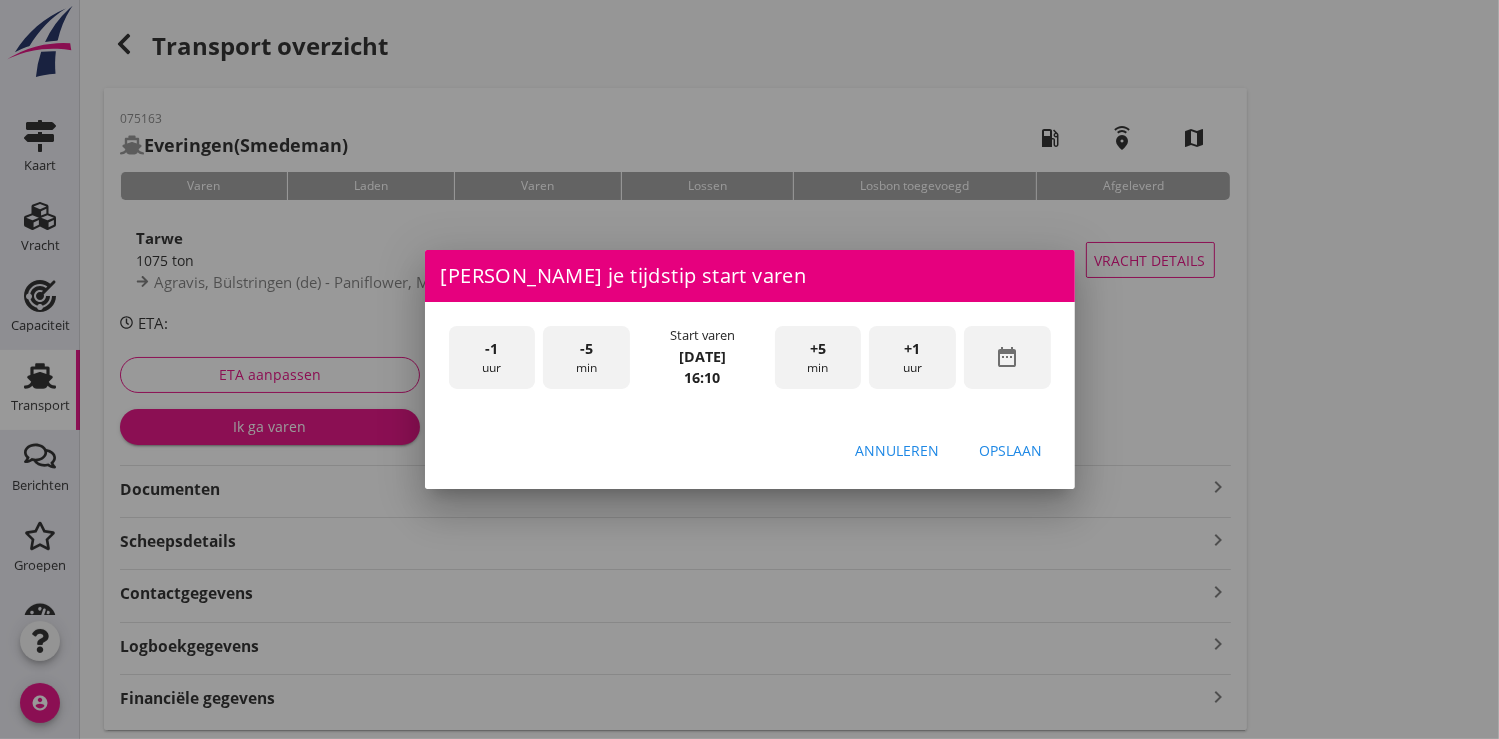 click on "date_range" at bounding box center (1007, 357) 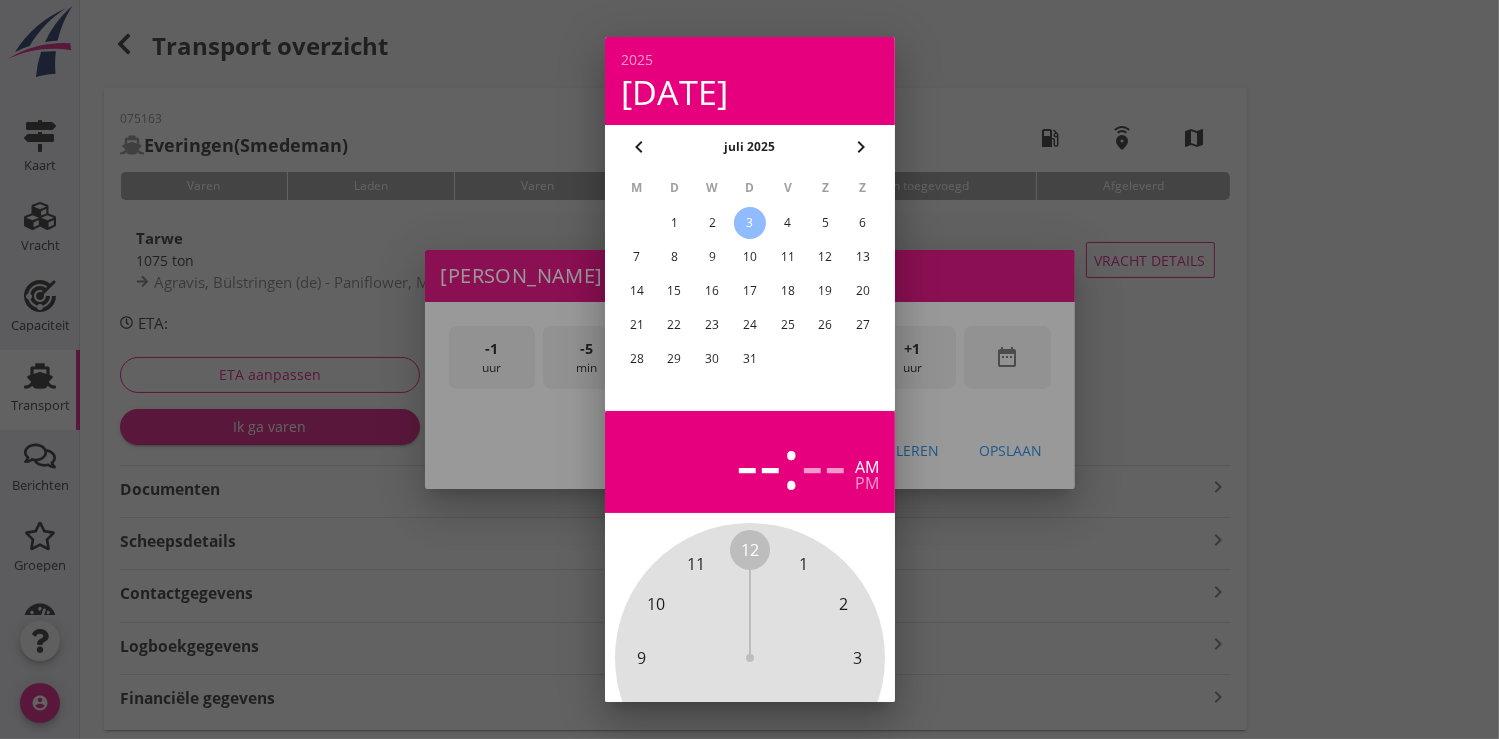 click on "2" at bounding box center (712, 223) 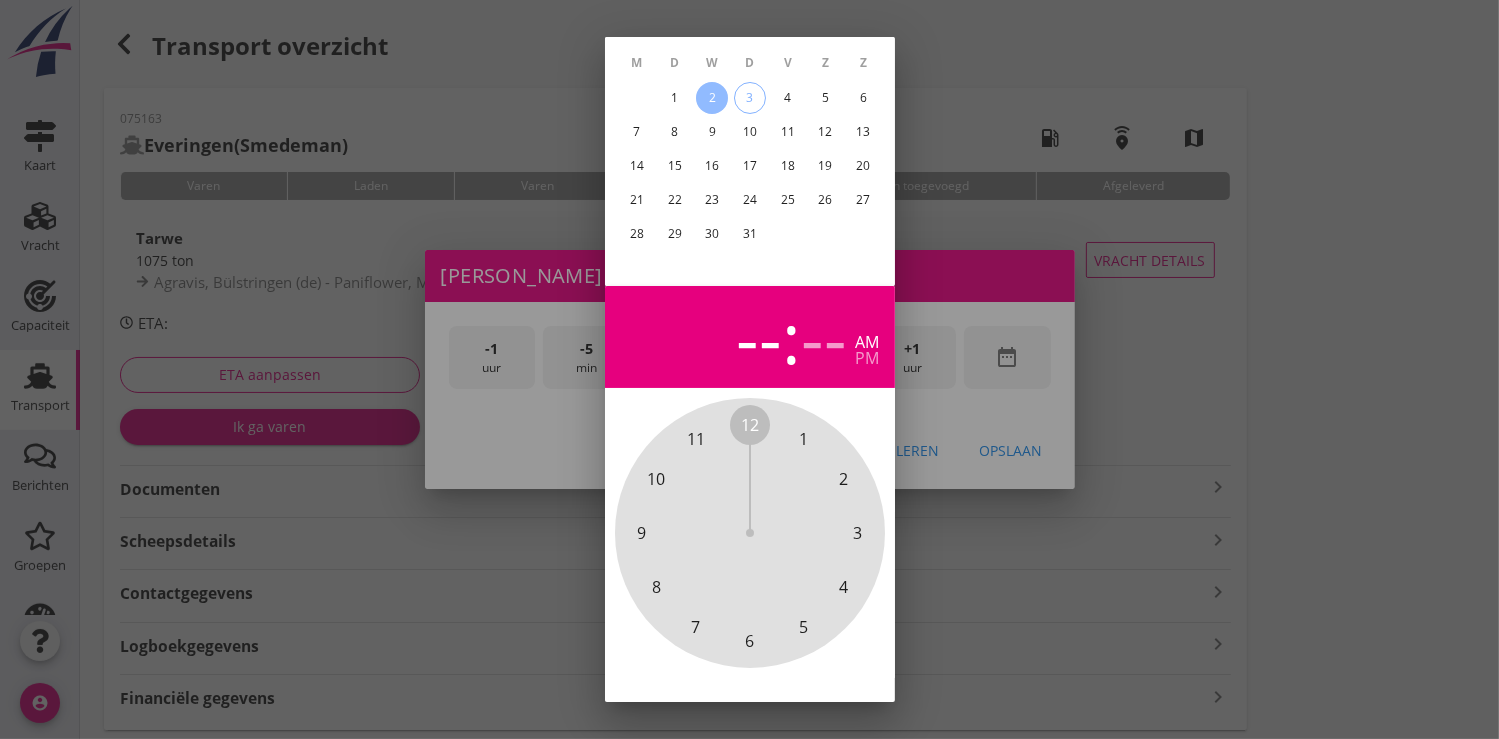 scroll, scrollTop: 185, scrollLeft: 0, axis: vertical 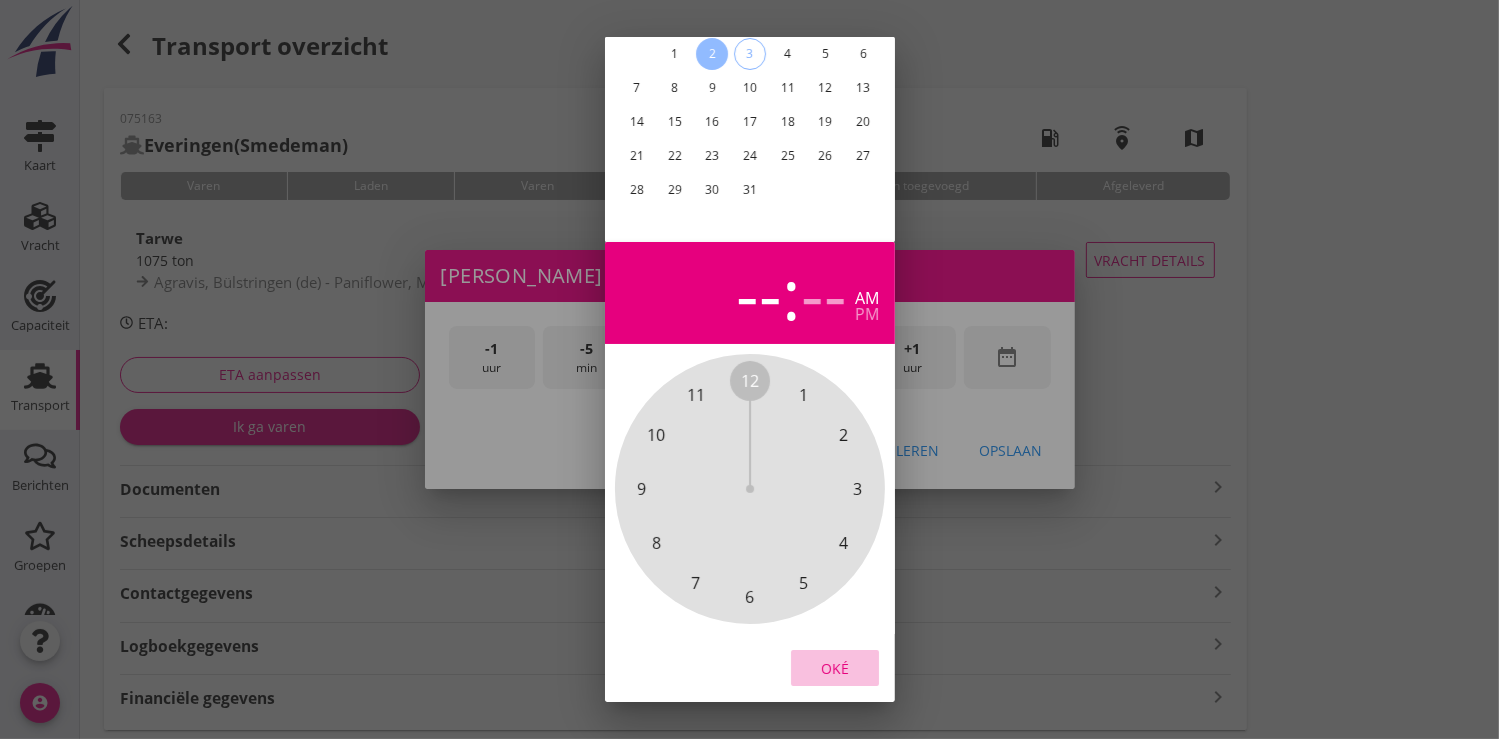 click on "Oké" at bounding box center (835, 667) 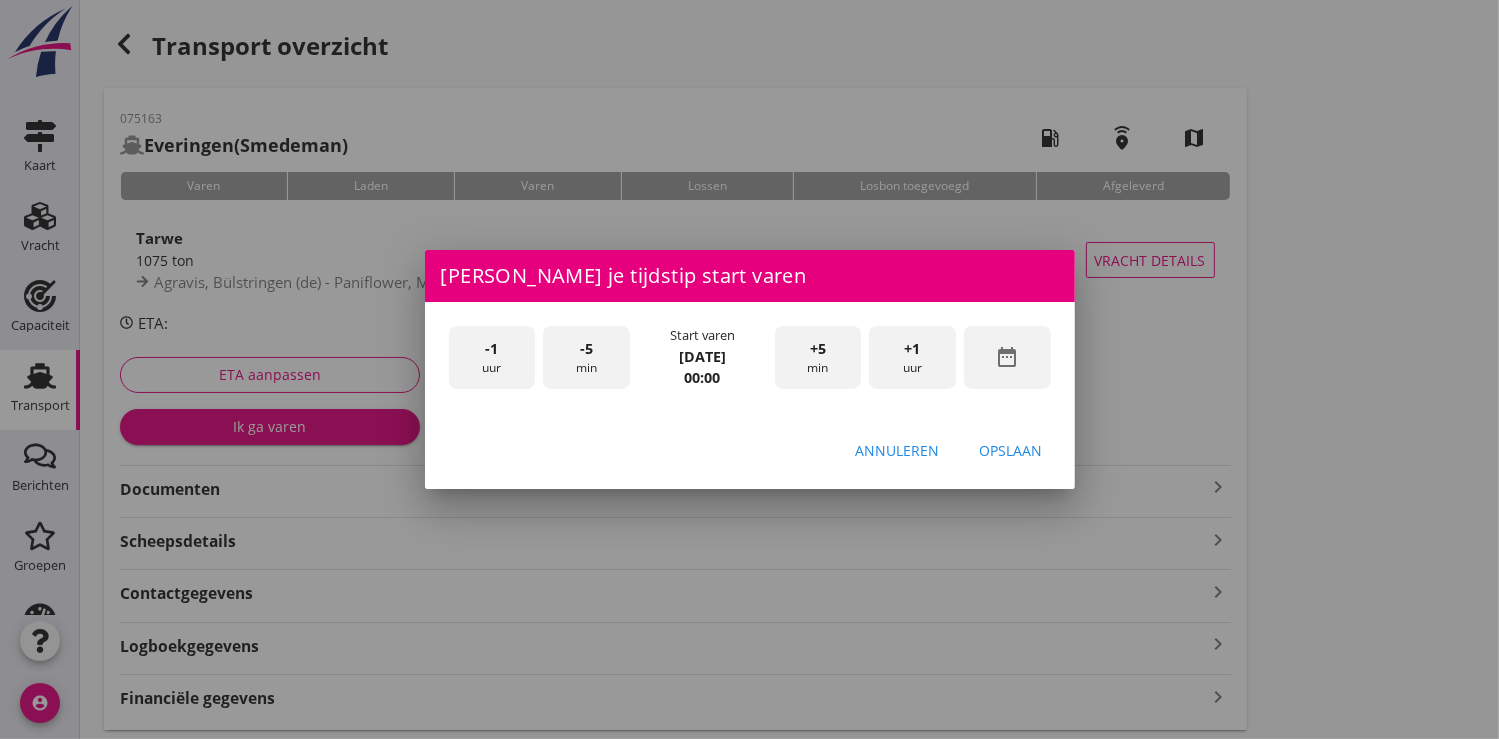 click on "+1" at bounding box center (913, 349) 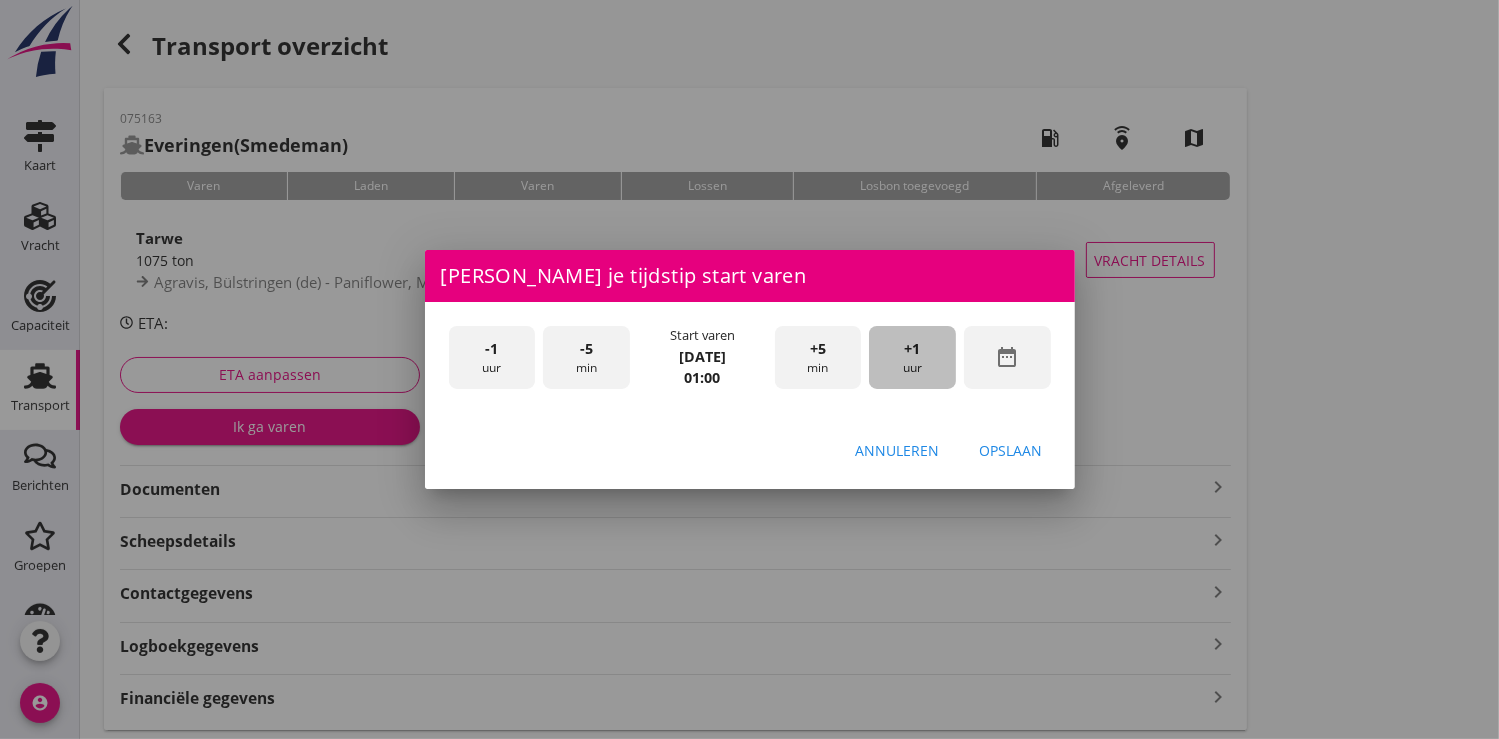 click on "+1" at bounding box center [913, 349] 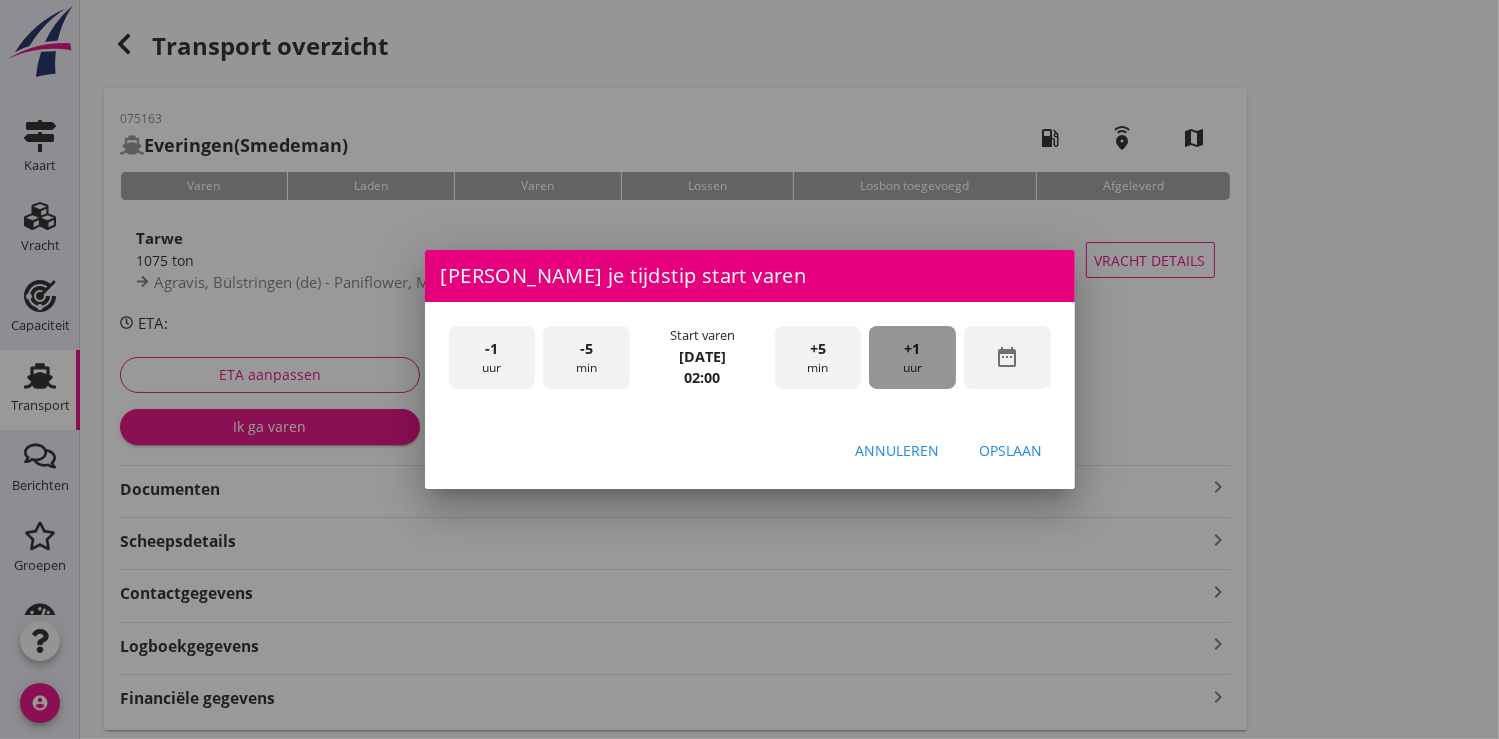 click on "+1" at bounding box center (913, 349) 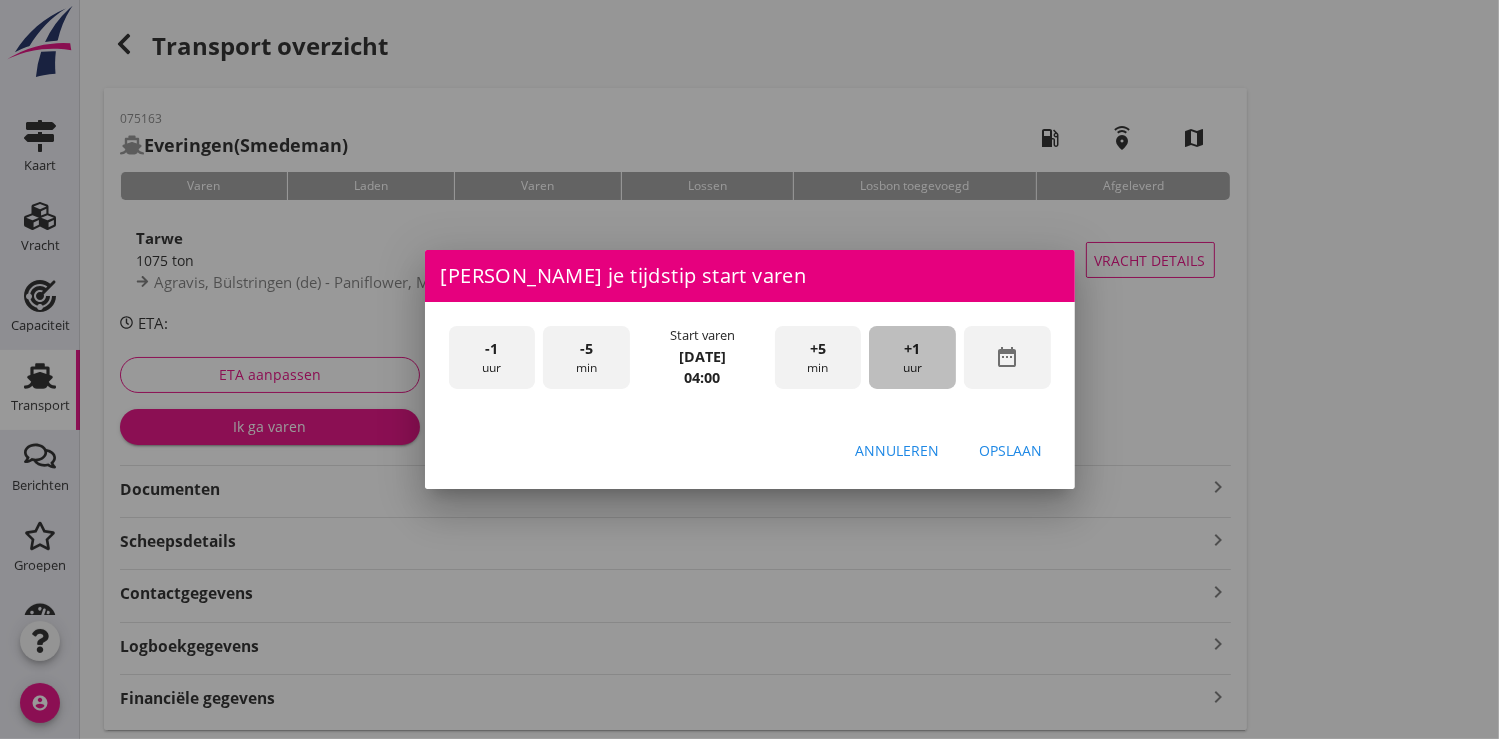 click on "+1" at bounding box center [913, 349] 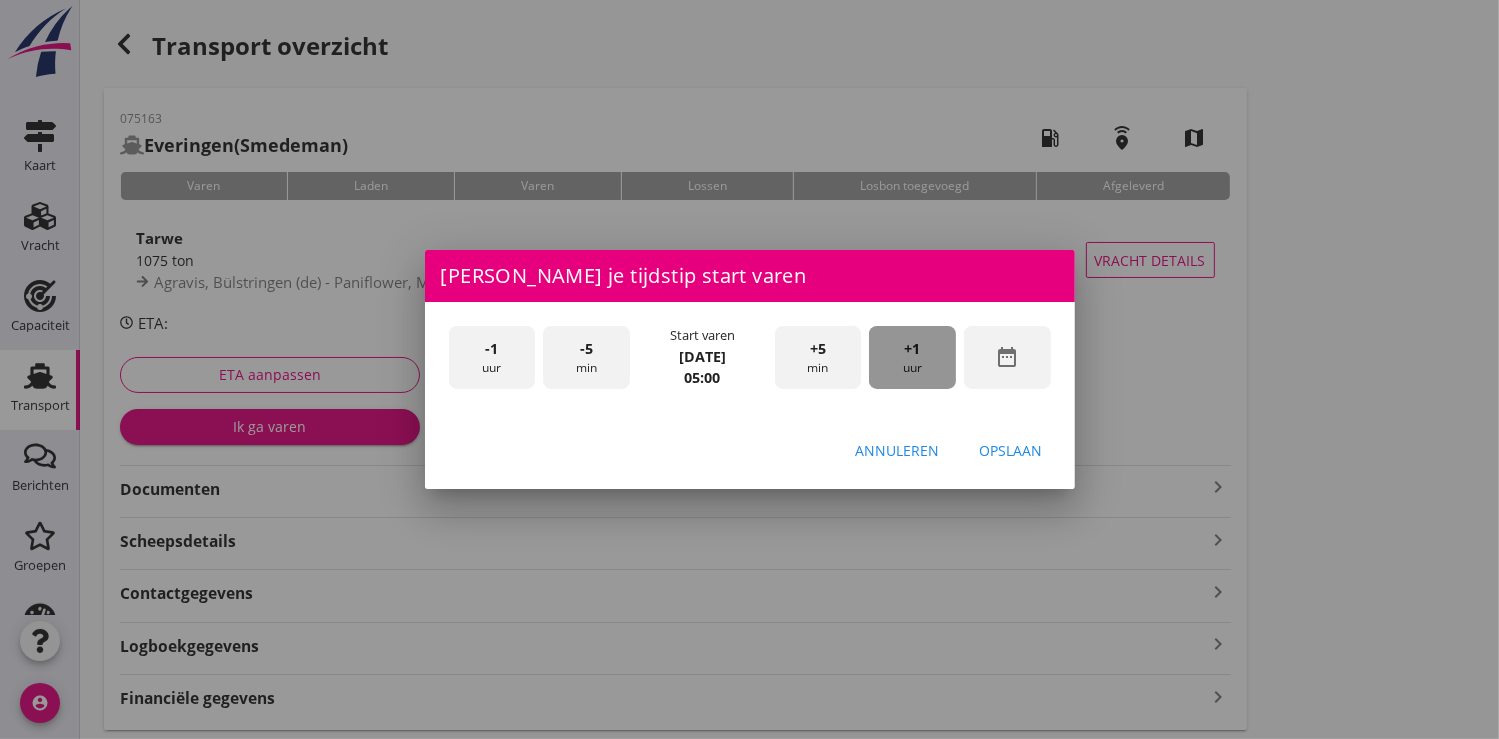 click on "+1" at bounding box center [913, 349] 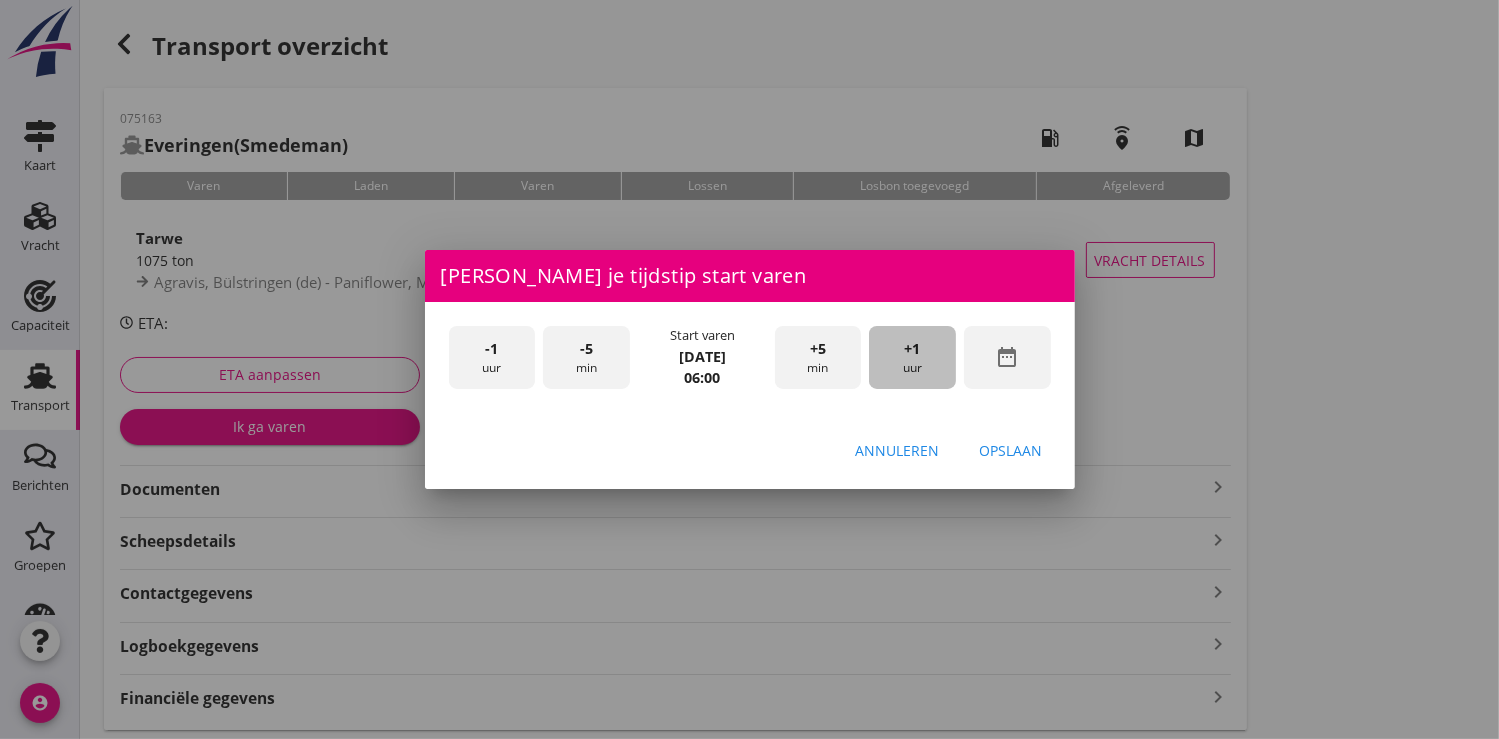click on "+1" at bounding box center (913, 349) 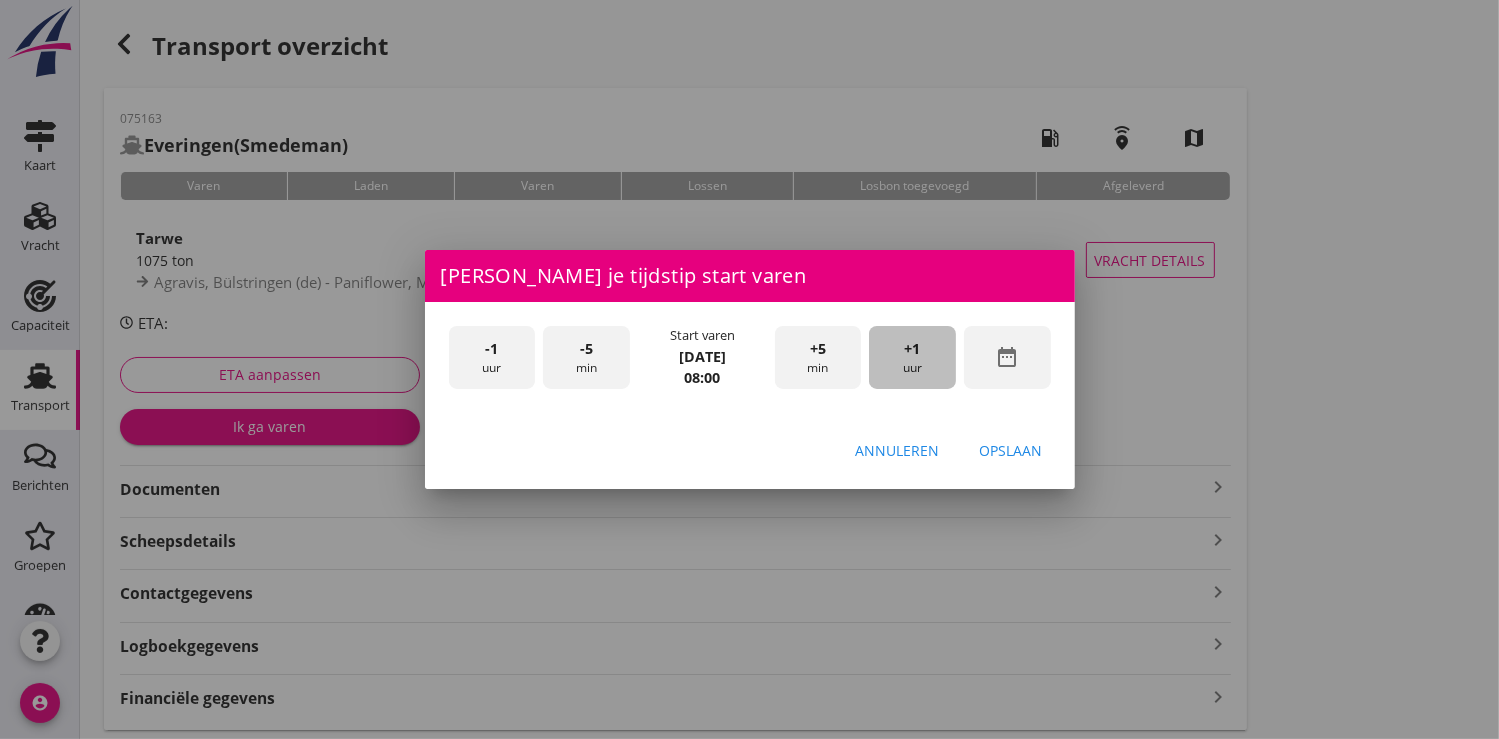 click on "+1" at bounding box center [913, 349] 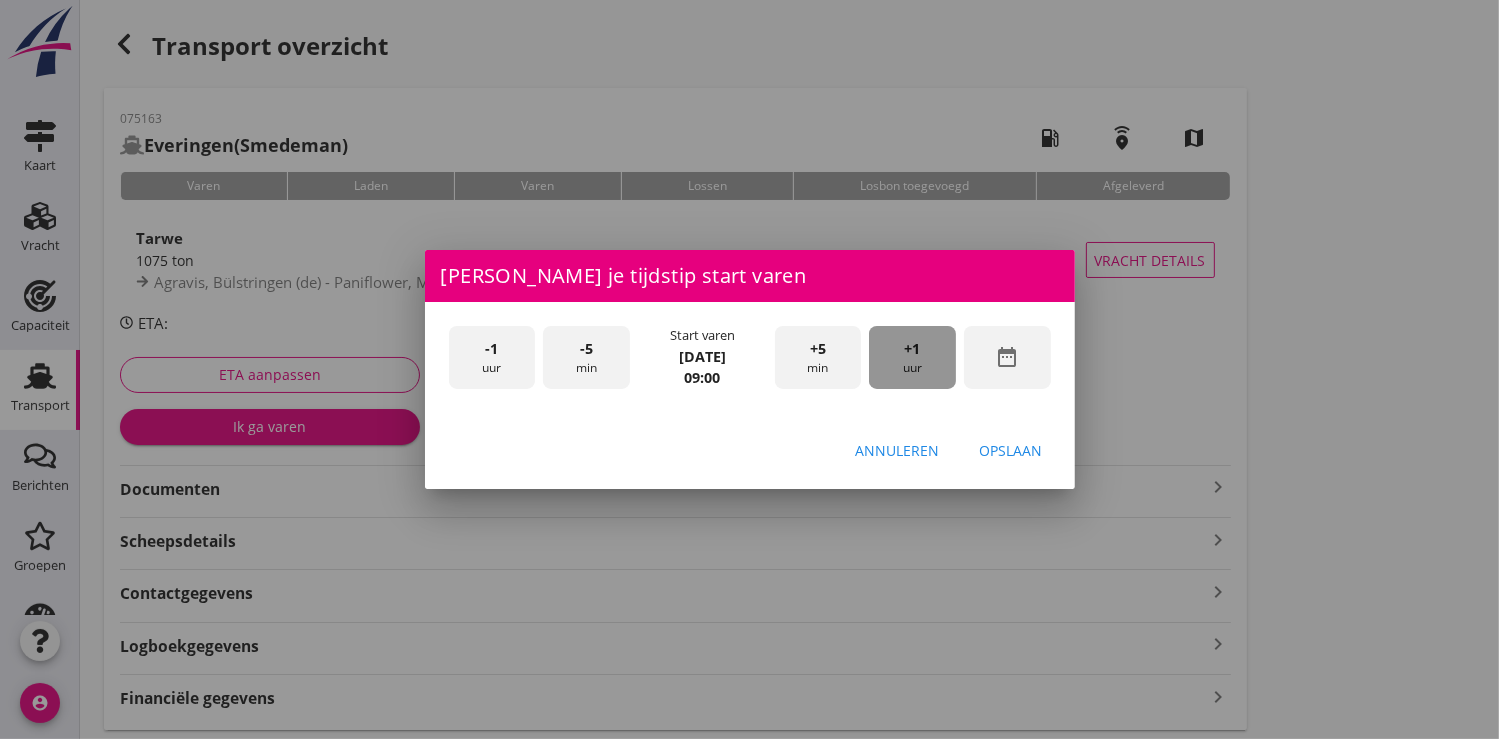 click on "+1" at bounding box center [913, 349] 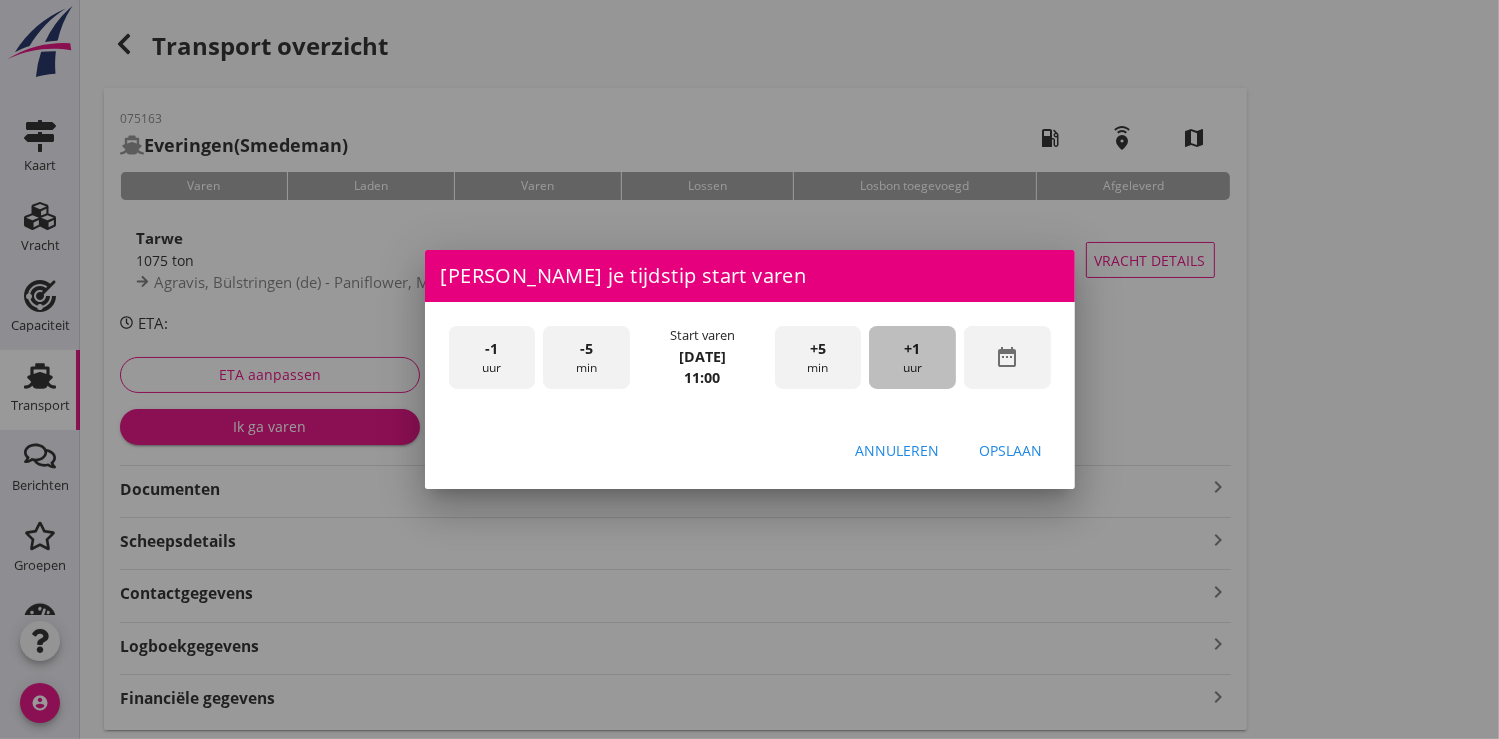 click on "+1" at bounding box center (913, 349) 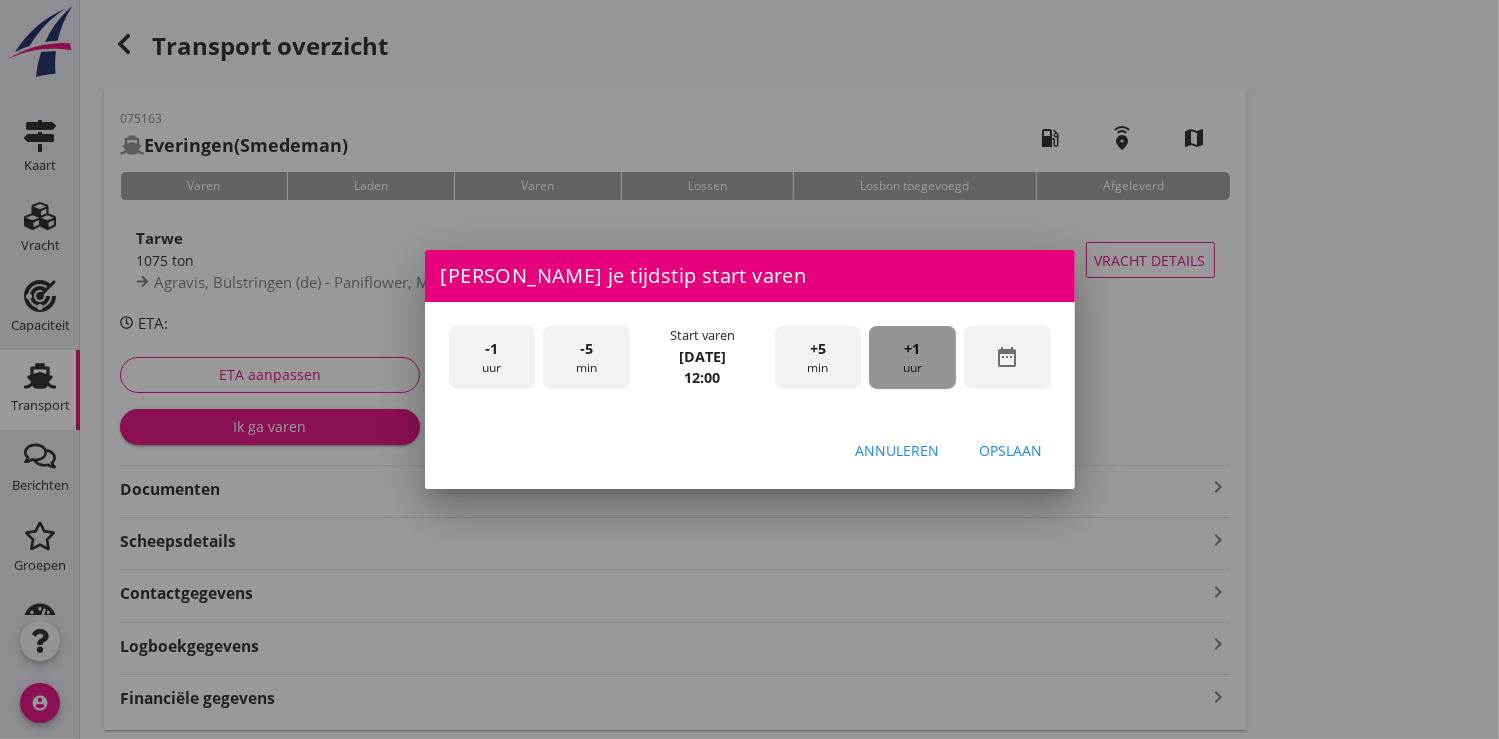 click on "+1" at bounding box center [913, 349] 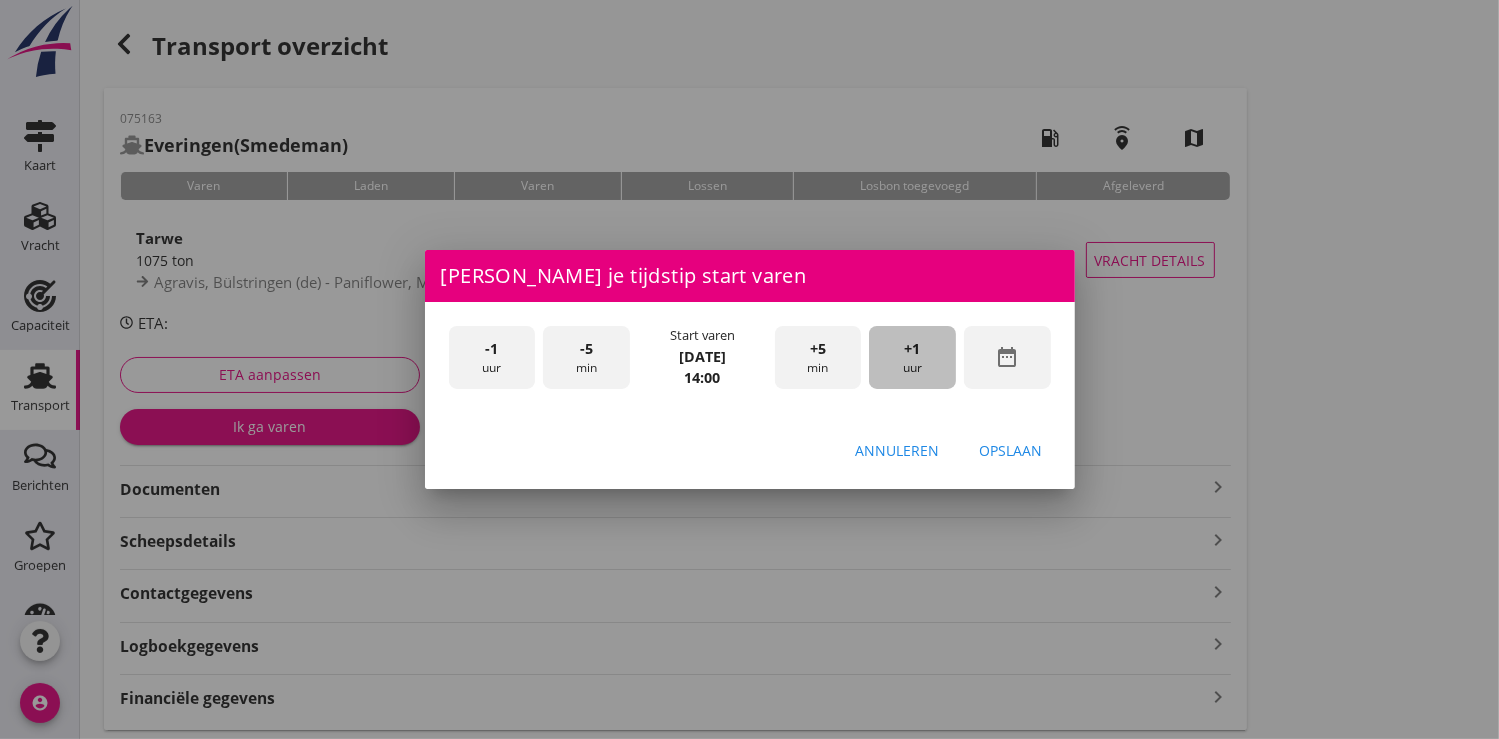 click on "+1" at bounding box center [913, 349] 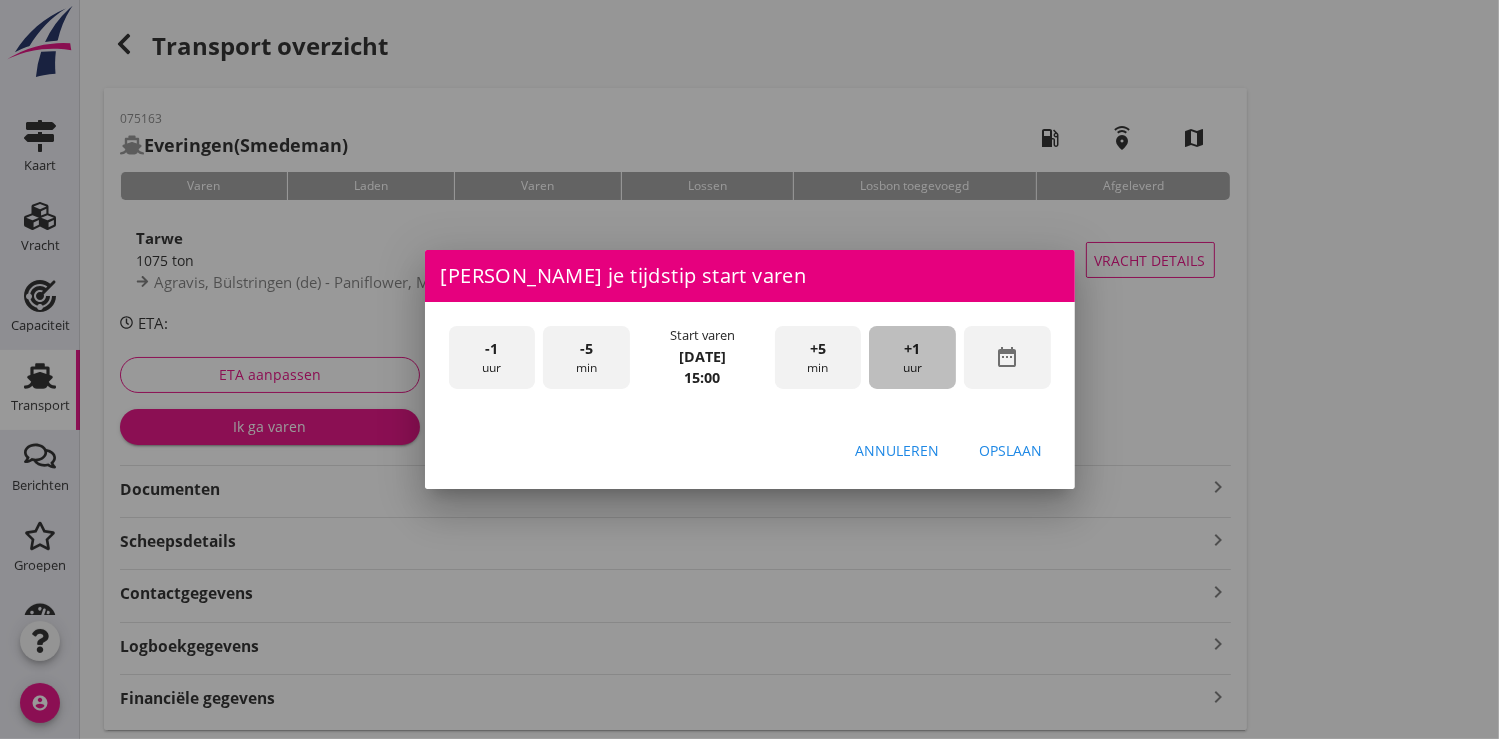click on "+1" at bounding box center (913, 349) 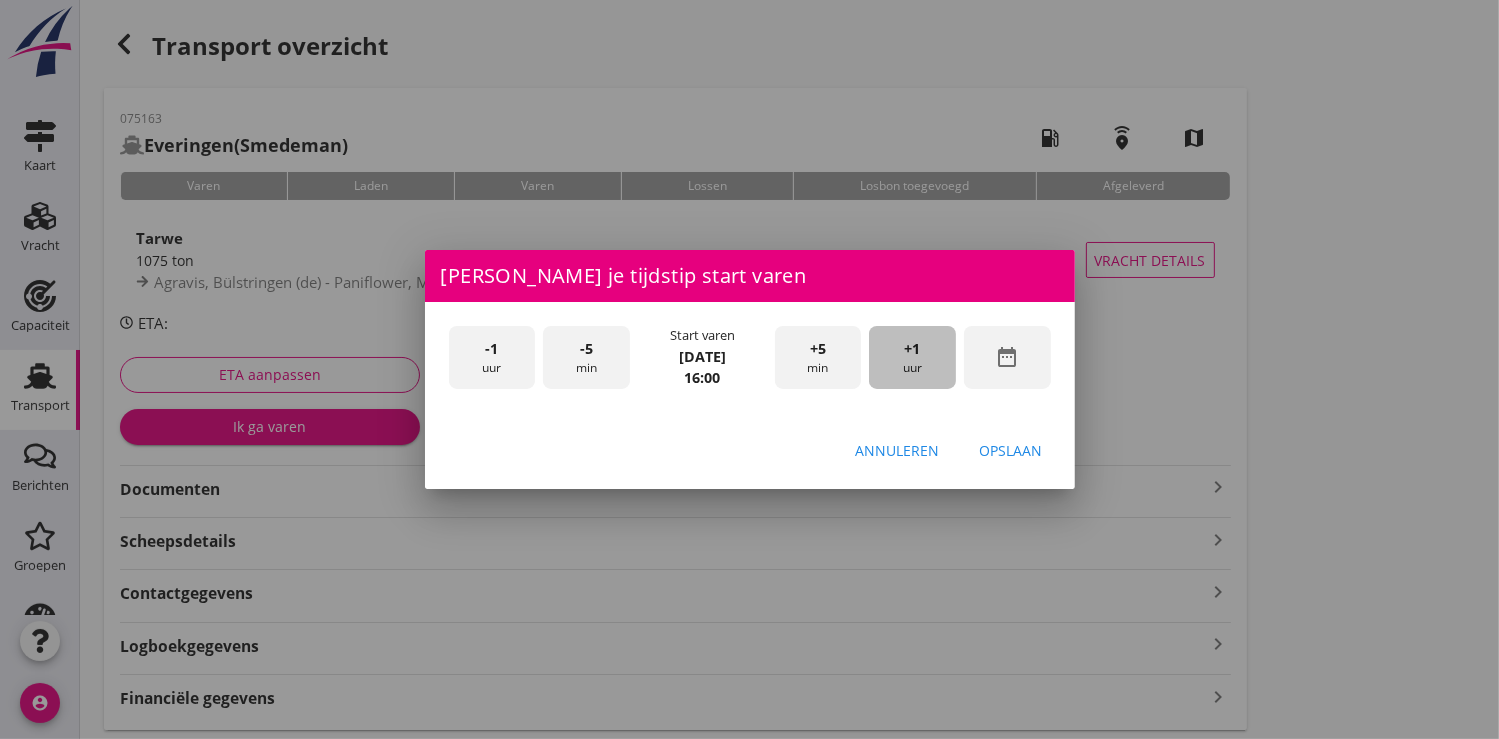 click on "+1" at bounding box center [913, 349] 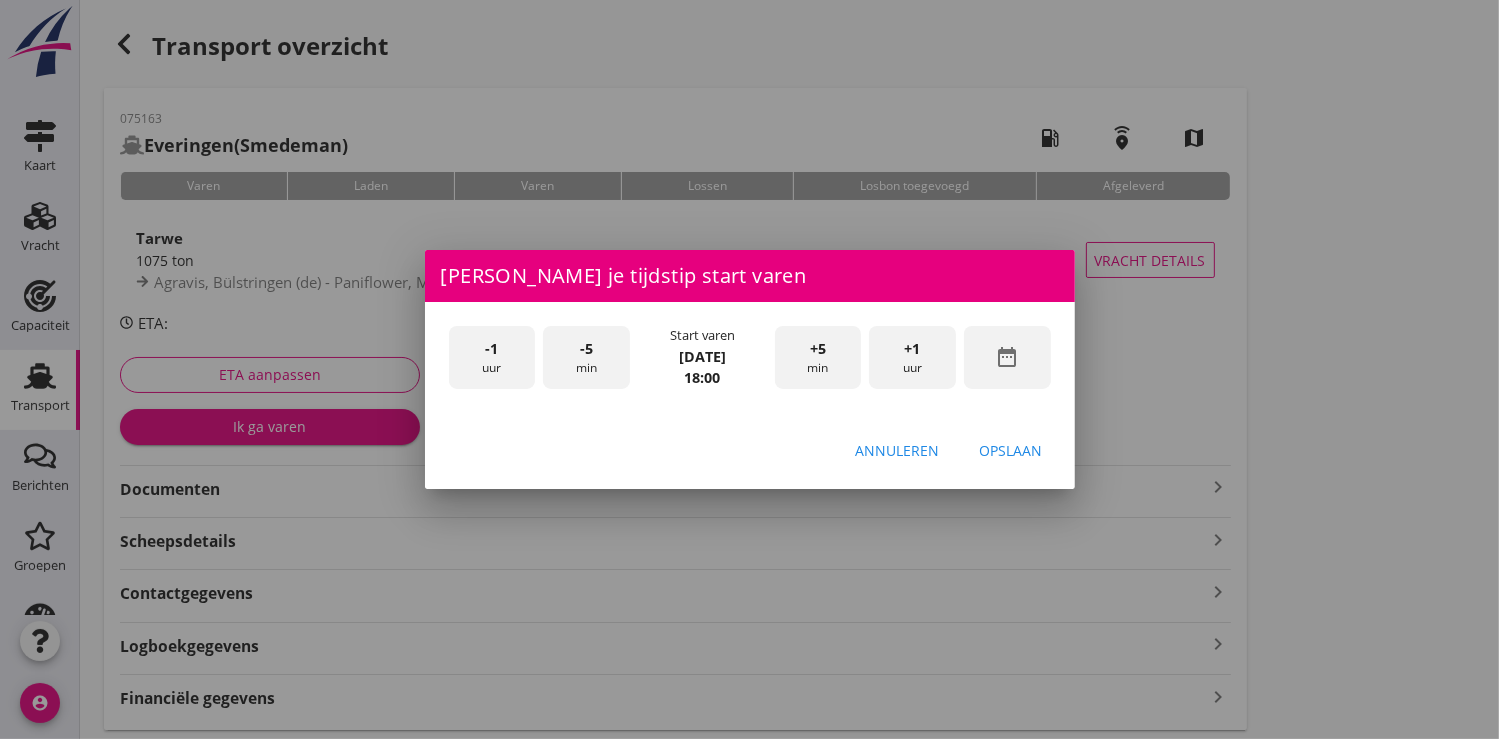 click on "+1" at bounding box center [913, 349] 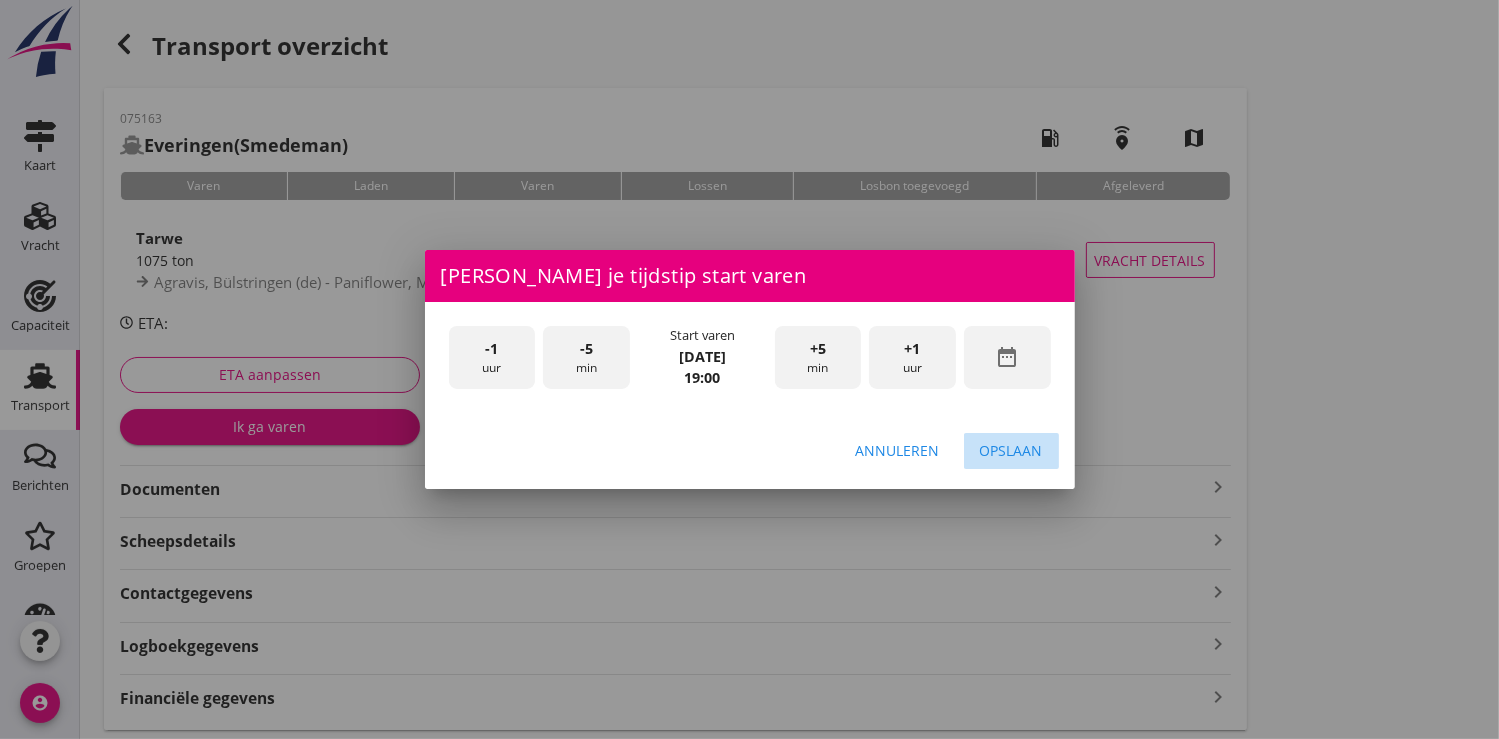 click on "Opslaan" at bounding box center [1011, 450] 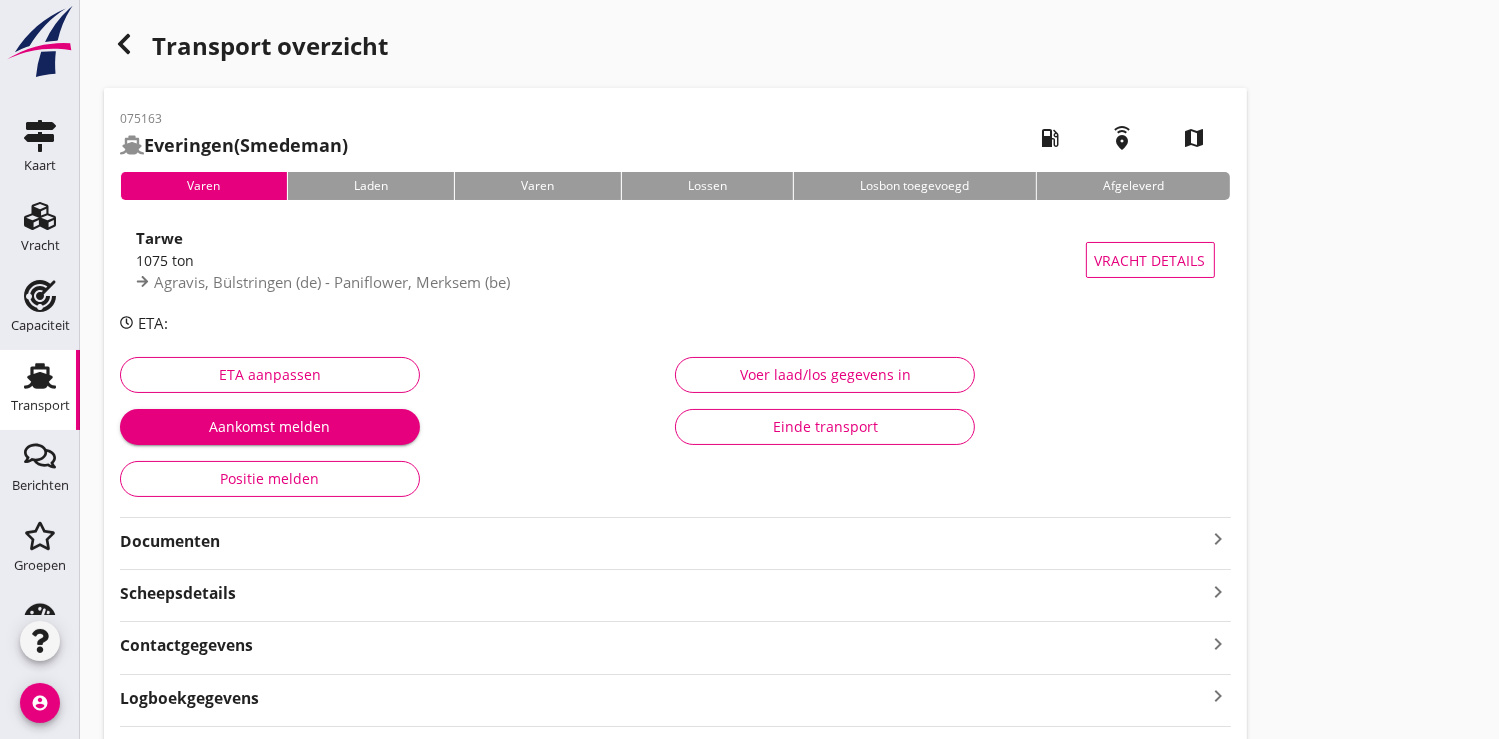 click on "Aankomst melden" at bounding box center (270, 426) 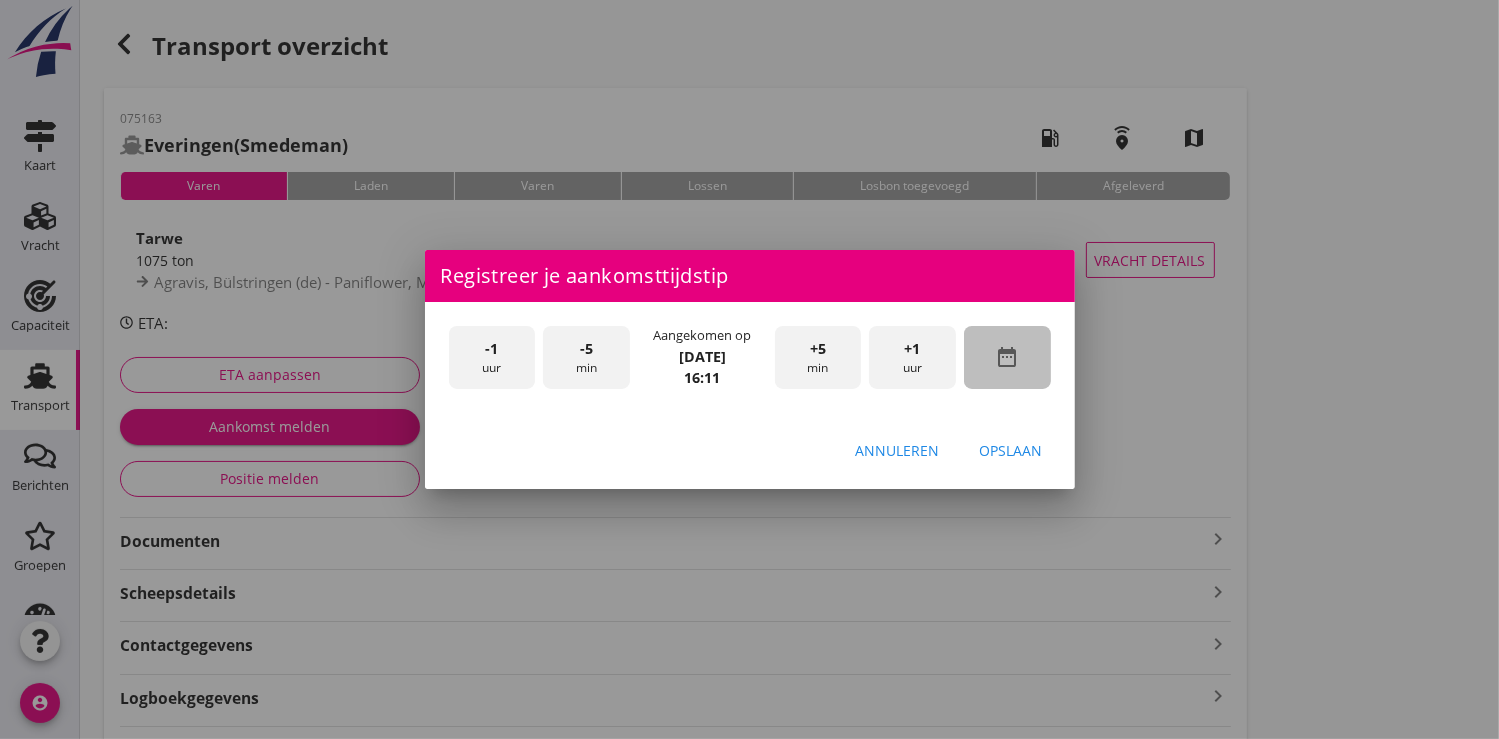 click on "date_range" at bounding box center [1007, 357] 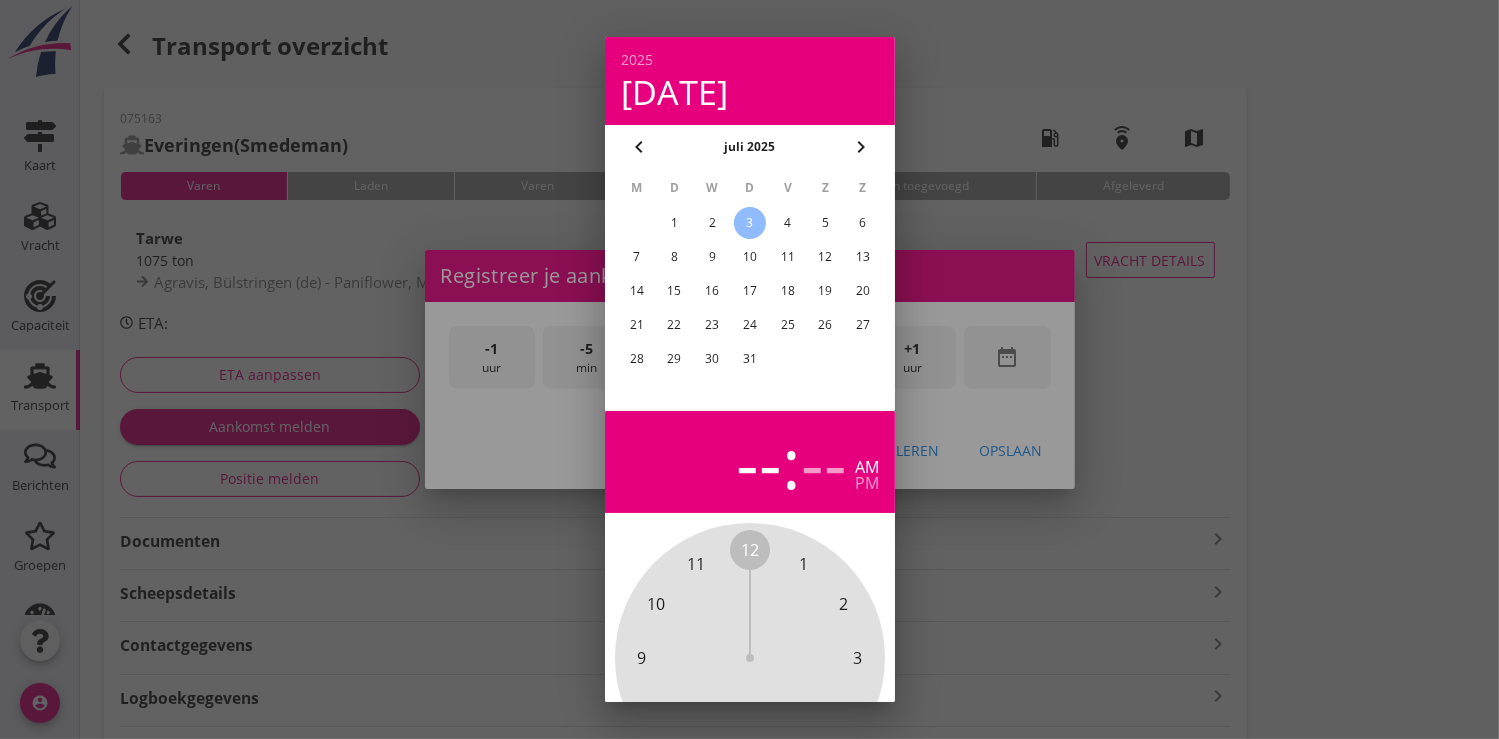 click on "2" at bounding box center [712, 223] 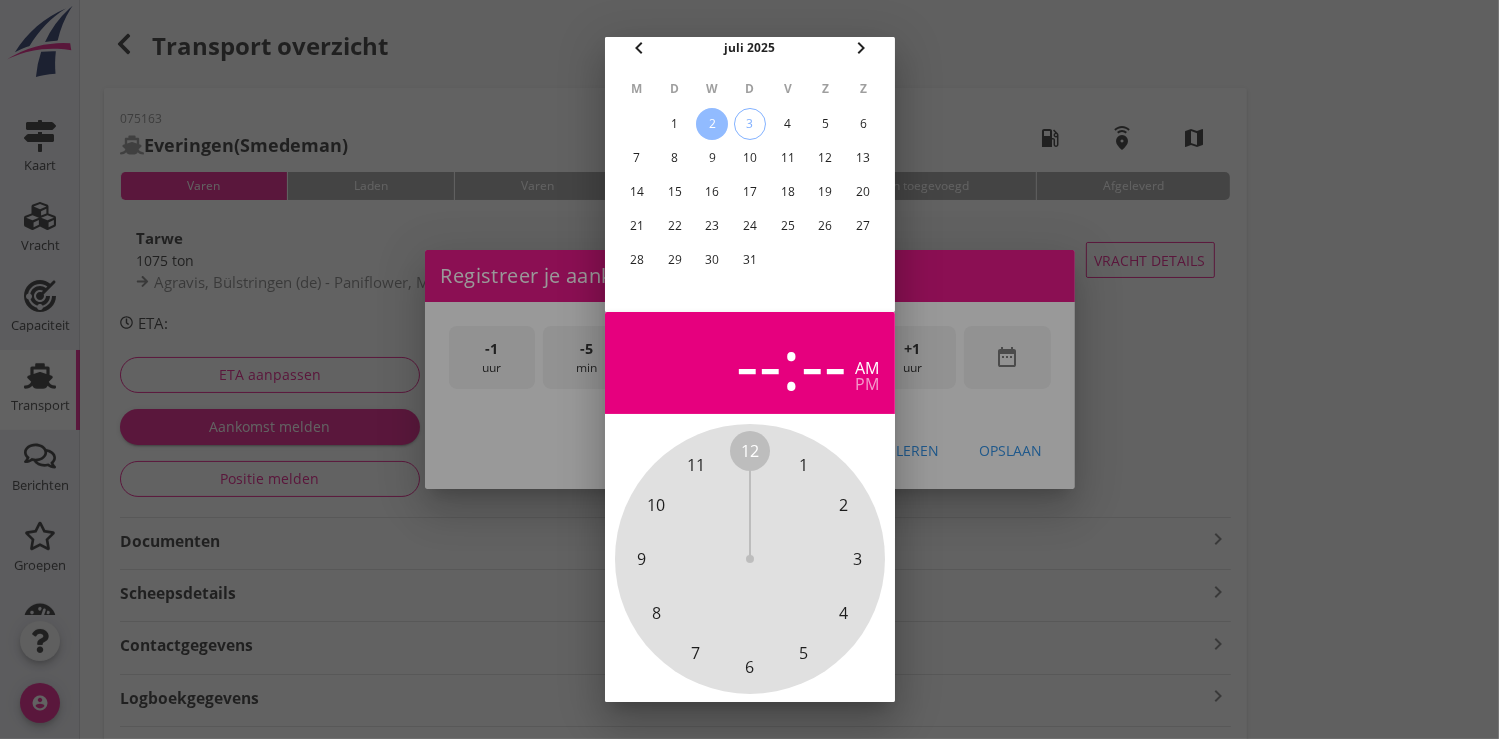 scroll, scrollTop: 185, scrollLeft: 0, axis: vertical 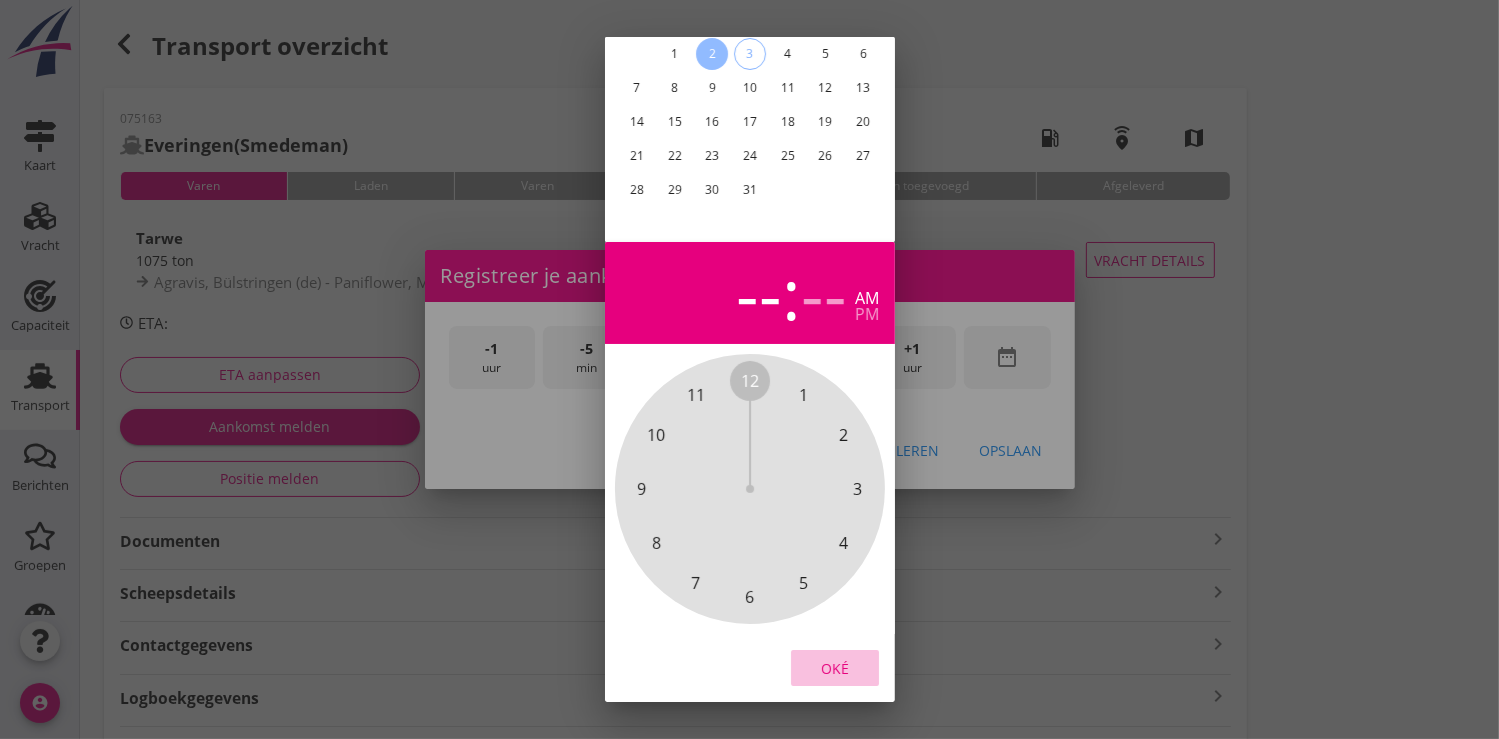 click on "Oké" at bounding box center (835, 667) 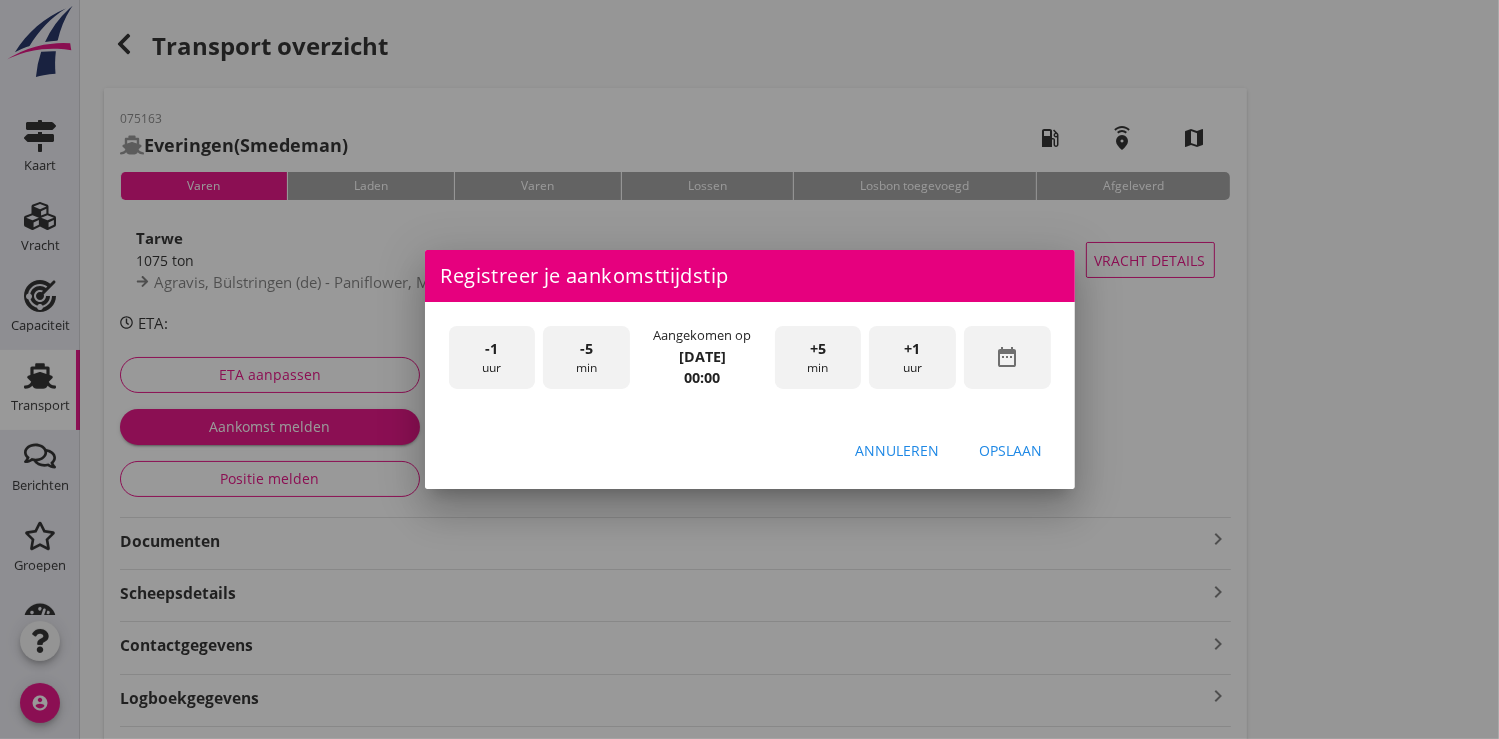 click on "+1  uur" at bounding box center (912, 357) 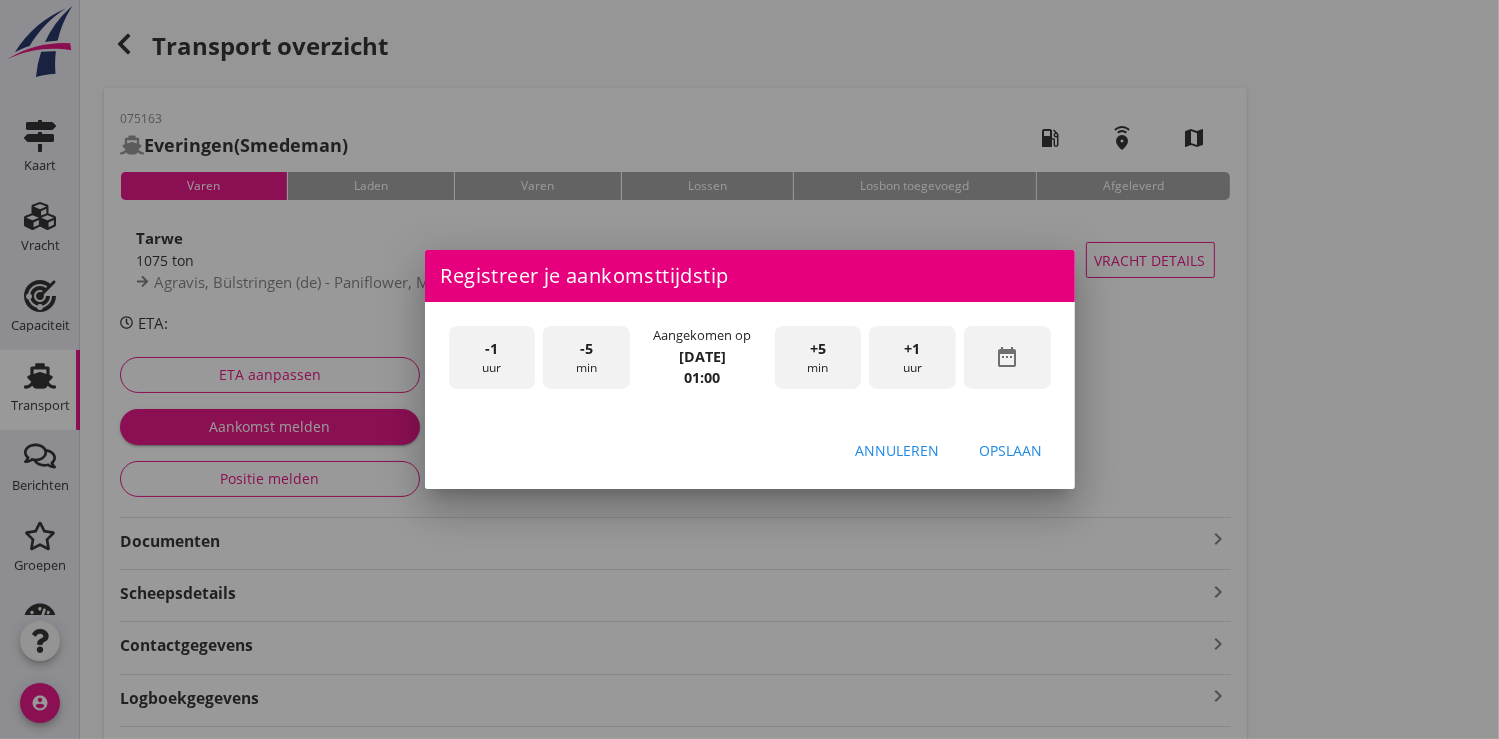 click on "+1  uur" at bounding box center [912, 357] 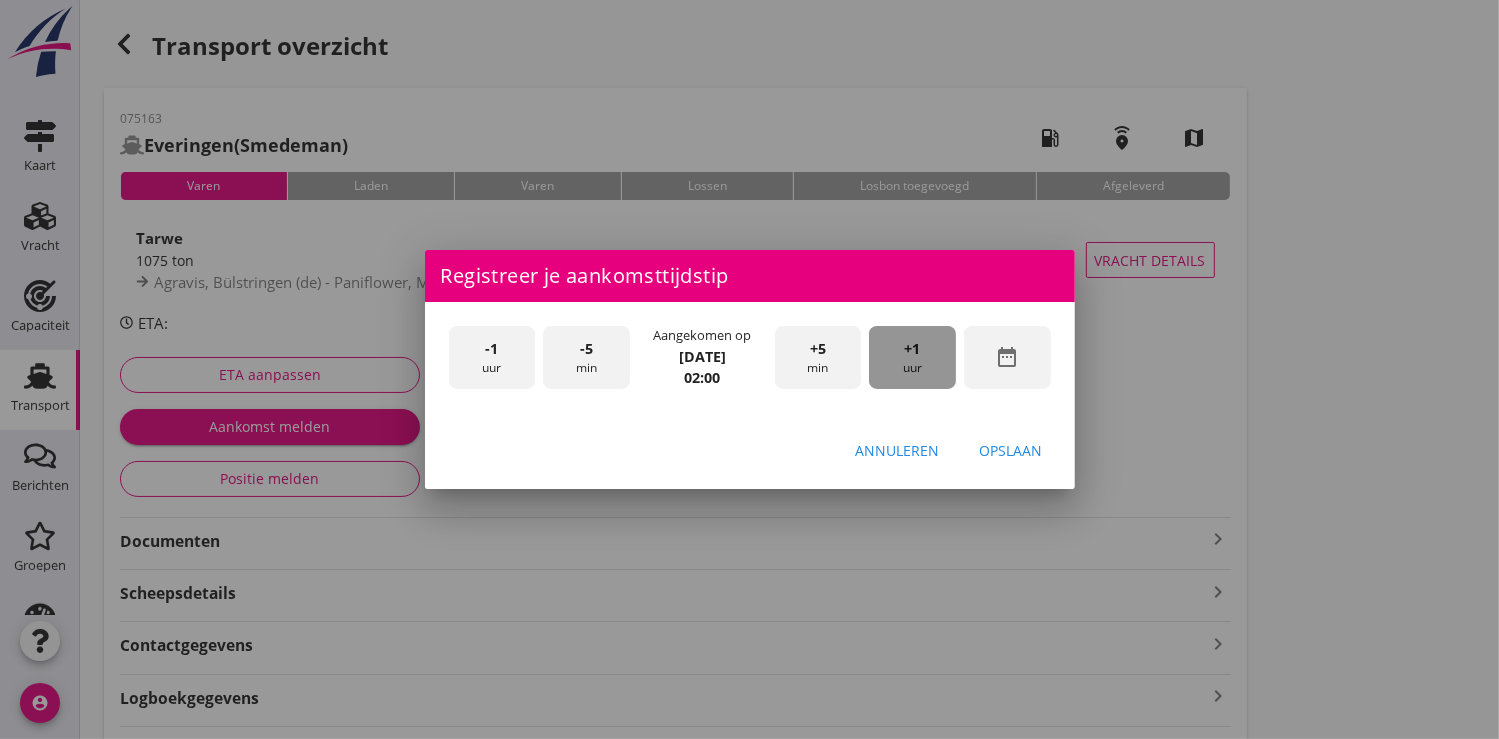 click on "+1  uur" at bounding box center [912, 357] 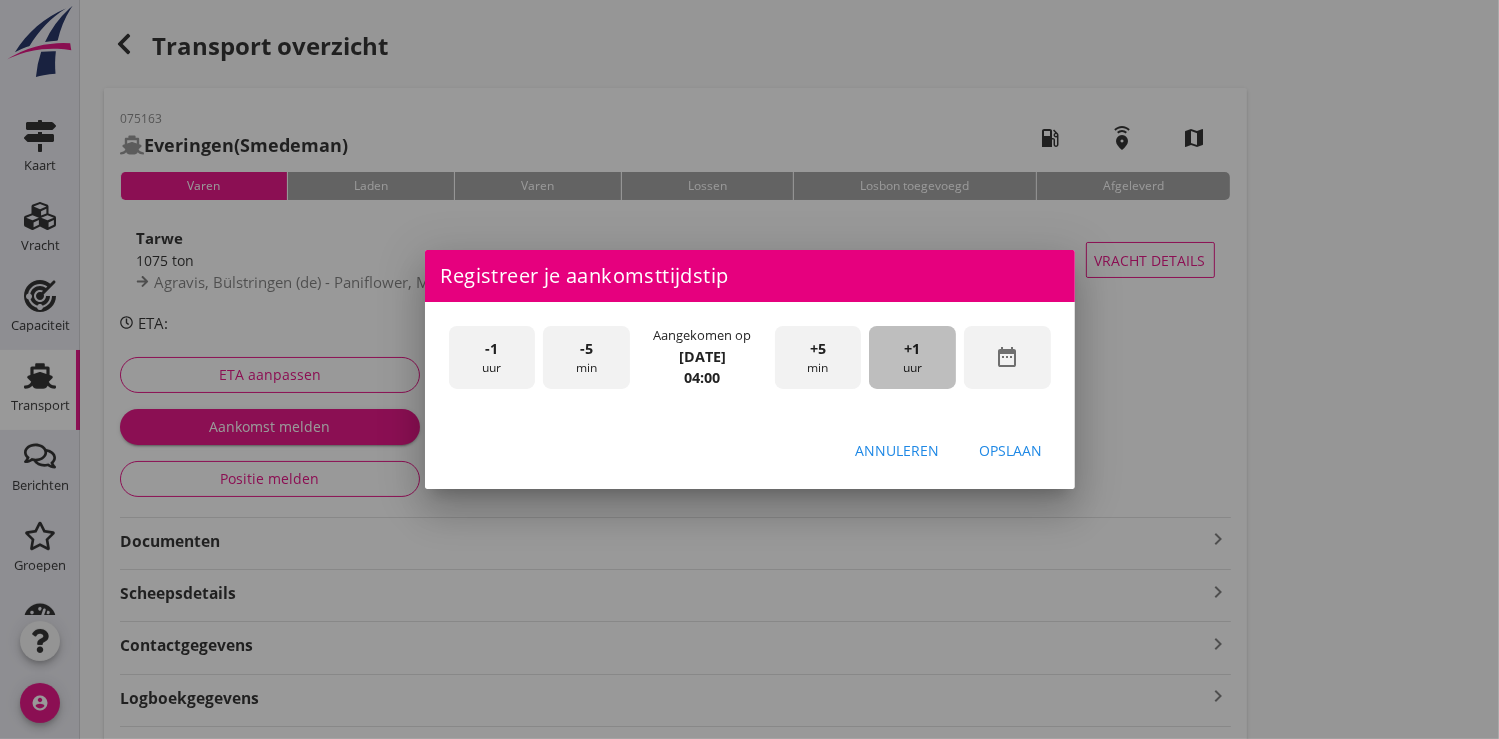 click on "+1  uur" at bounding box center [912, 357] 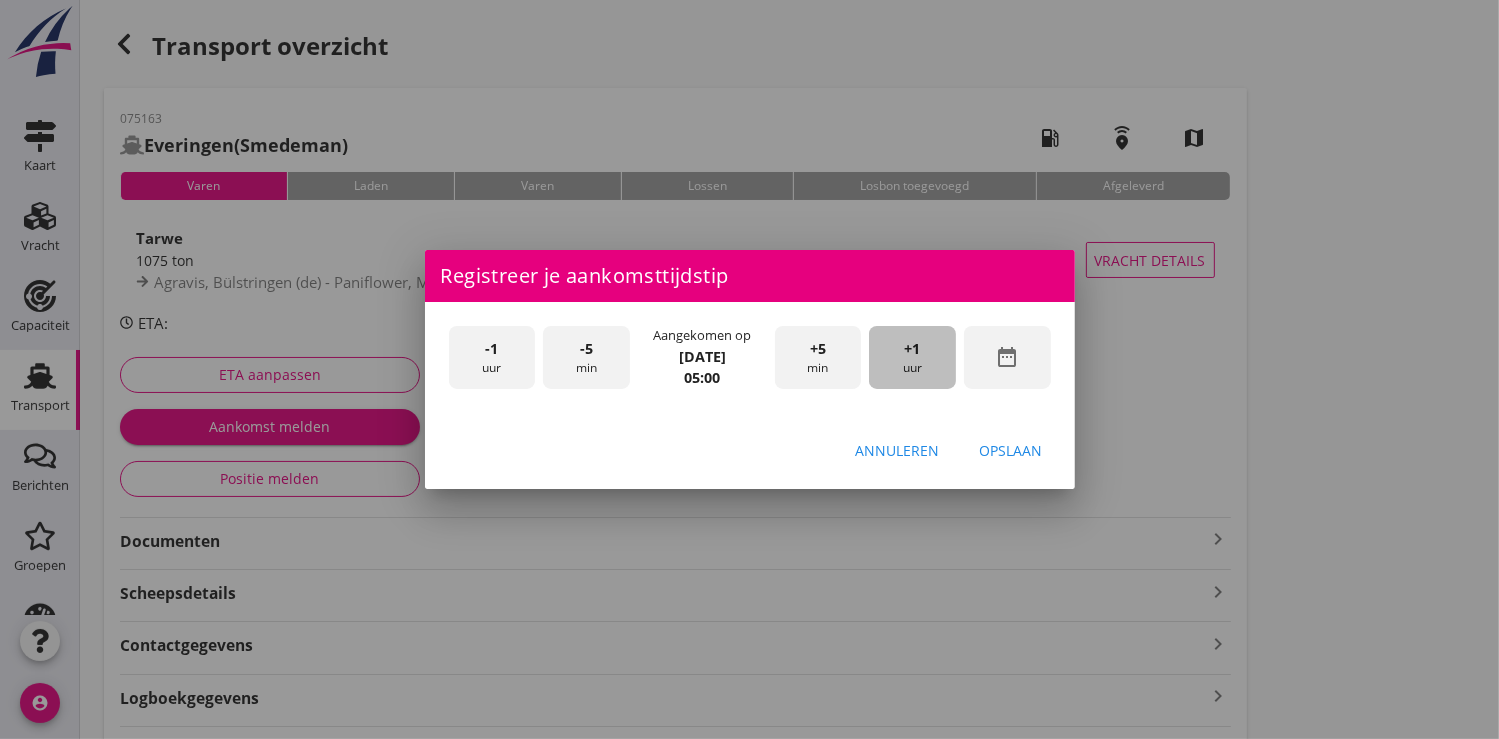 click on "+1  uur" at bounding box center [912, 357] 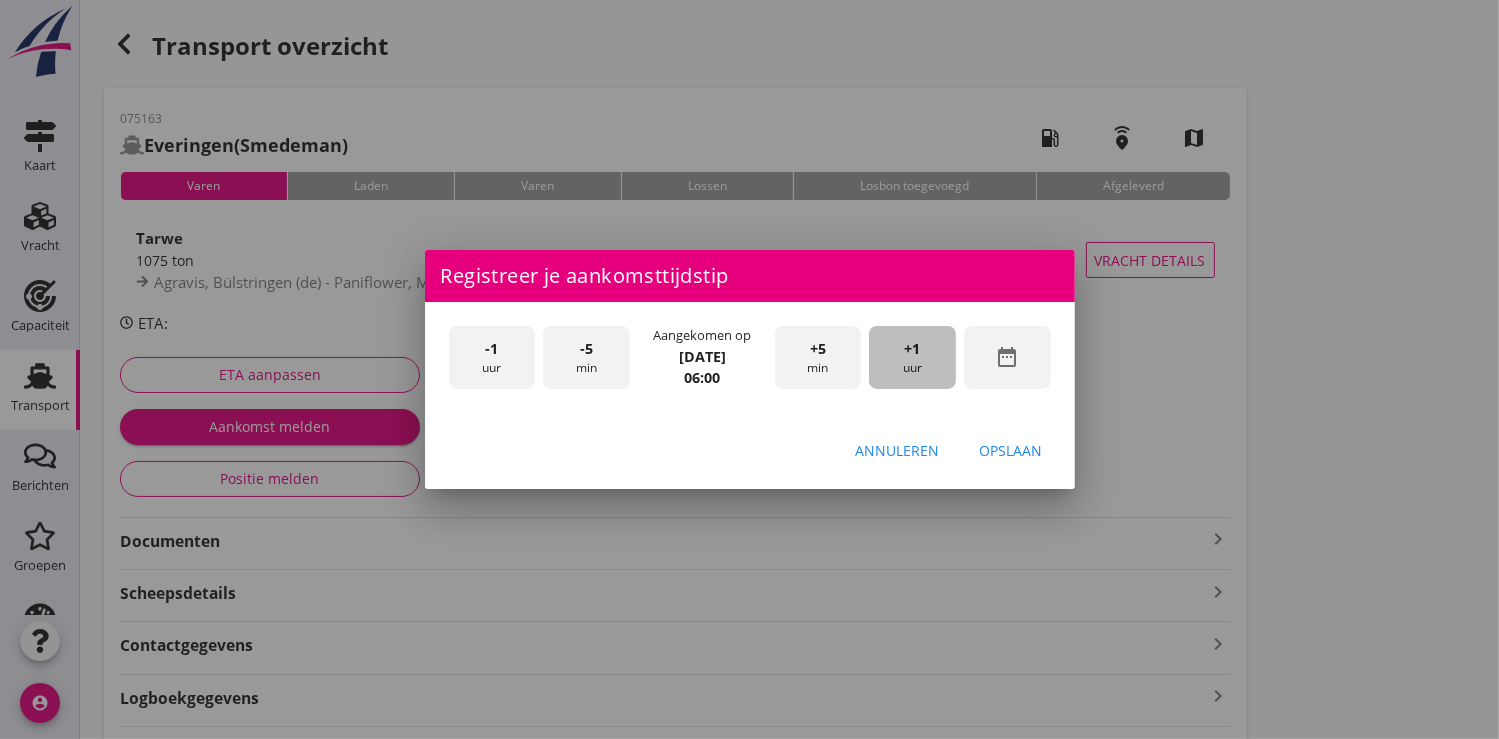 click on "+1  uur" at bounding box center (912, 357) 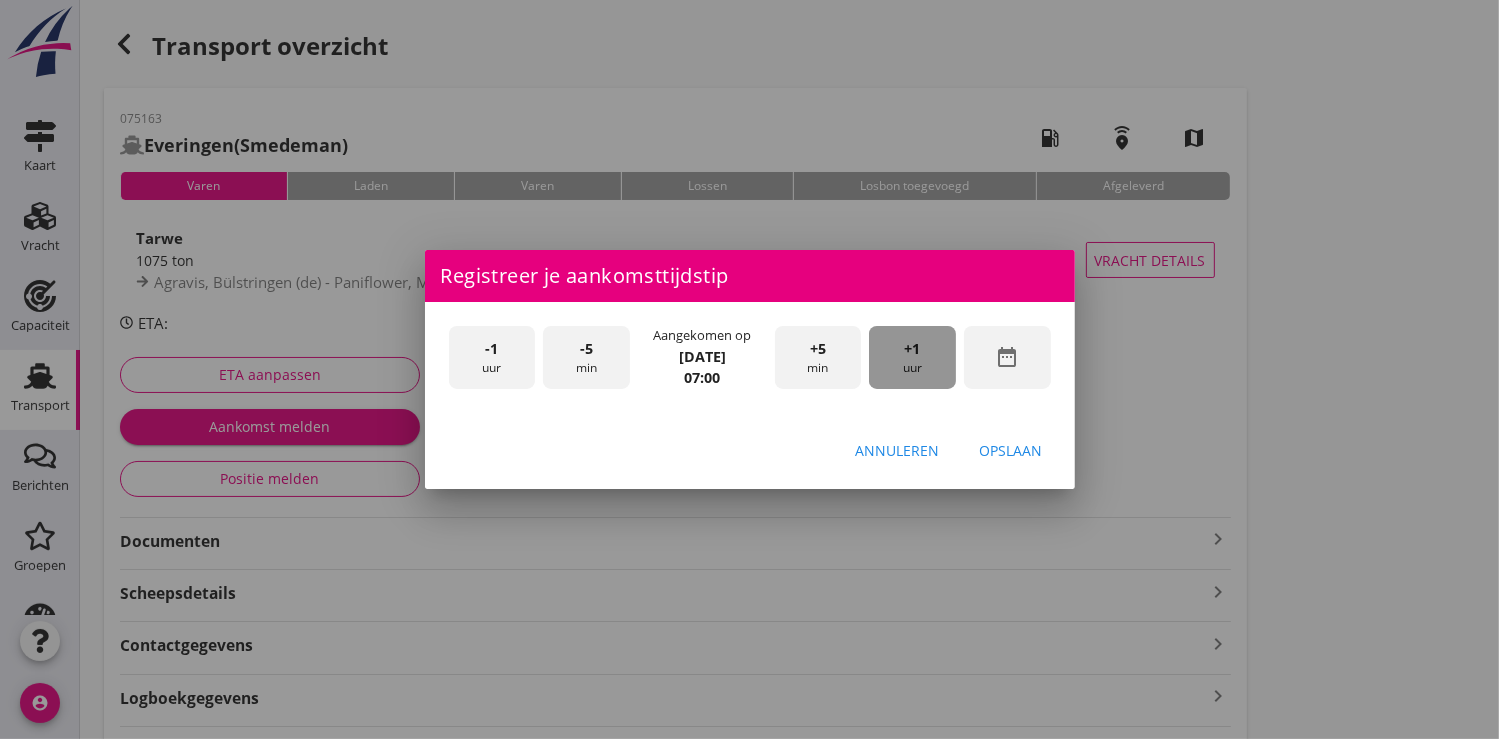 click on "+1  uur" at bounding box center (912, 357) 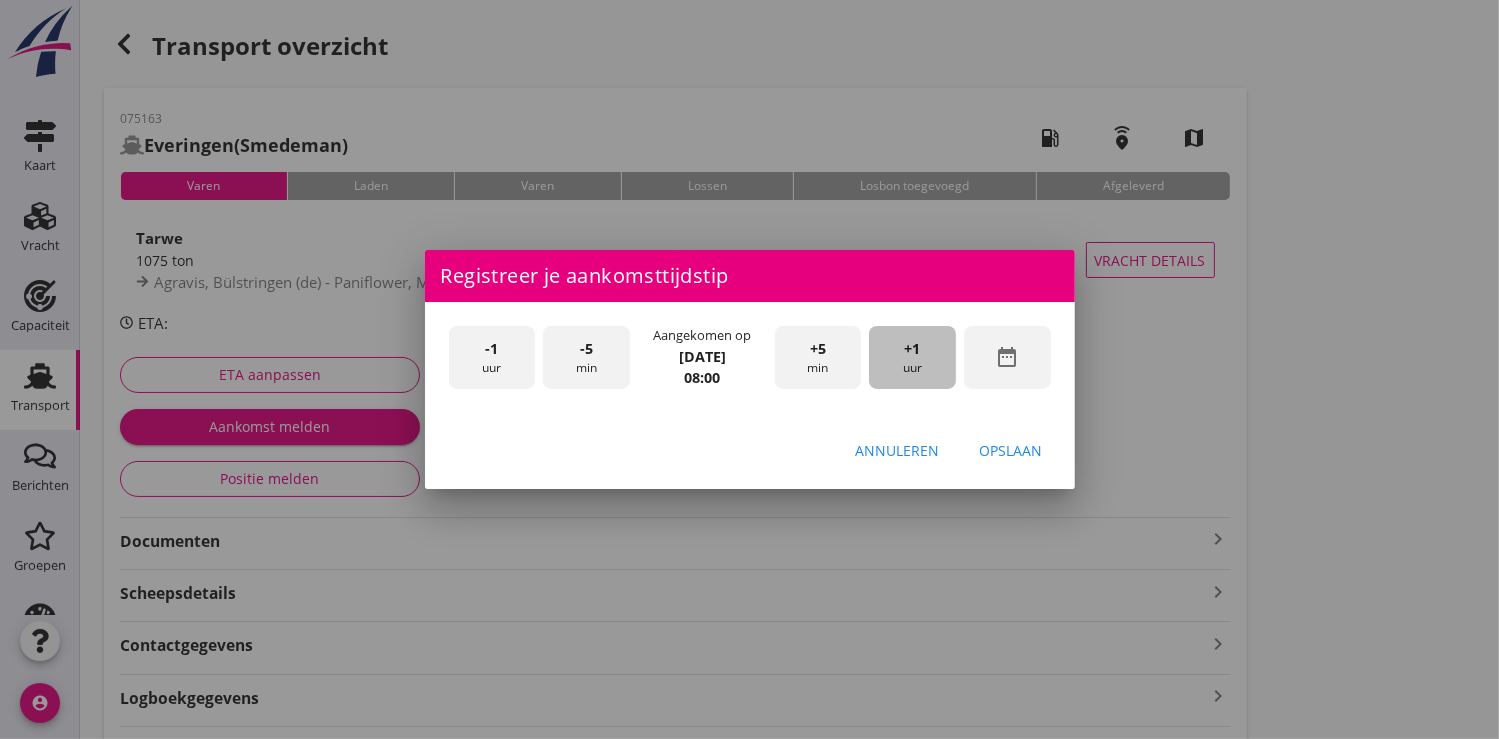 click on "+1  uur" at bounding box center (912, 357) 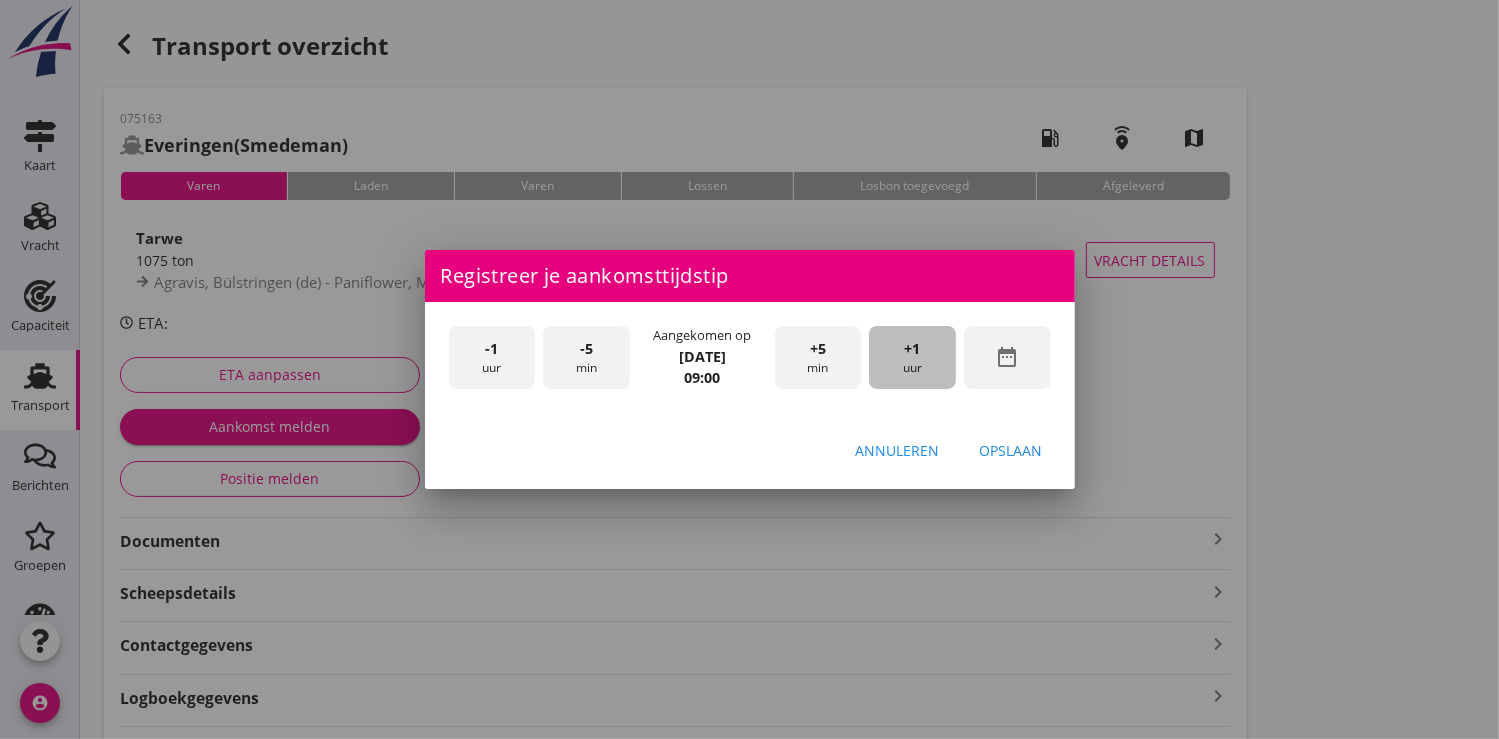 click on "+1  uur" at bounding box center [912, 357] 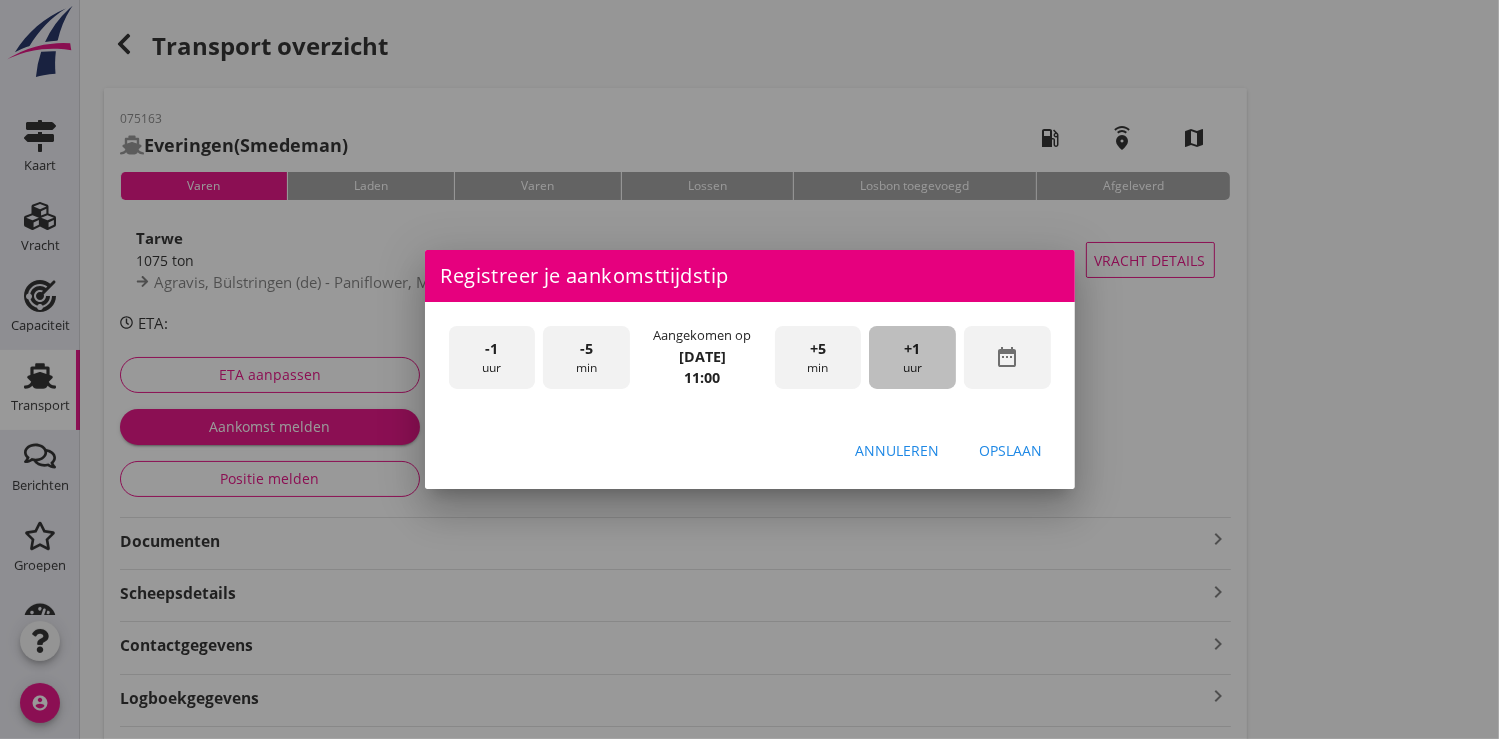 click on "+1  uur" at bounding box center (912, 357) 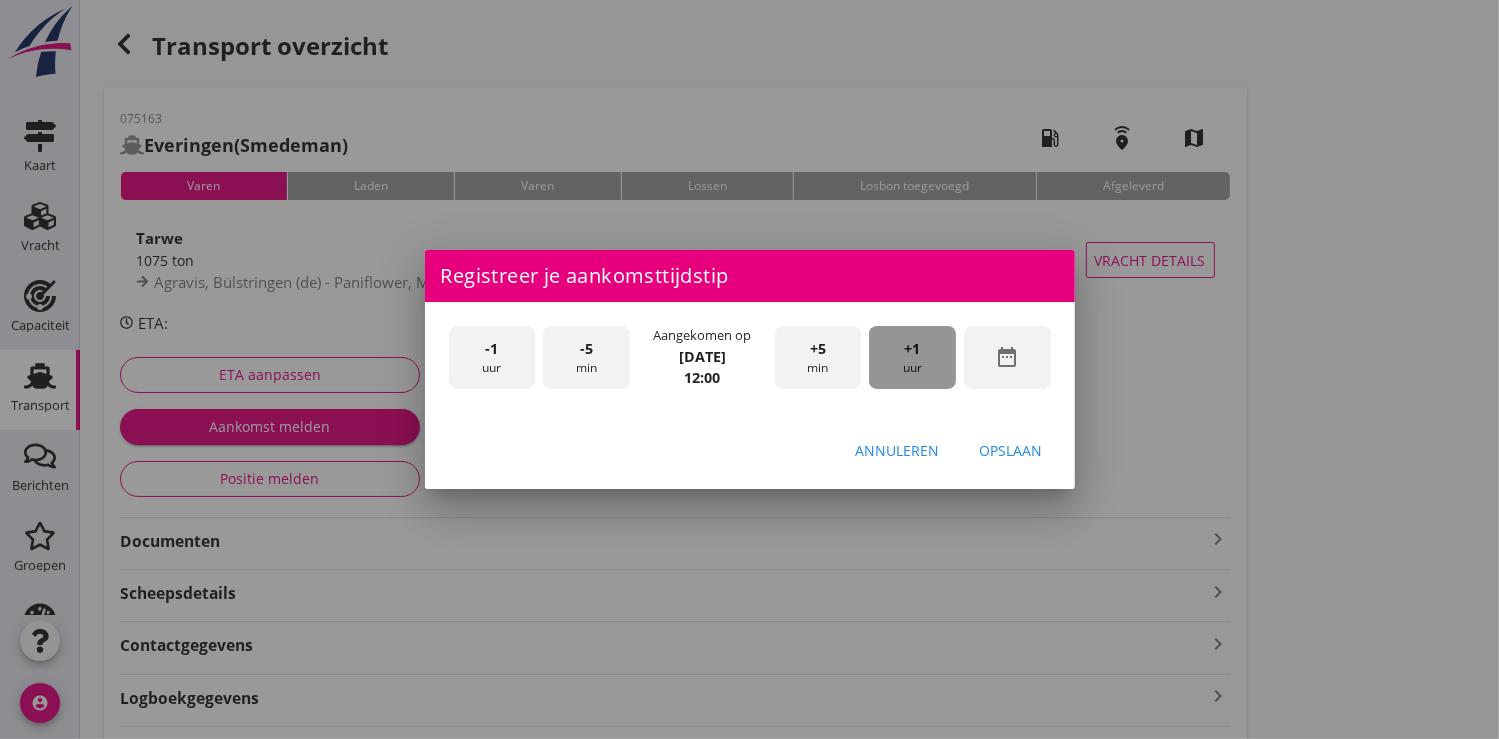 click on "+1  uur" at bounding box center [912, 357] 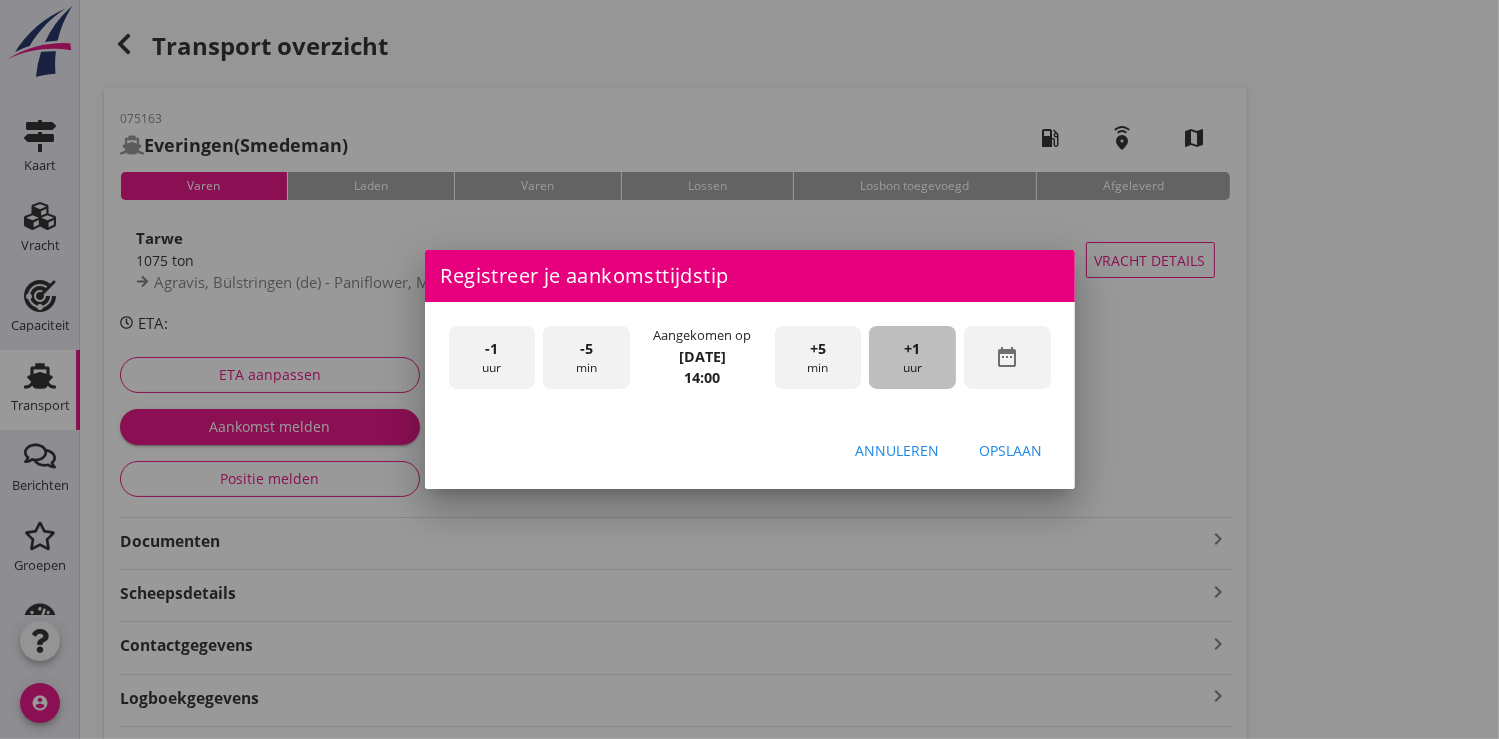 click on "+1  uur" at bounding box center [912, 357] 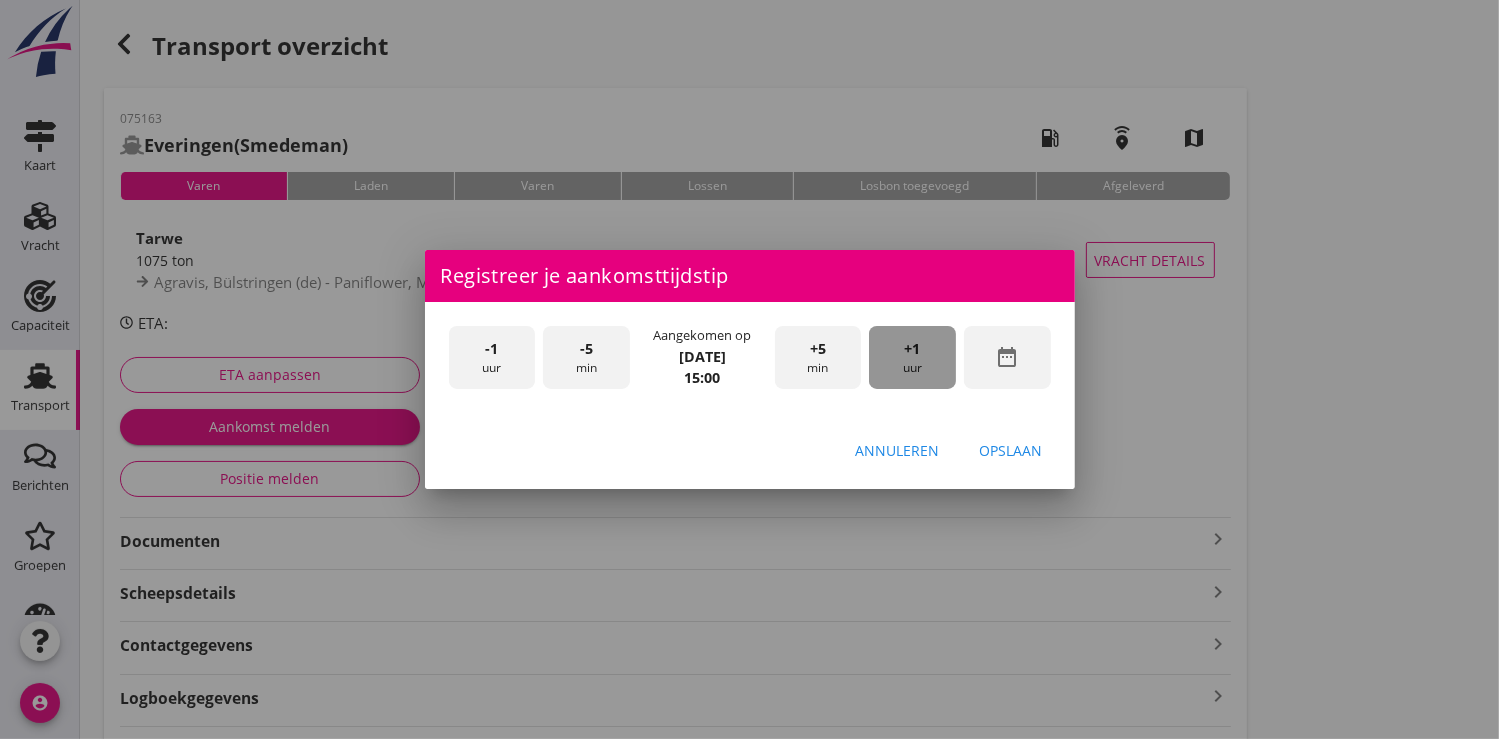 click on "+1  uur" at bounding box center [912, 357] 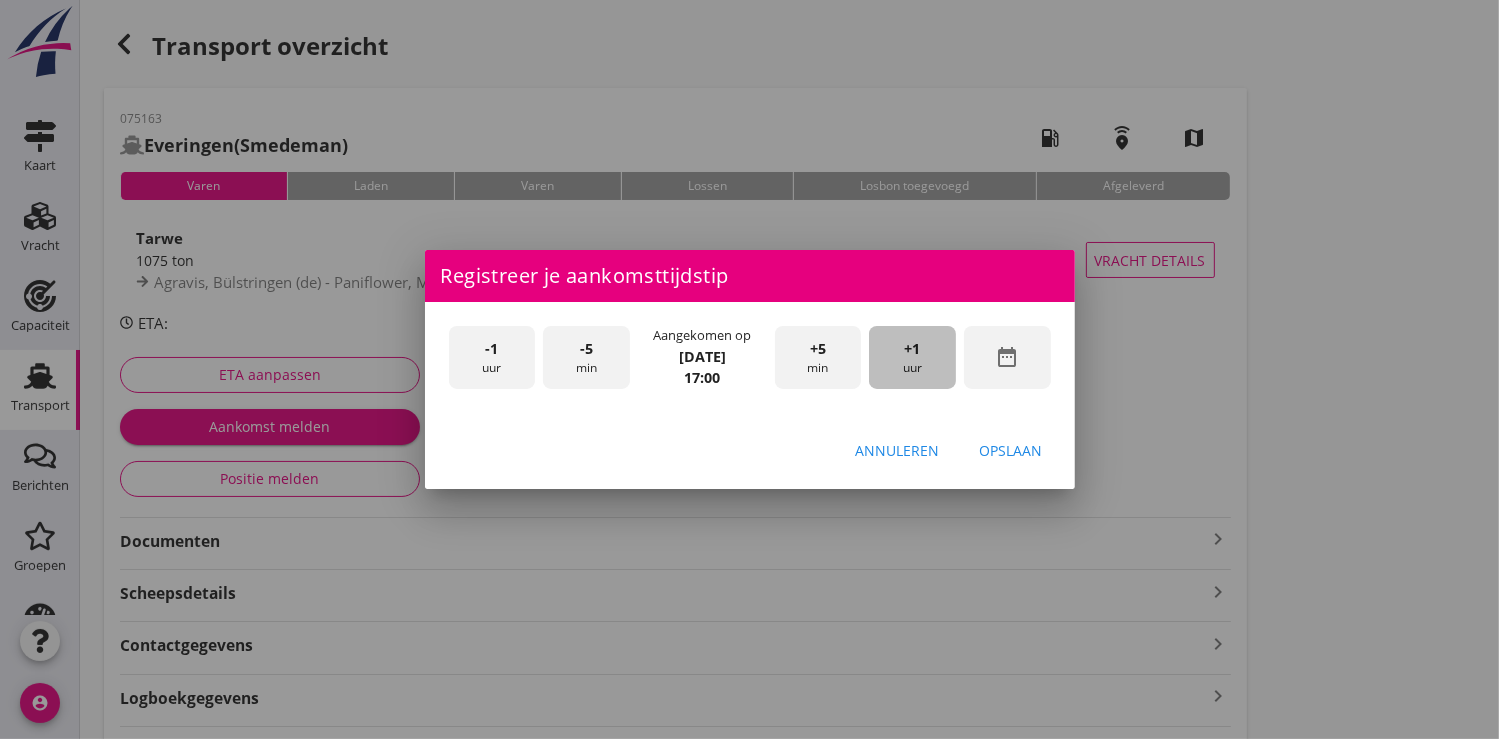 click on "+1  uur" at bounding box center [912, 357] 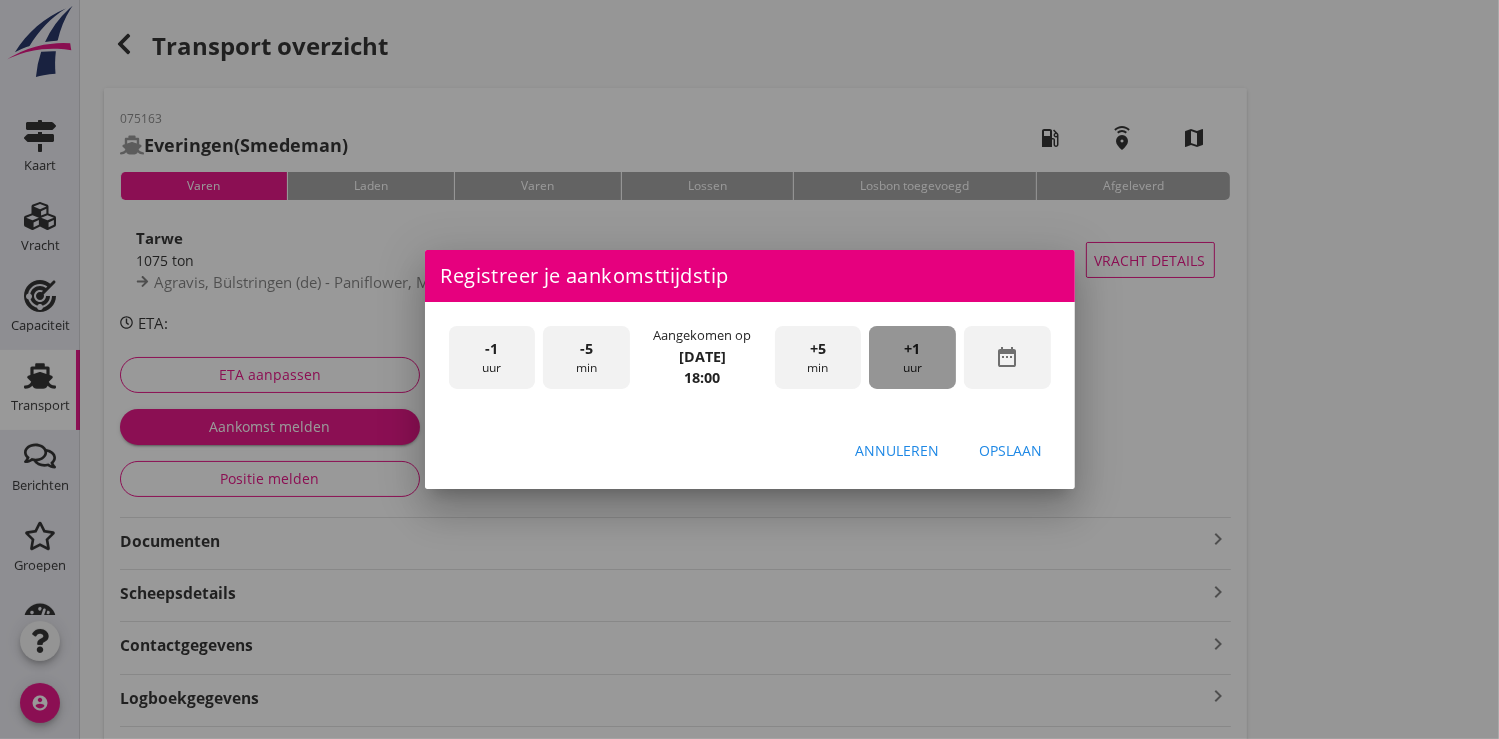 click on "+1  uur" at bounding box center [912, 357] 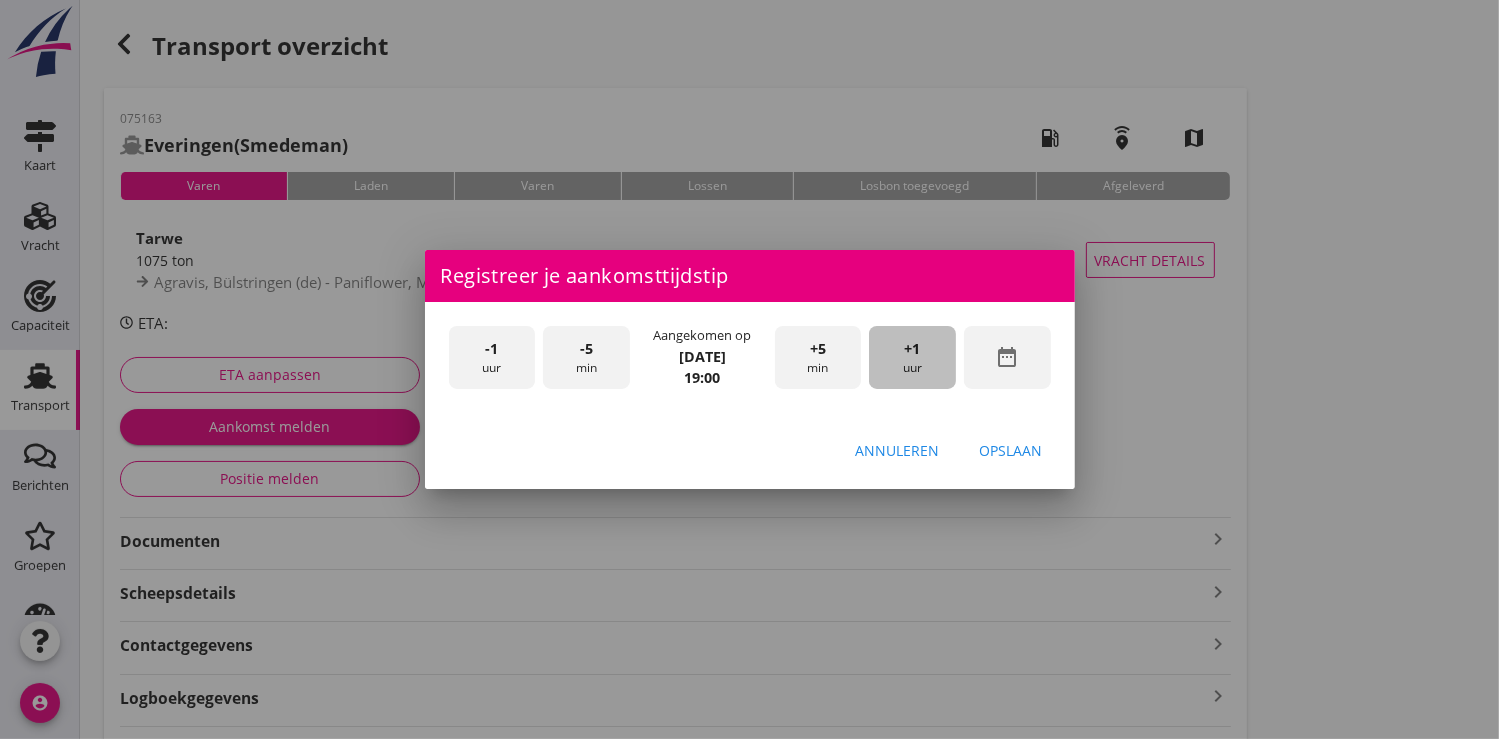click on "+1  uur" at bounding box center [912, 357] 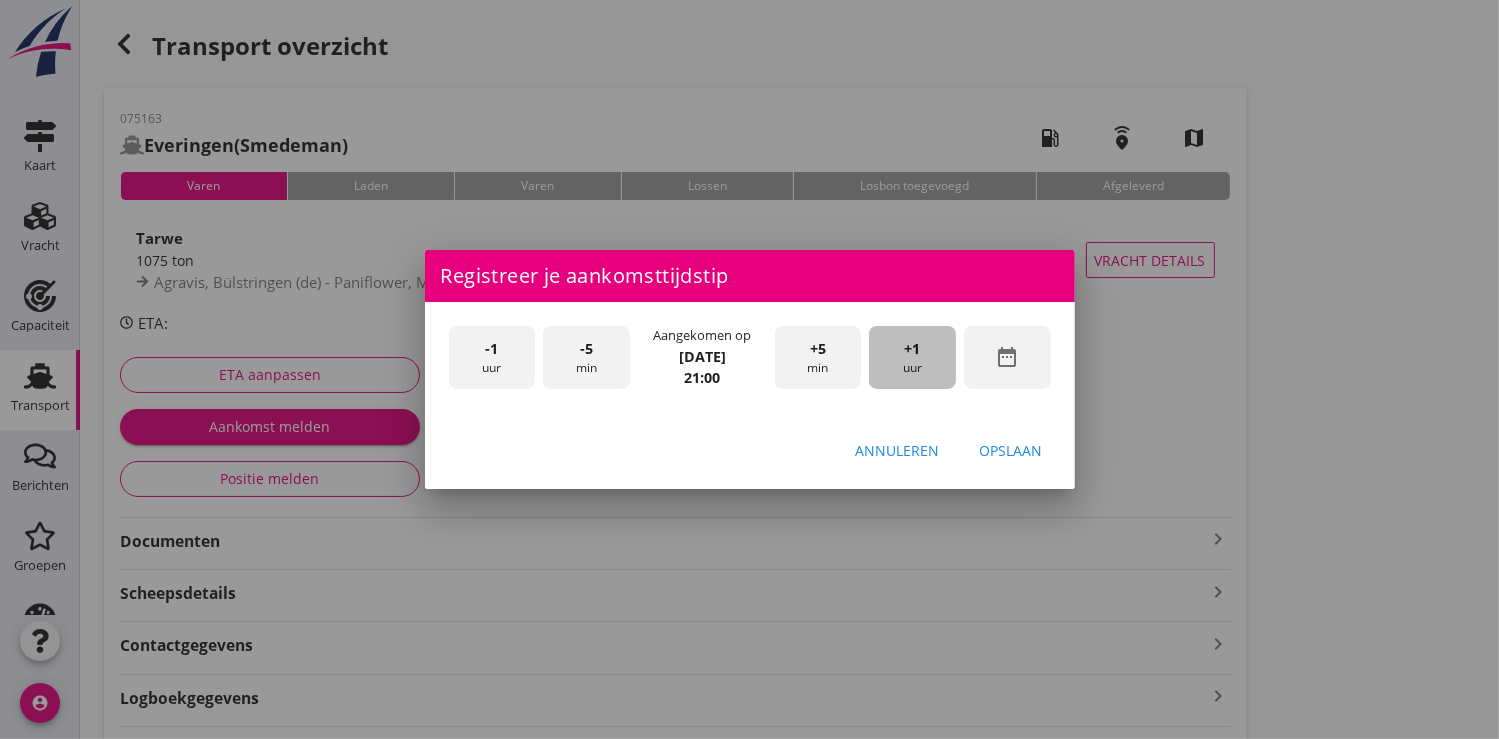 click on "+1  uur" at bounding box center [912, 357] 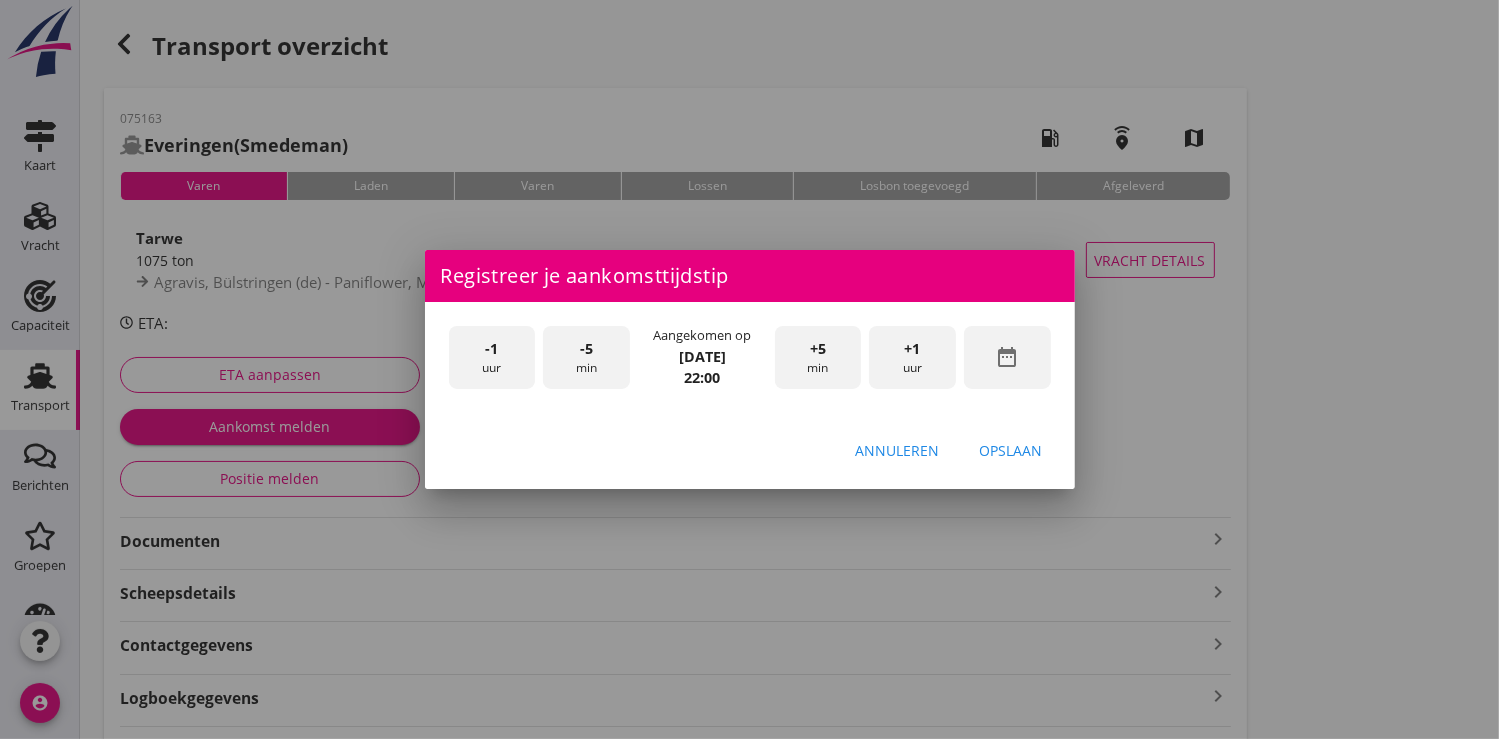 click on "Opslaan" at bounding box center (1011, 450) 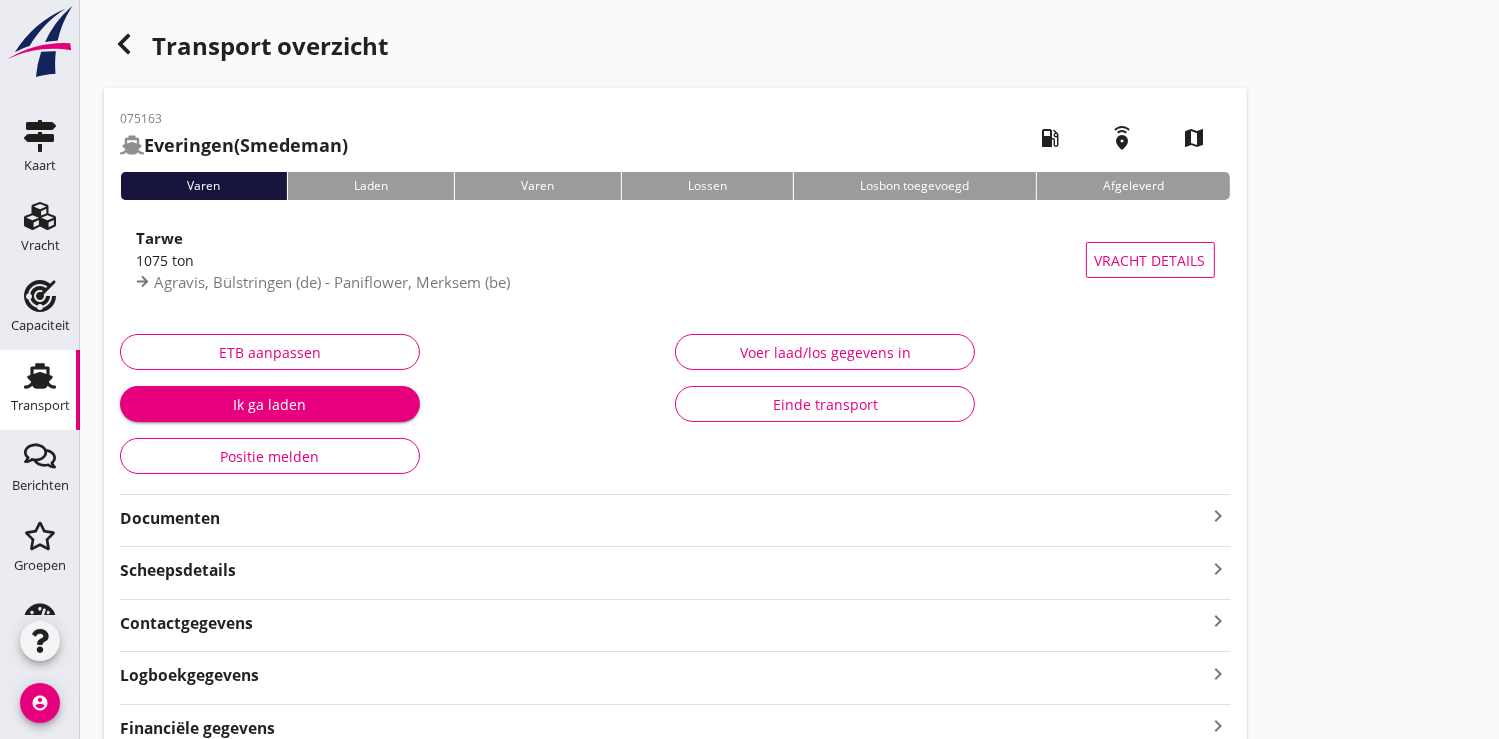 click on "Ik ga laden" at bounding box center (270, 404) 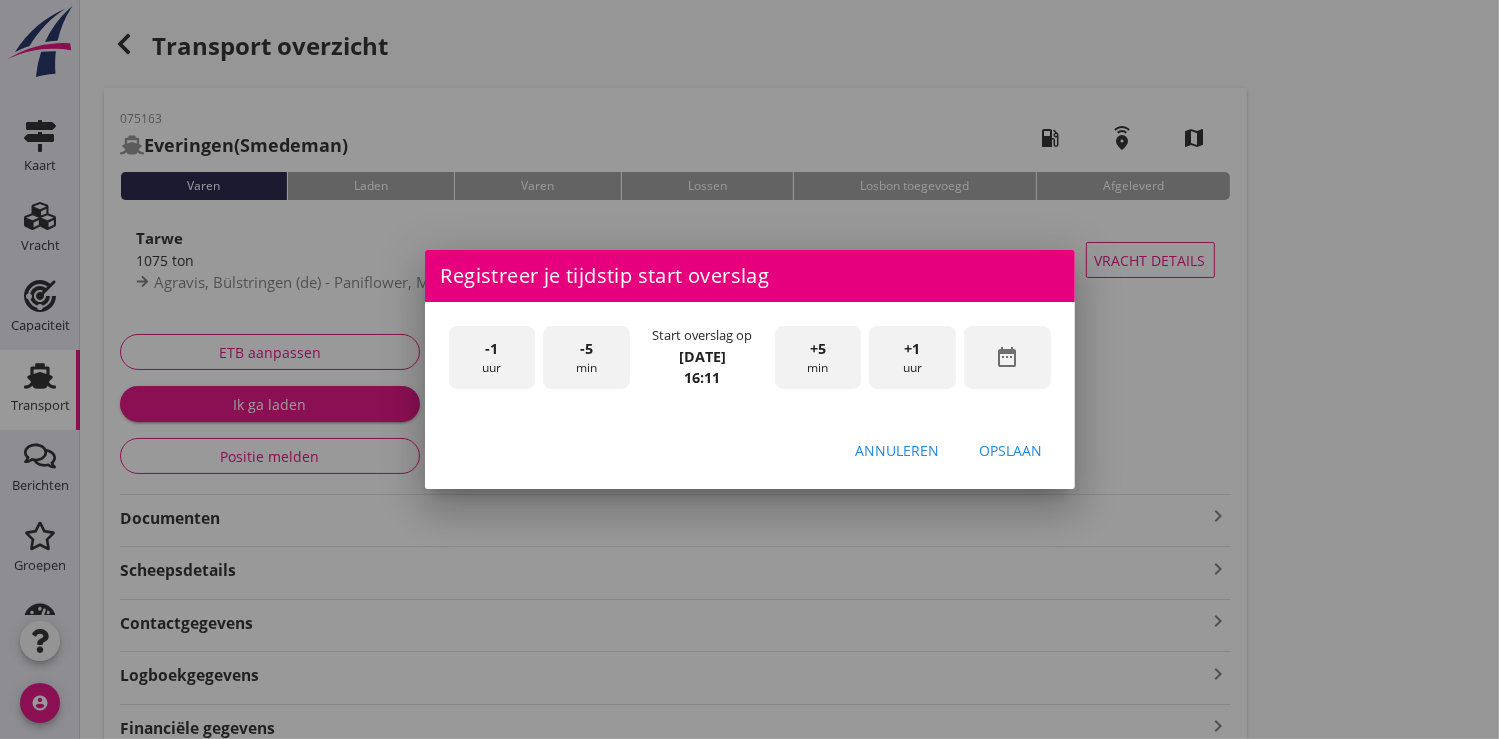 click on "-1" at bounding box center [491, 349] 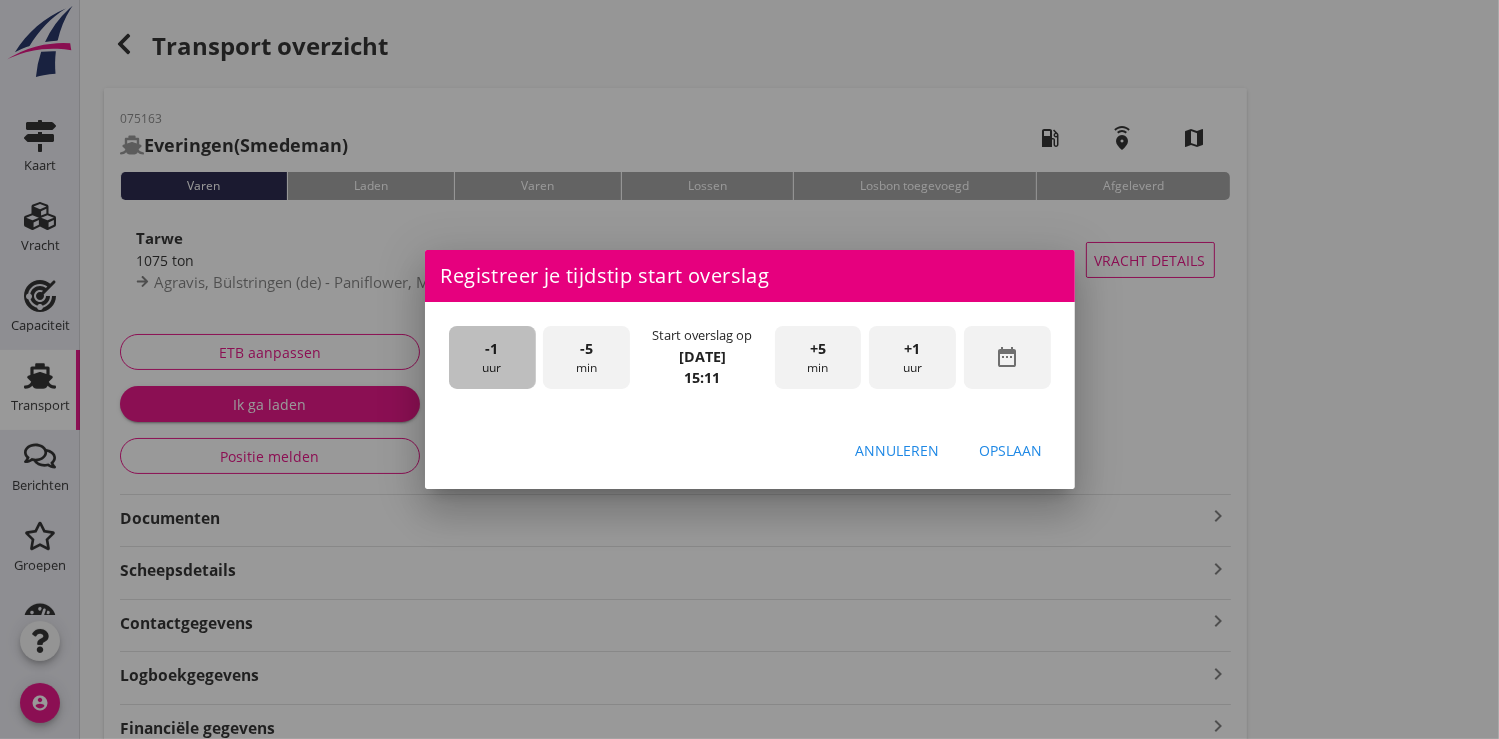 click on "-1" at bounding box center [491, 349] 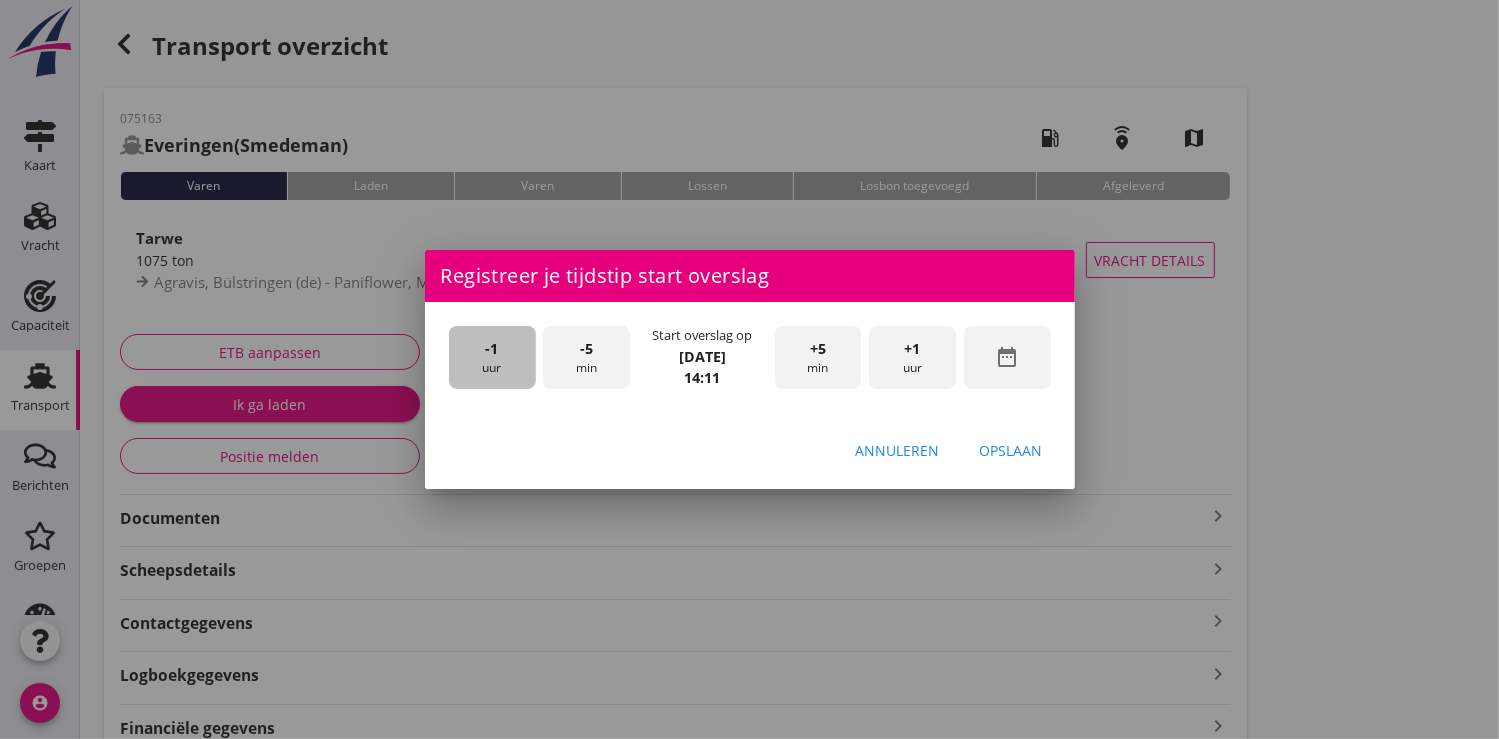 click on "-1" at bounding box center (491, 349) 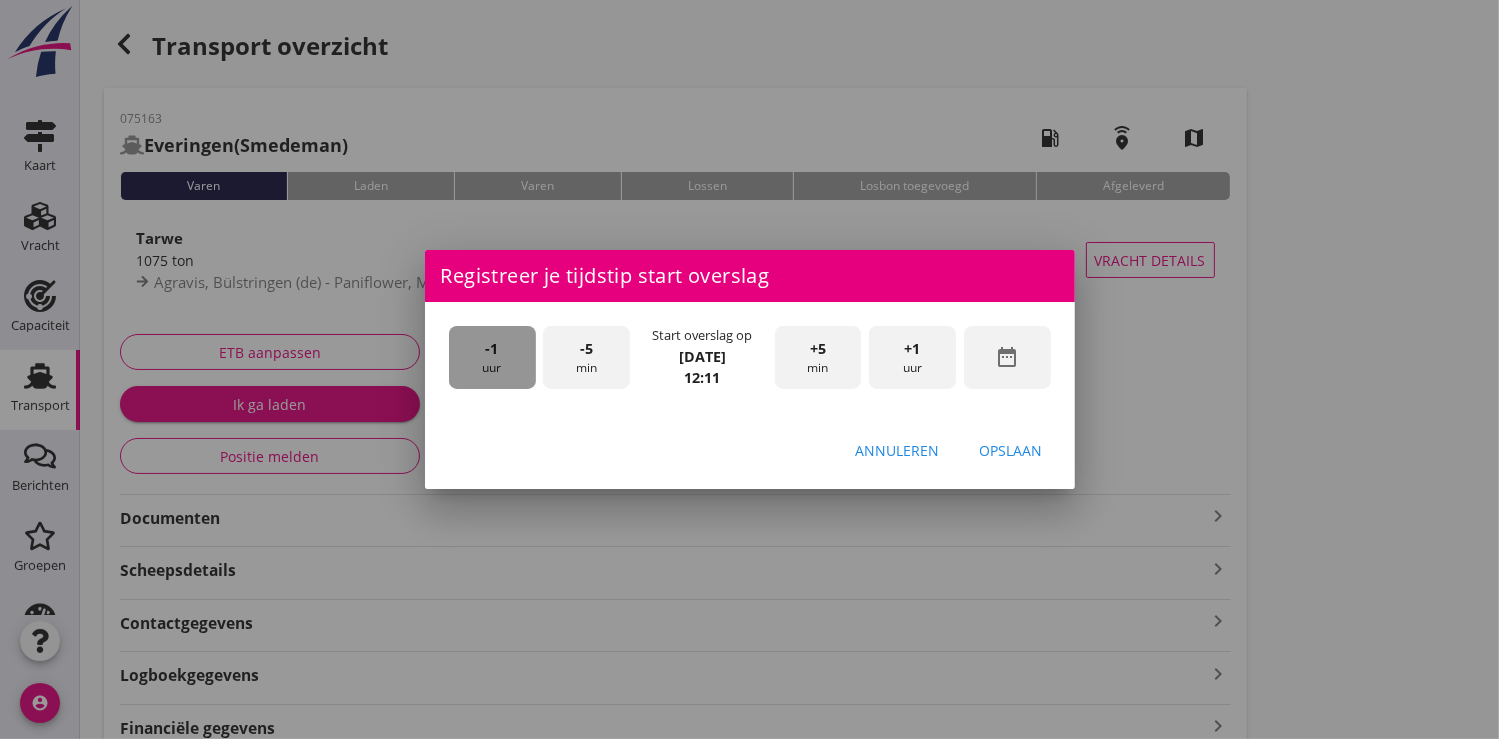 click on "-1" at bounding box center [491, 349] 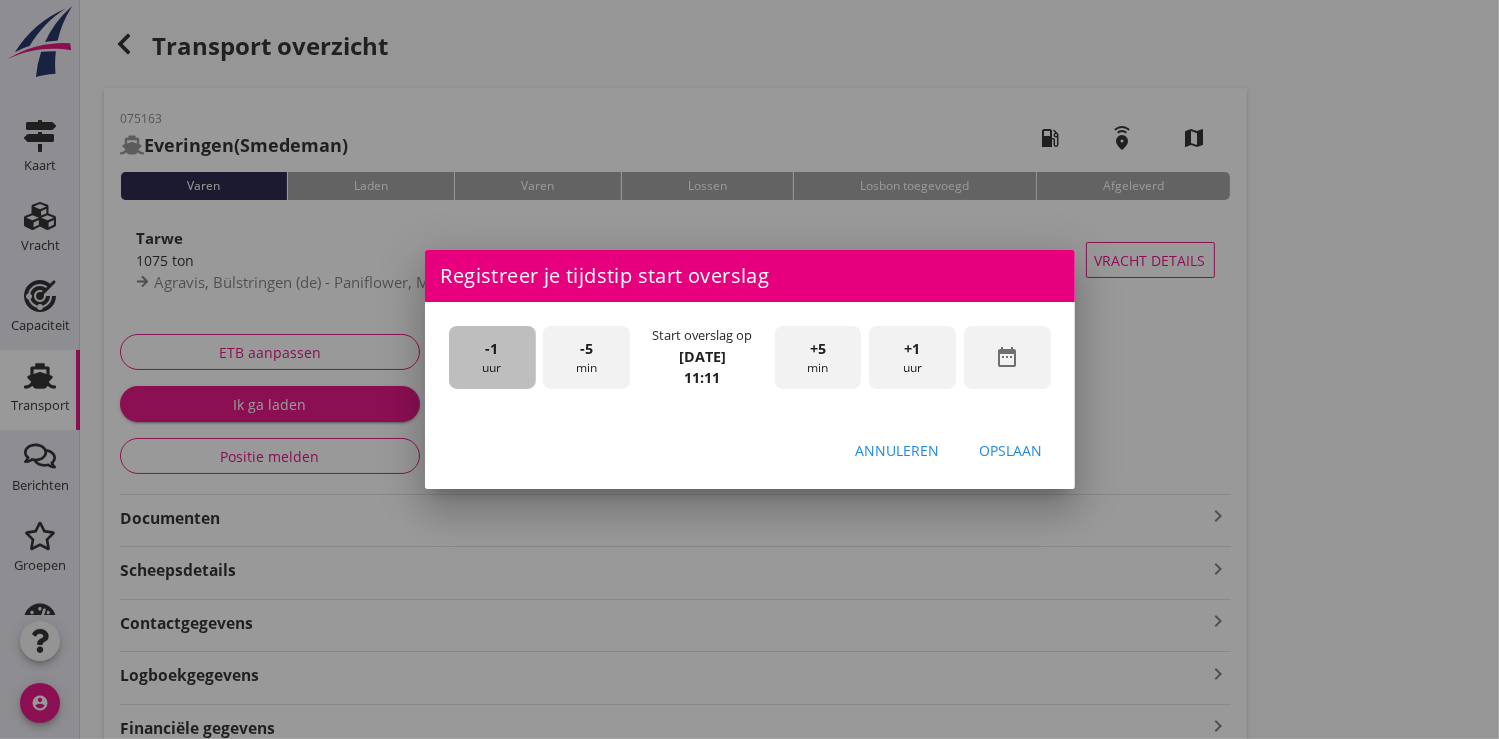 click on "-1" at bounding box center (491, 349) 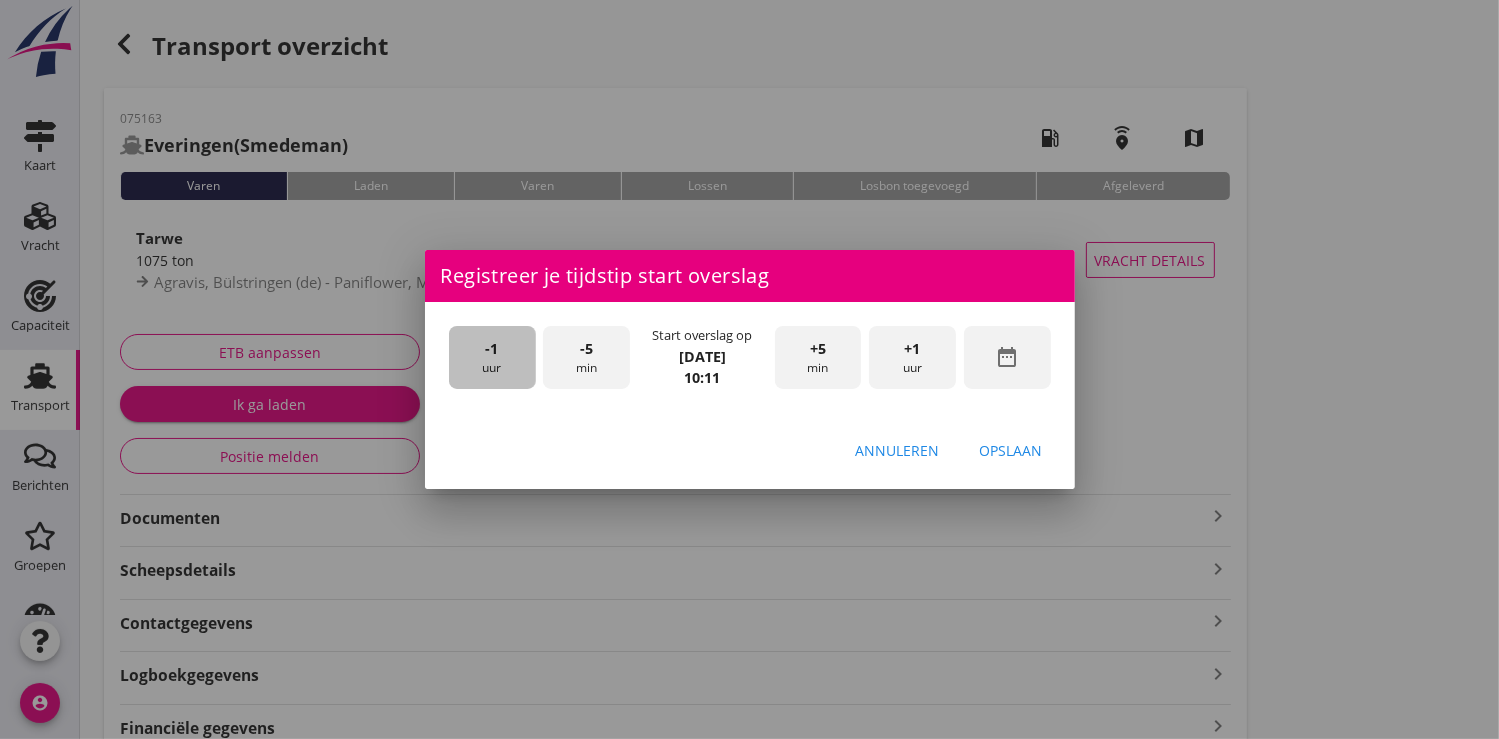 click on "-1" at bounding box center [491, 349] 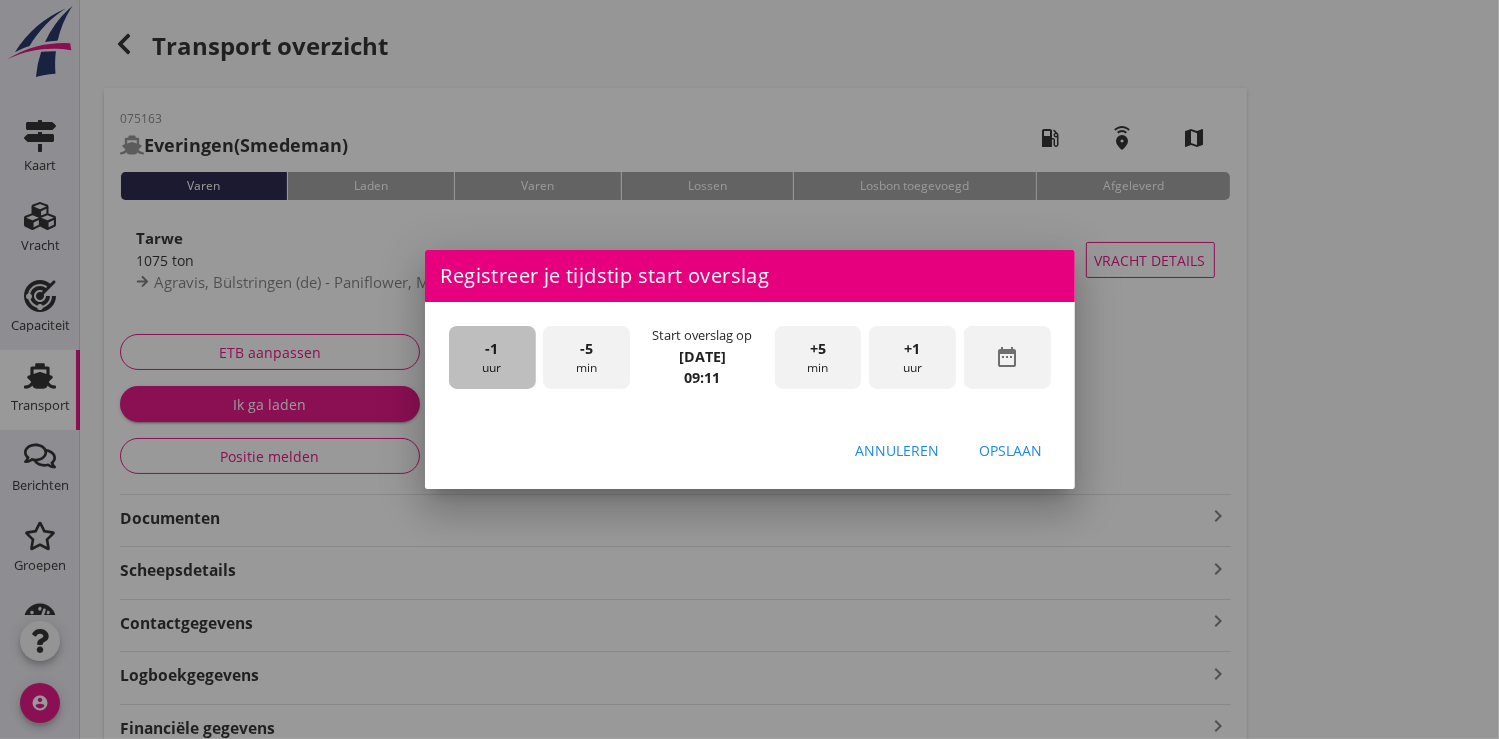 click on "-1" at bounding box center (491, 349) 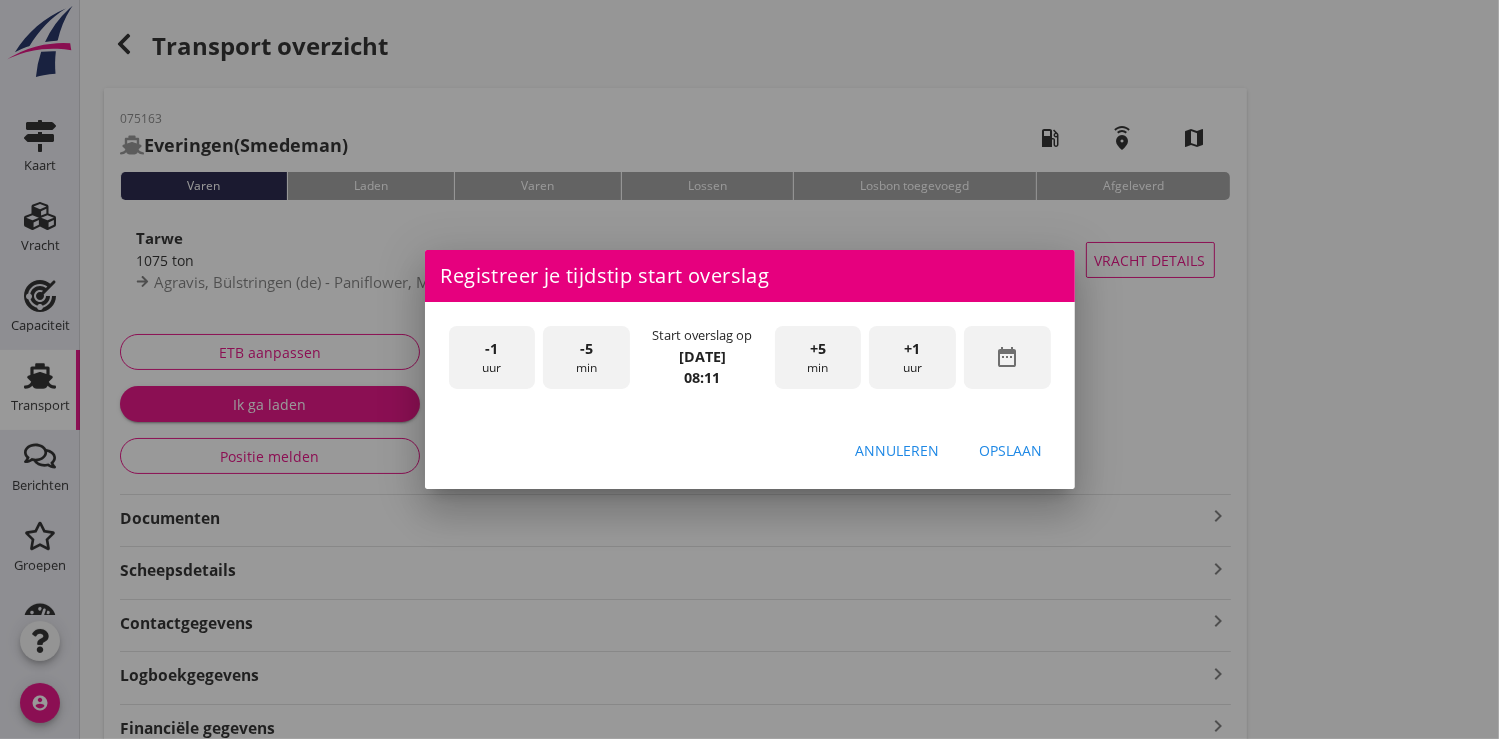 click on "-1" at bounding box center (491, 349) 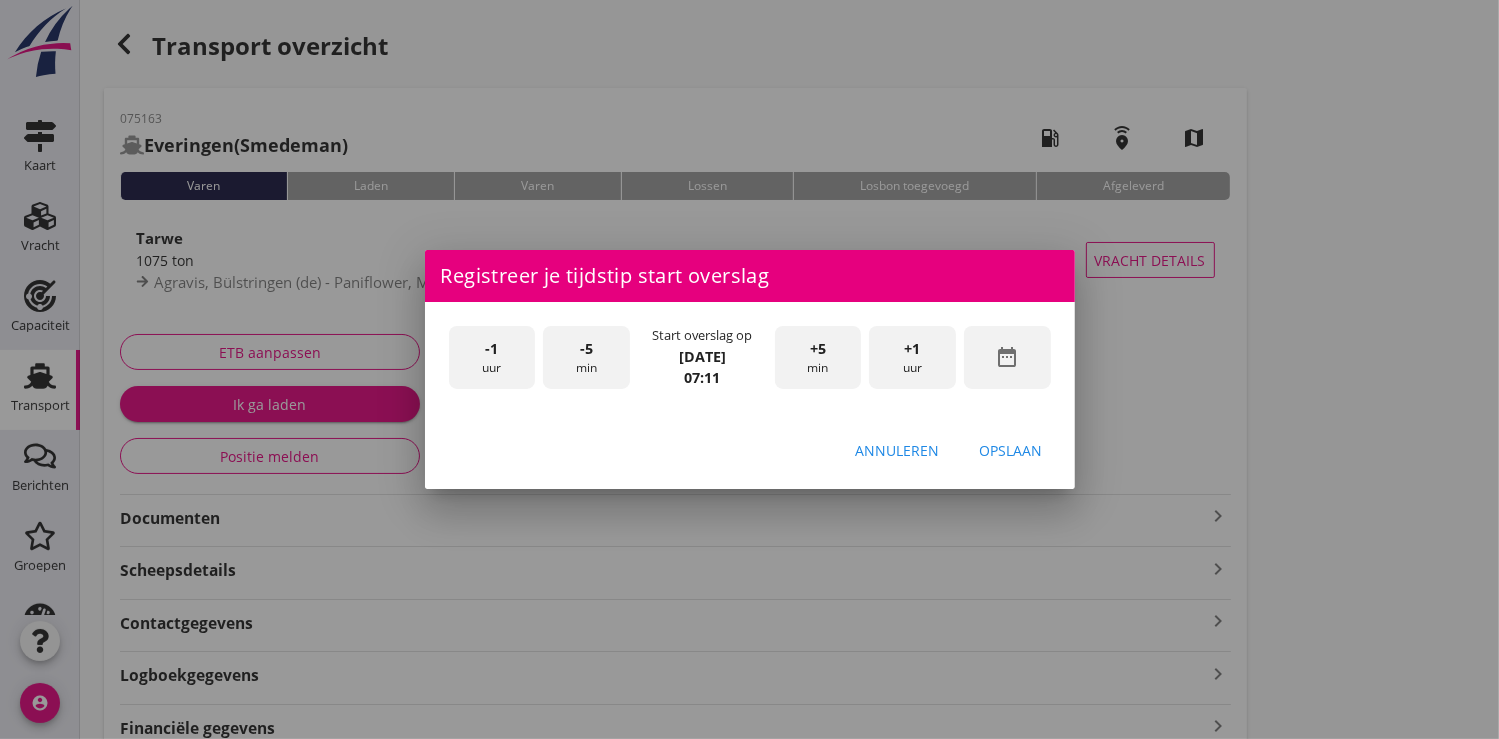 click on "-1" at bounding box center (491, 349) 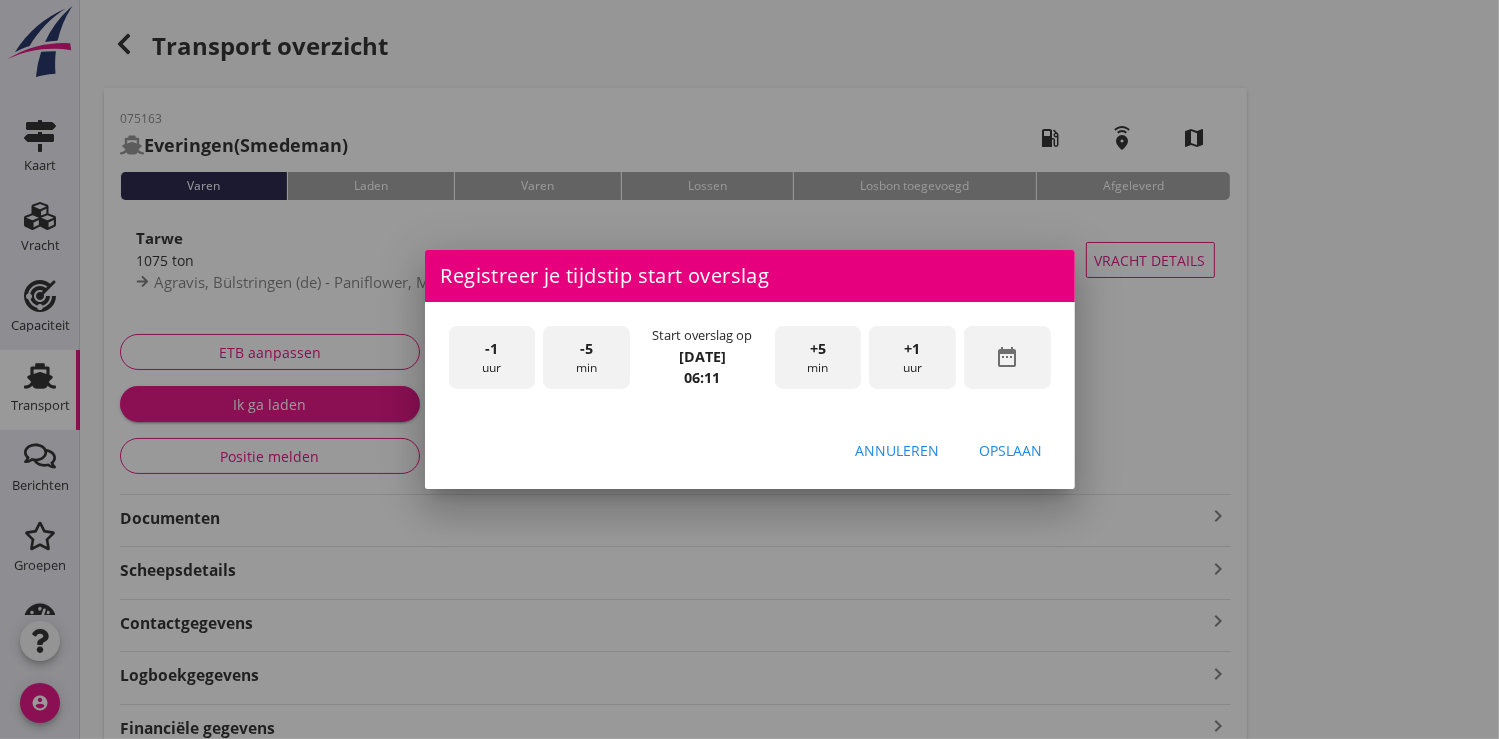 click on "-5  min" at bounding box center (586, 357) 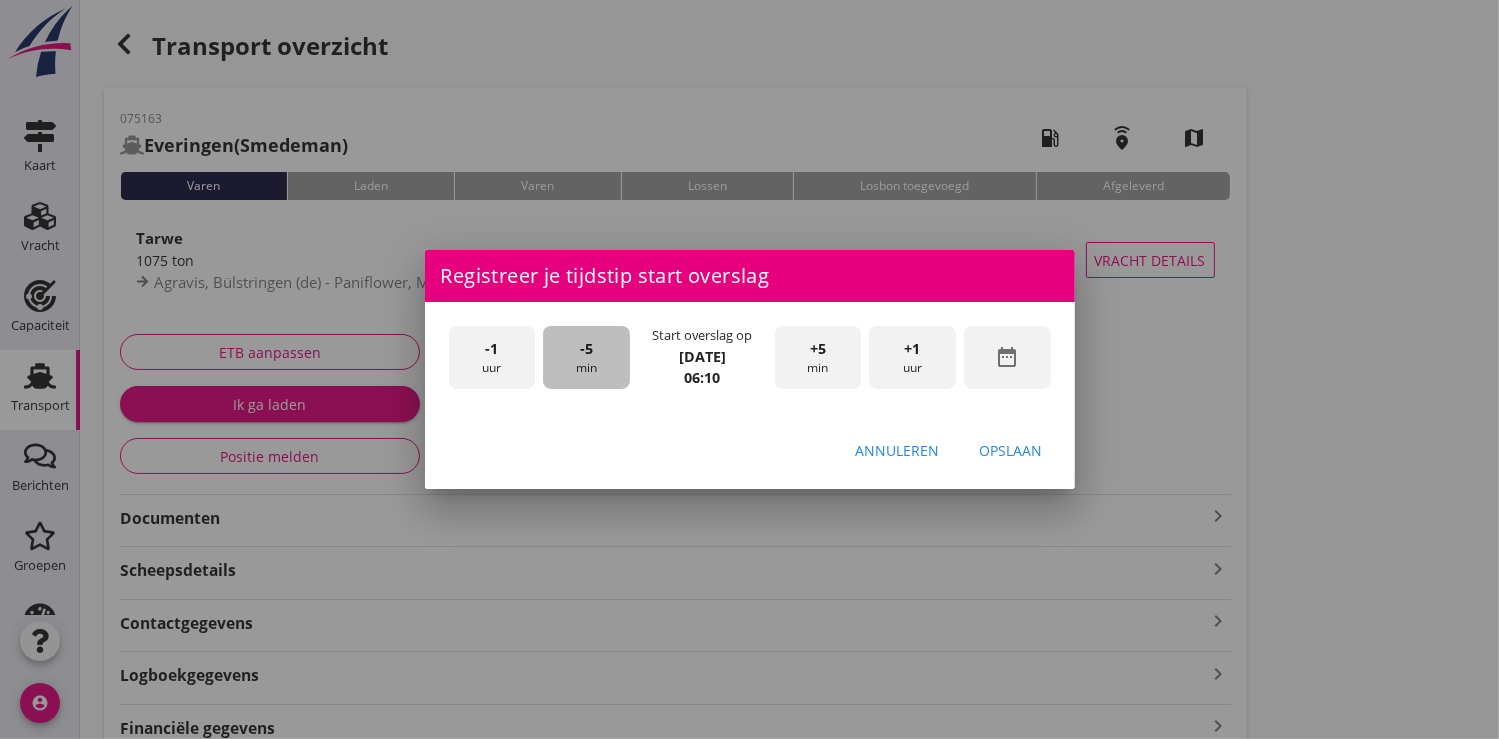 click on "-5  min" at bounding box center [586, 357] 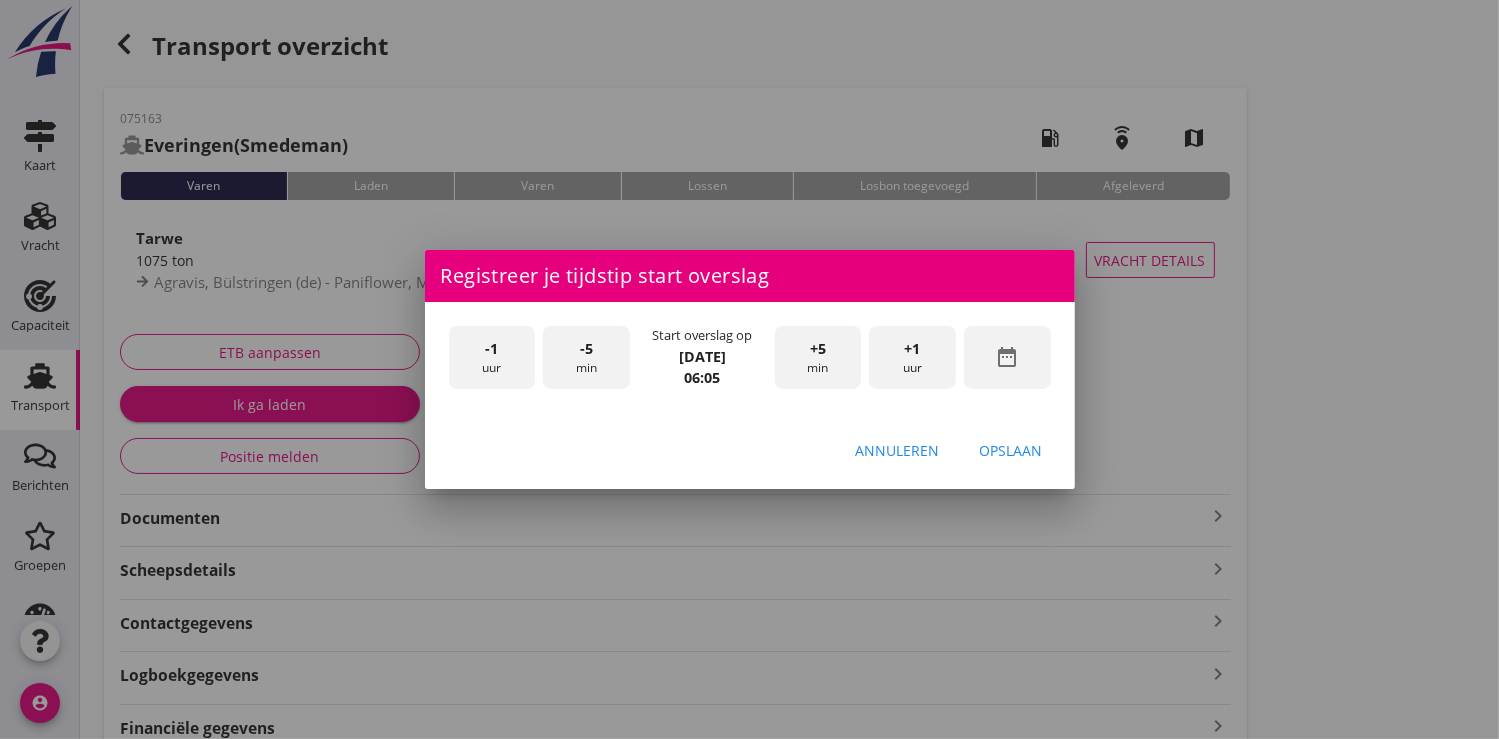 click on "-5  min" at bounding box center (586, 357) 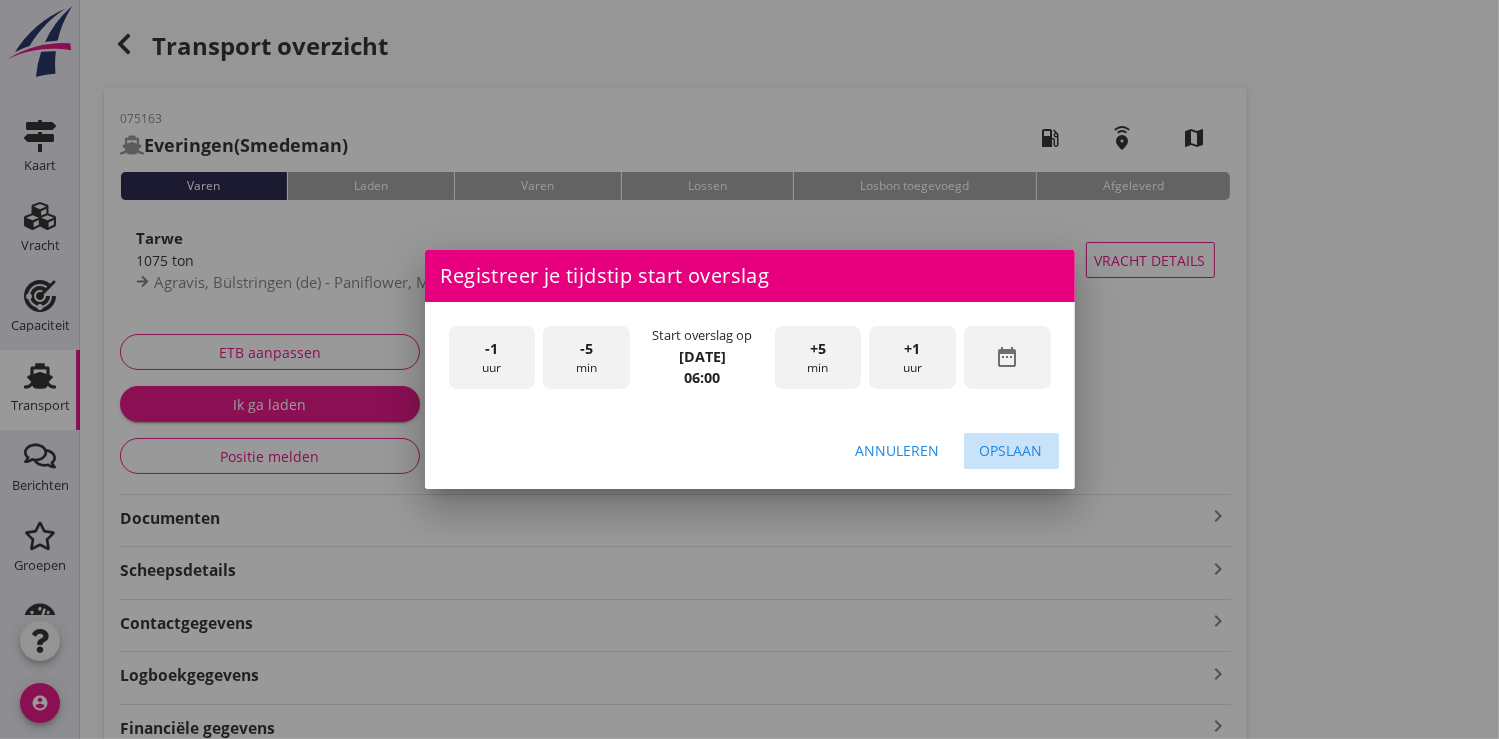 click on "Opslaan" at bounding box center (1011, 450) 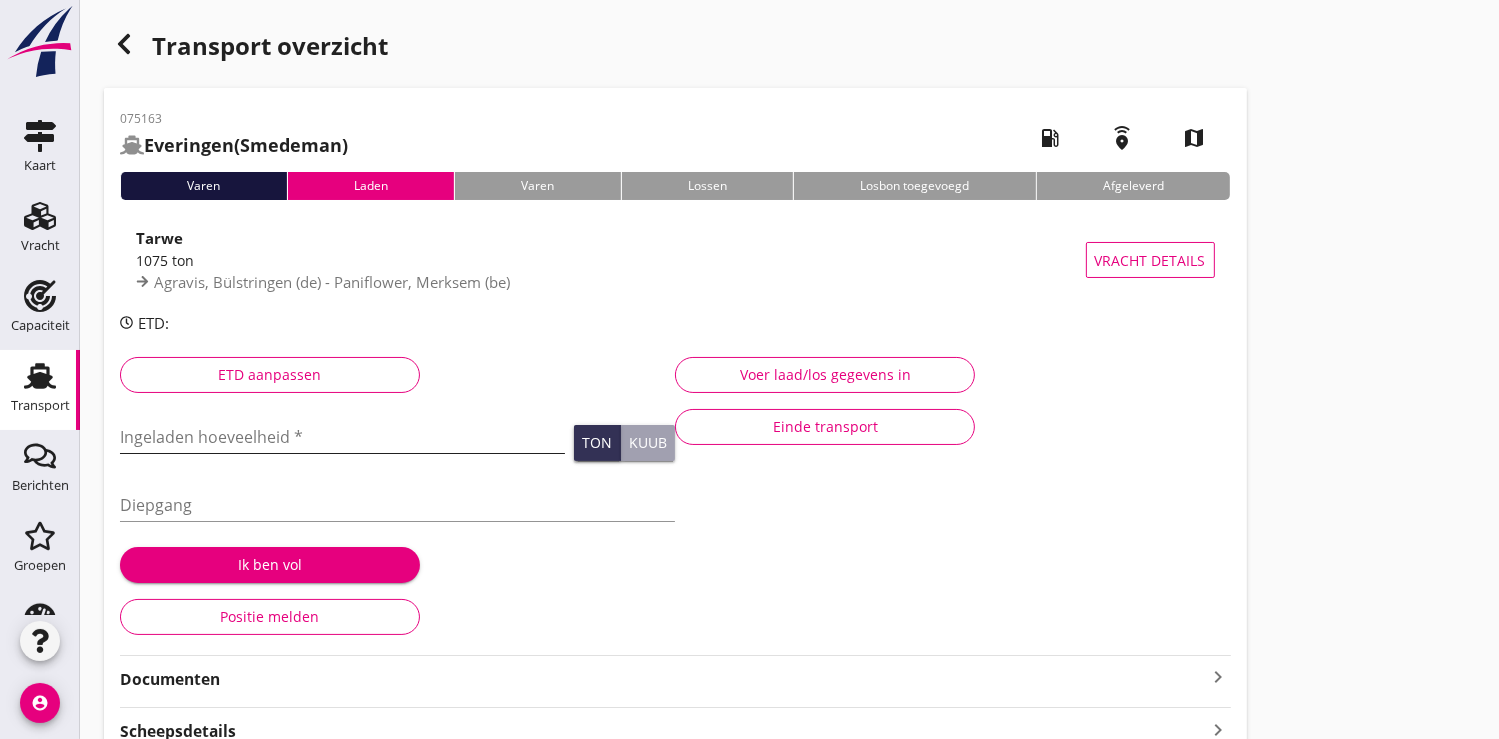 click at bounding box center [342, 437] 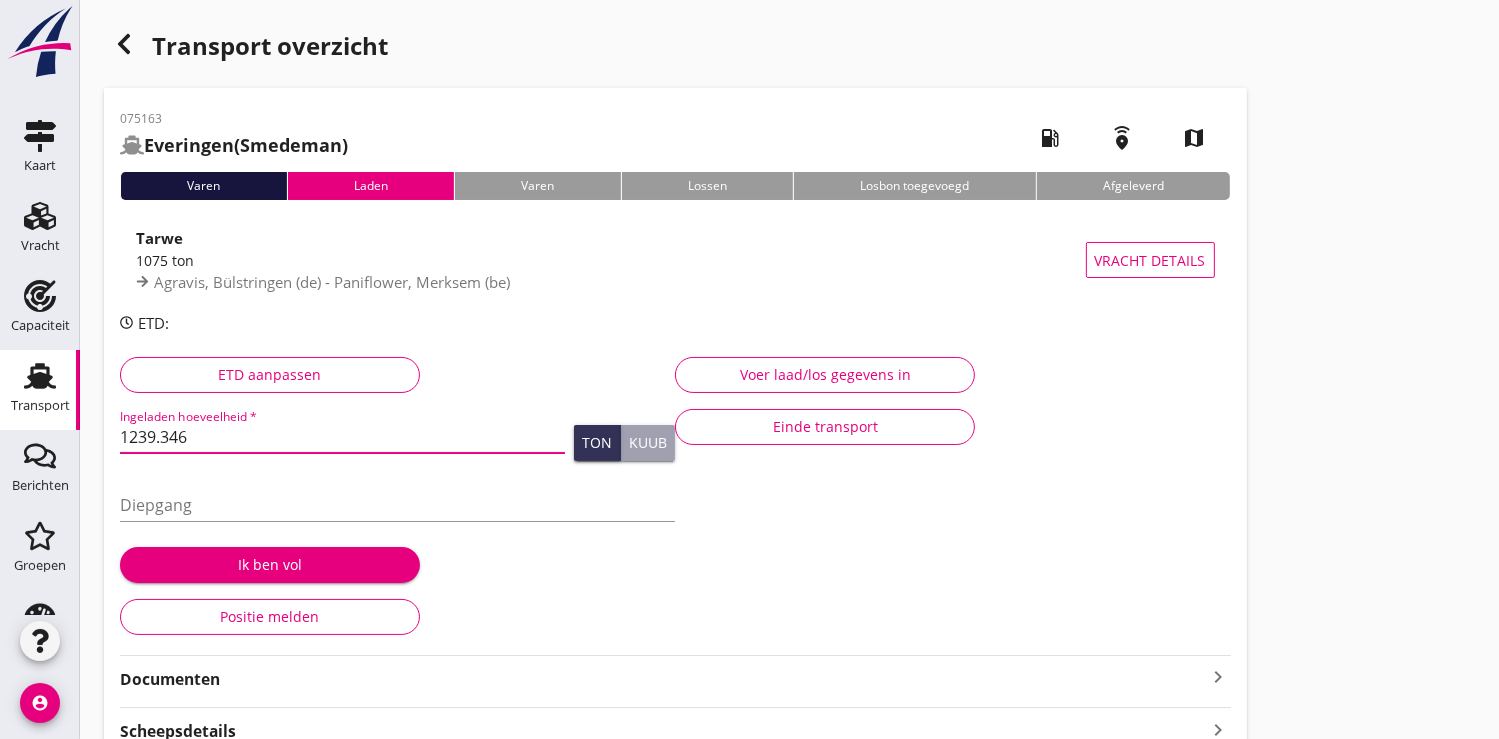 type on "1239.346" 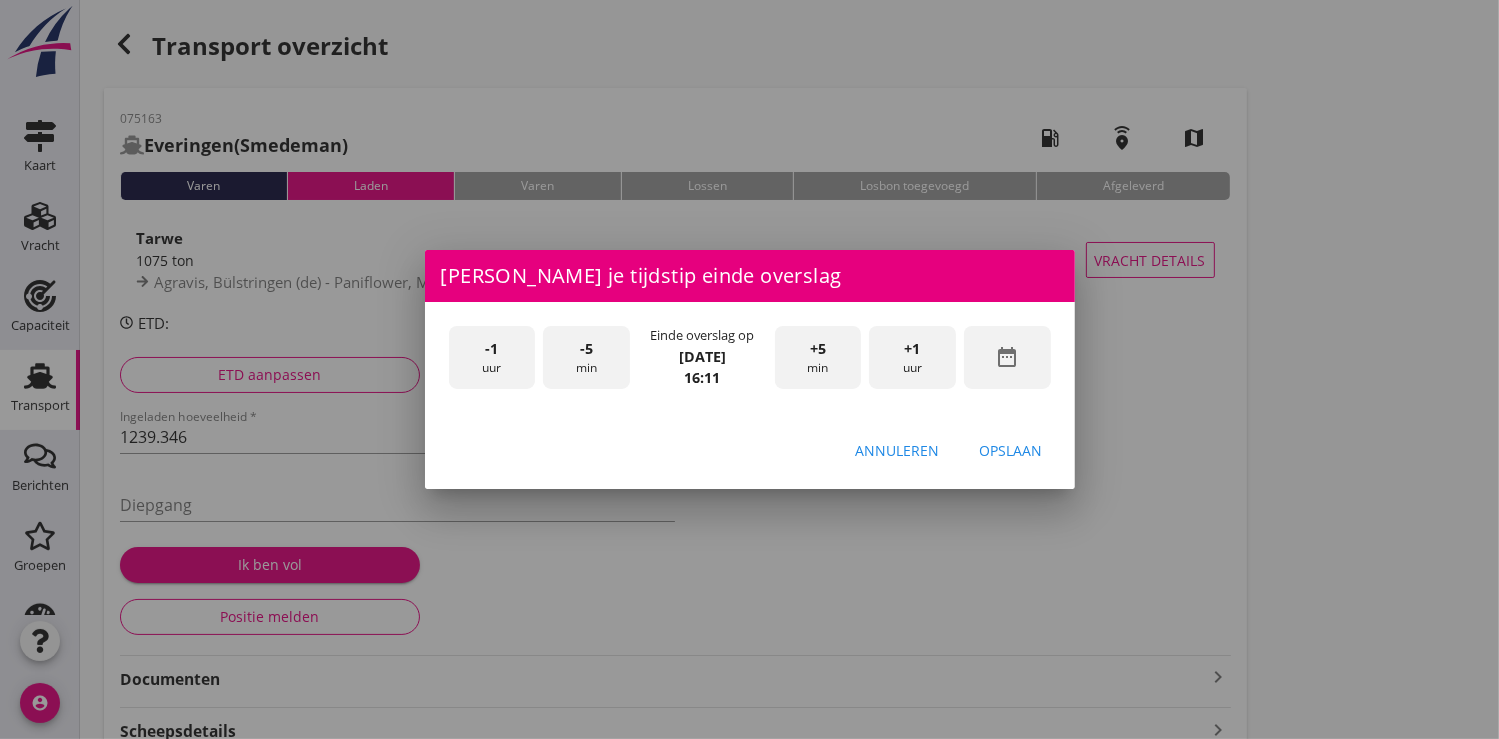 click on "-1  uur" at bounding box center (492, 357) 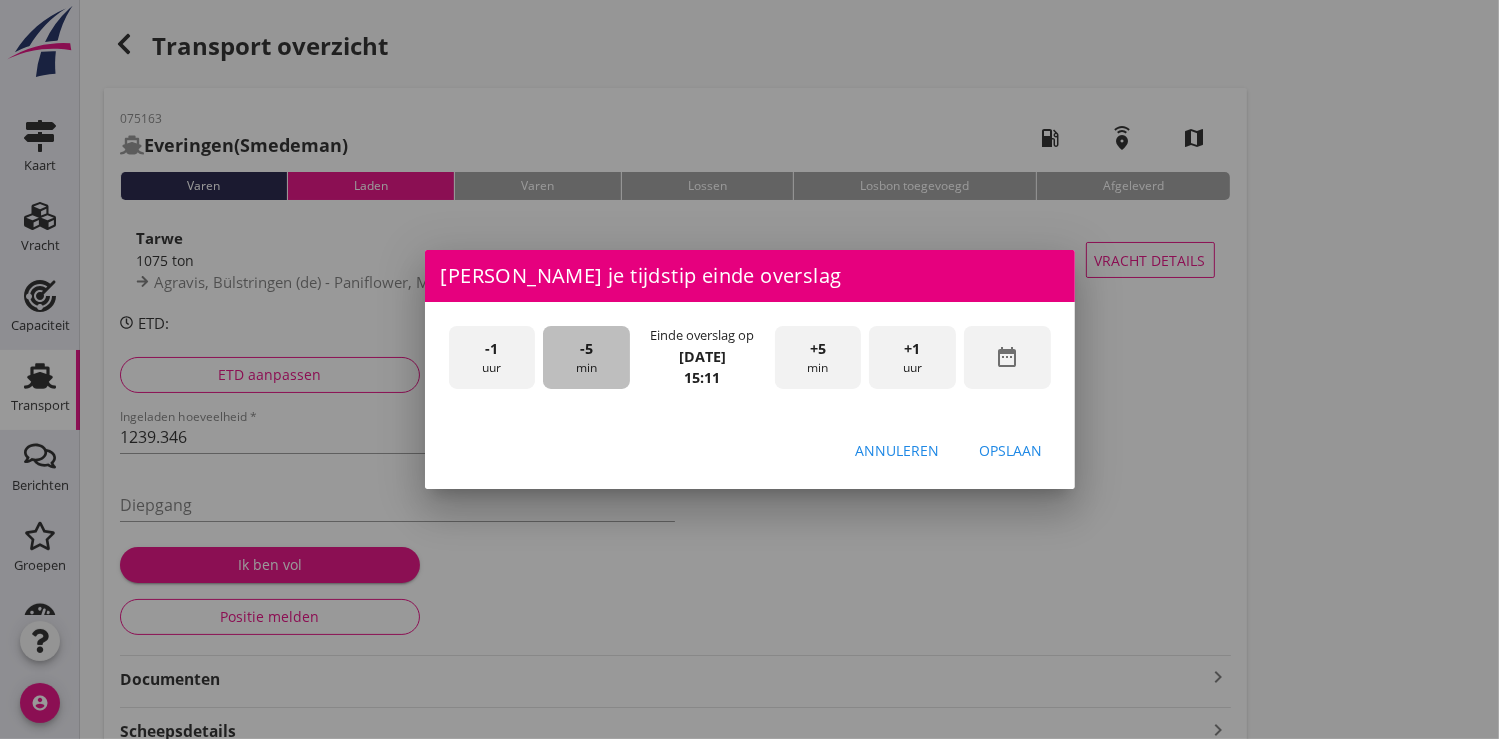 click on "-5  min" at bounding box center (586, 357) 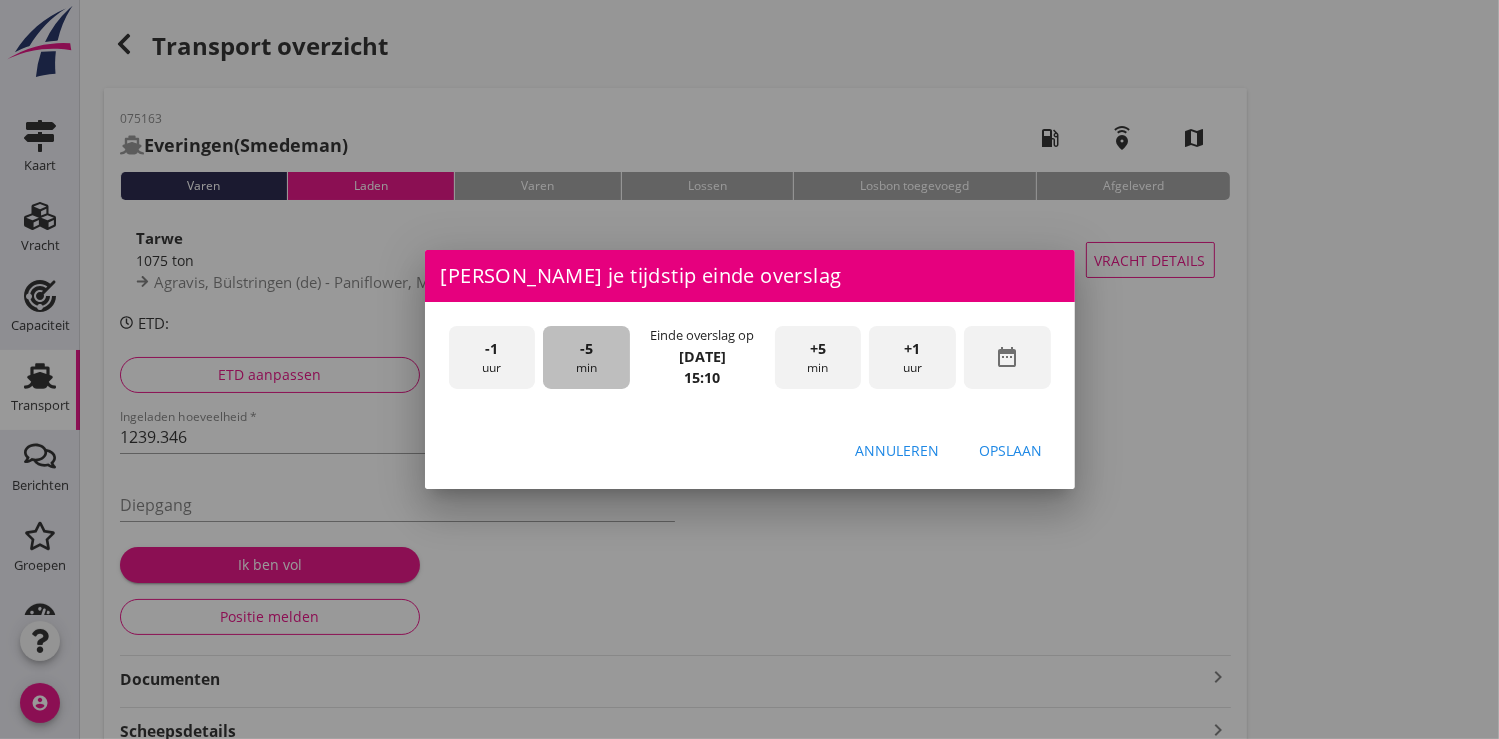 click on "-5  min" at bounding box center (586, 357) 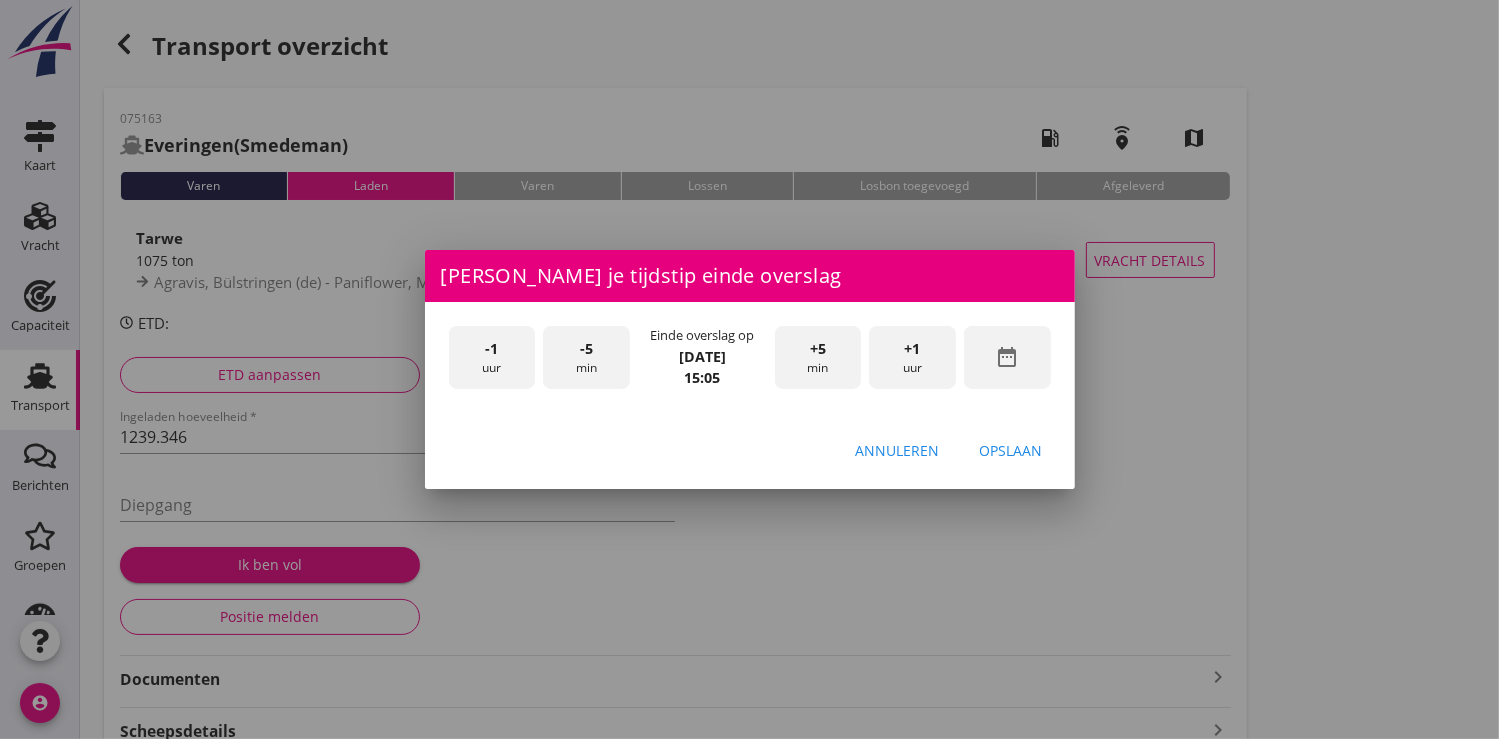 click on "-5  min" at bounding box center [586, 357] 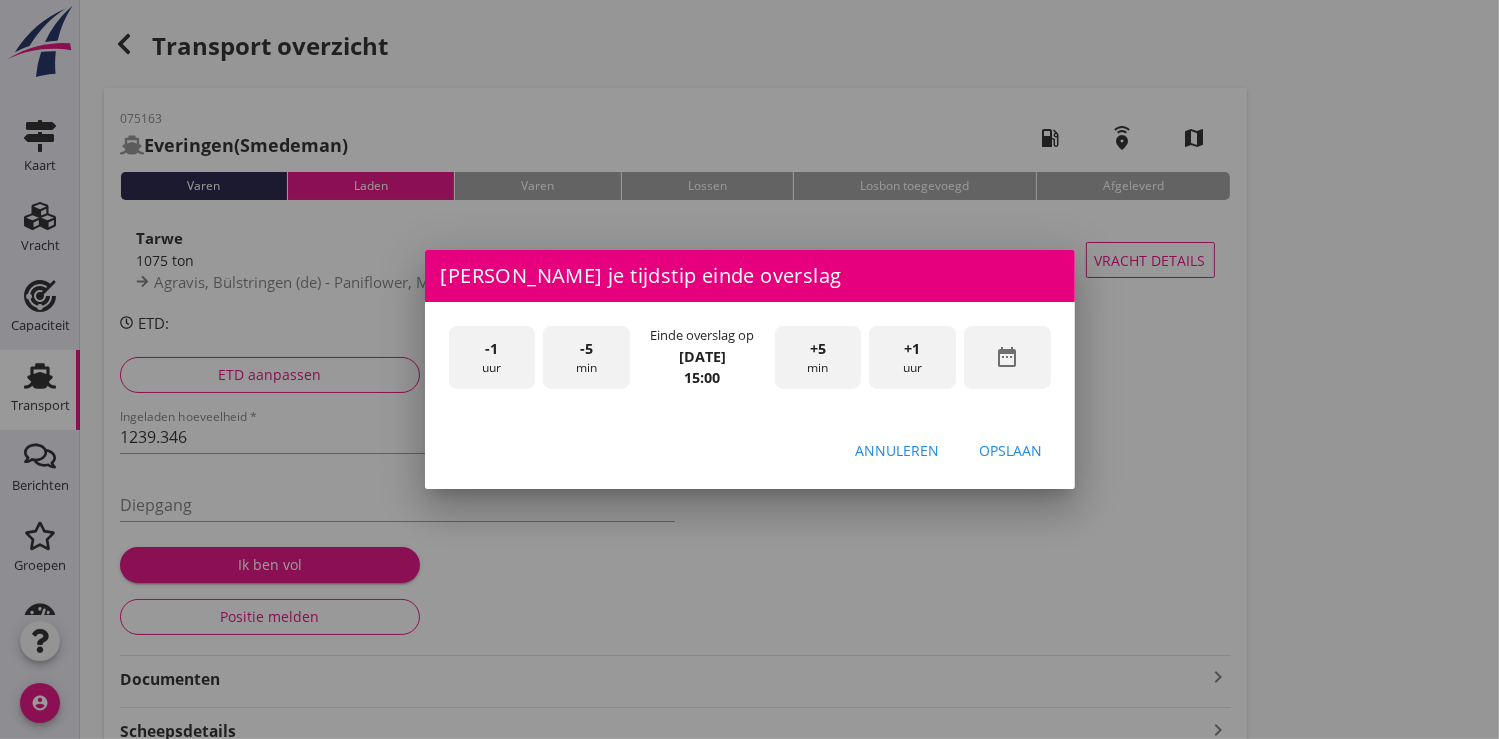 click on "Opslaan" at bounding box center (1011, 450) 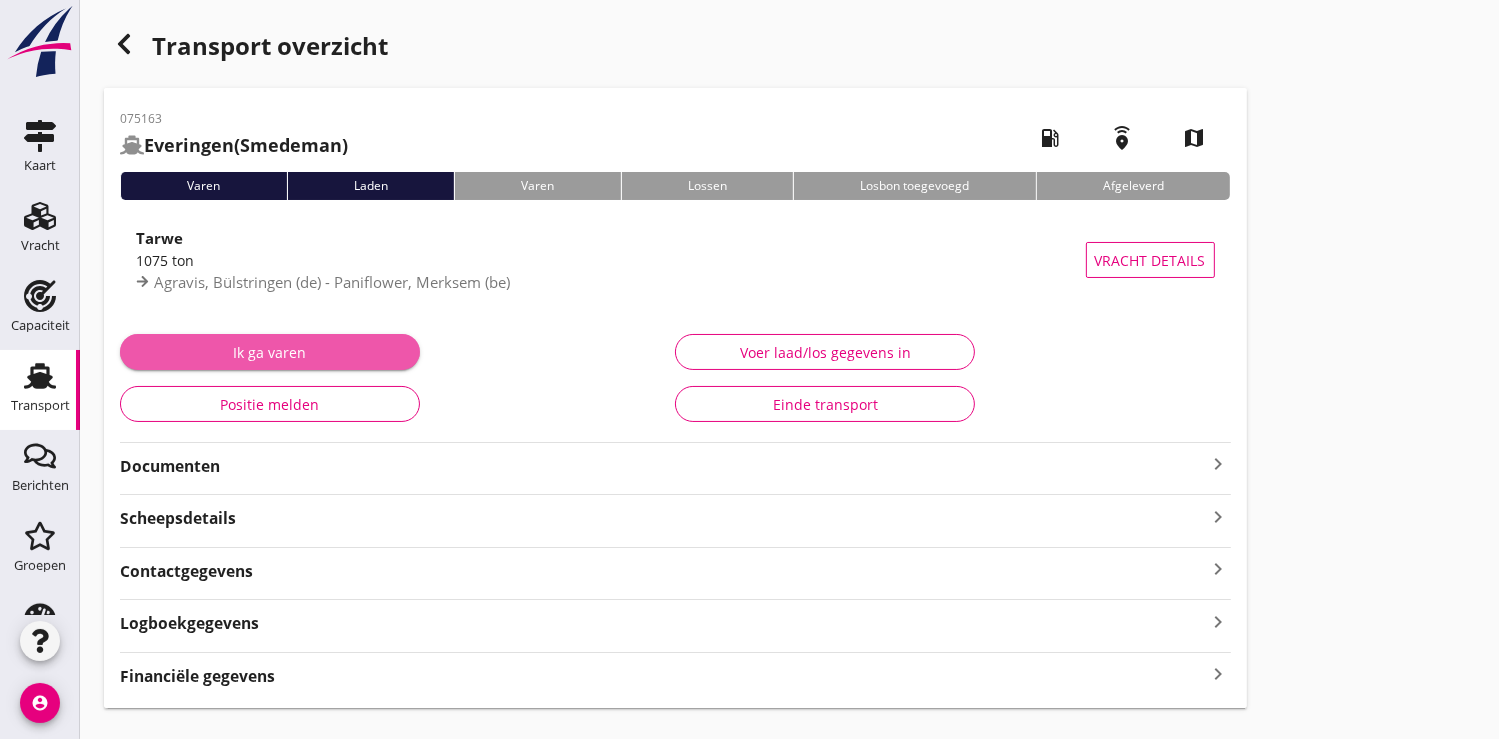 click on "Ik ga varen" at bounding box center (270, 352) 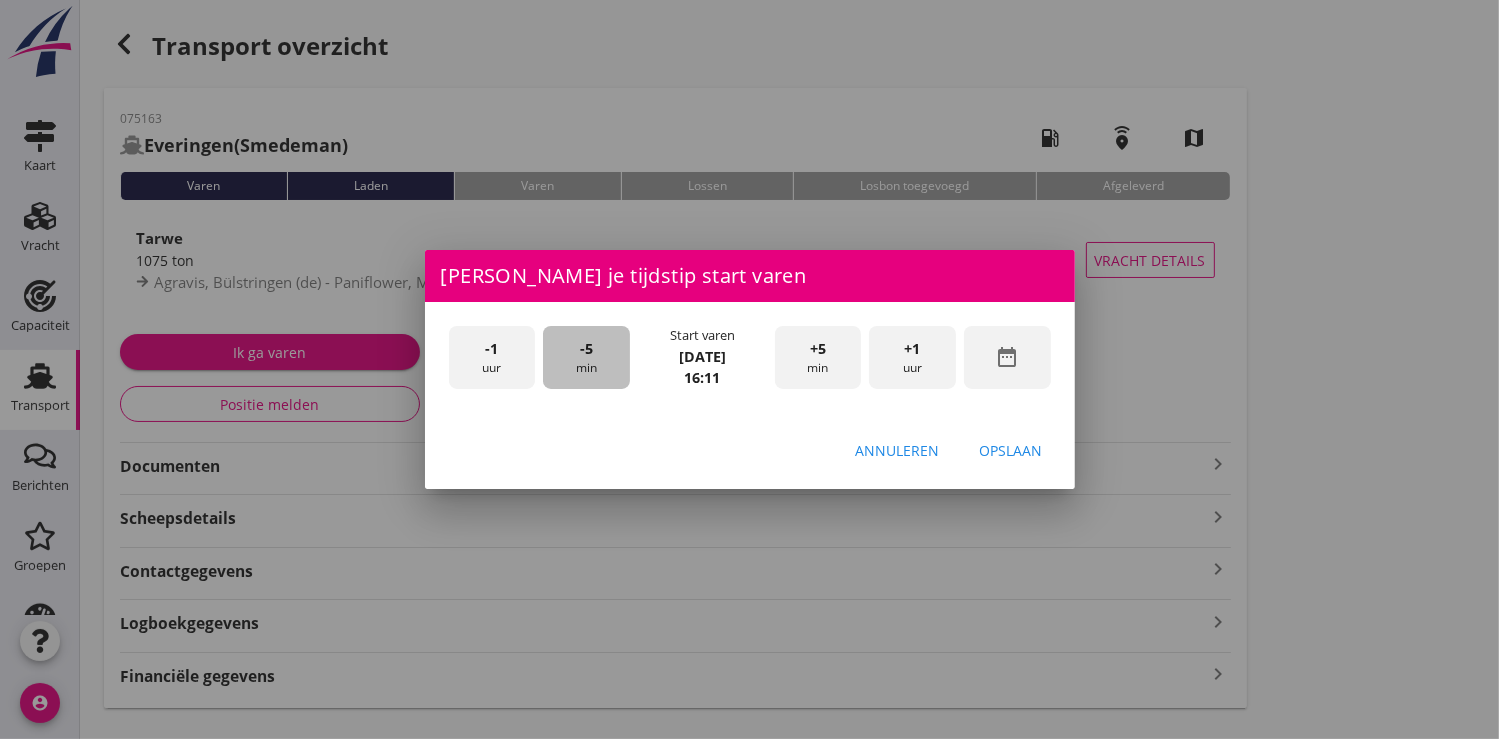 click on "-5  min" at bounding box center [586, 357] 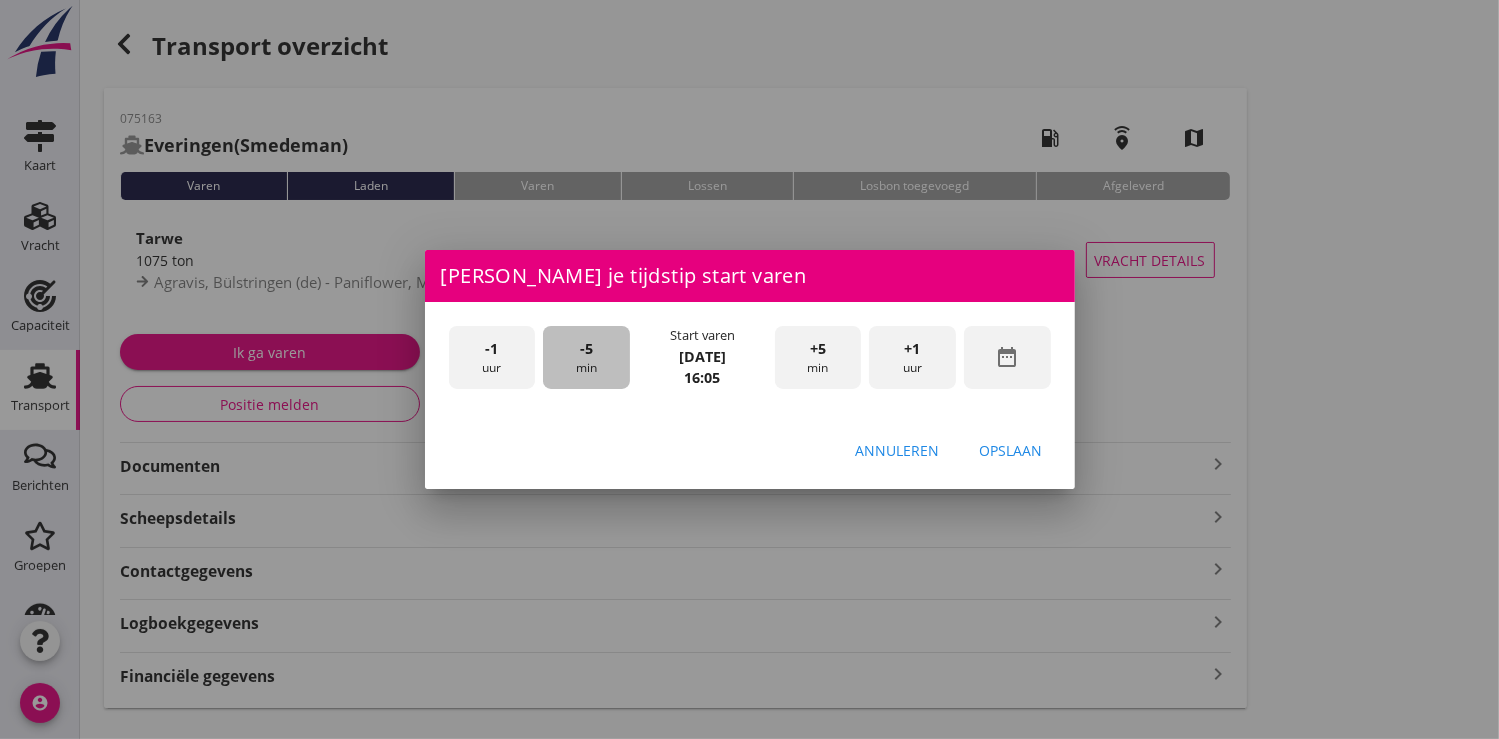 click on "-5  min" at bounding box center [586, 357] 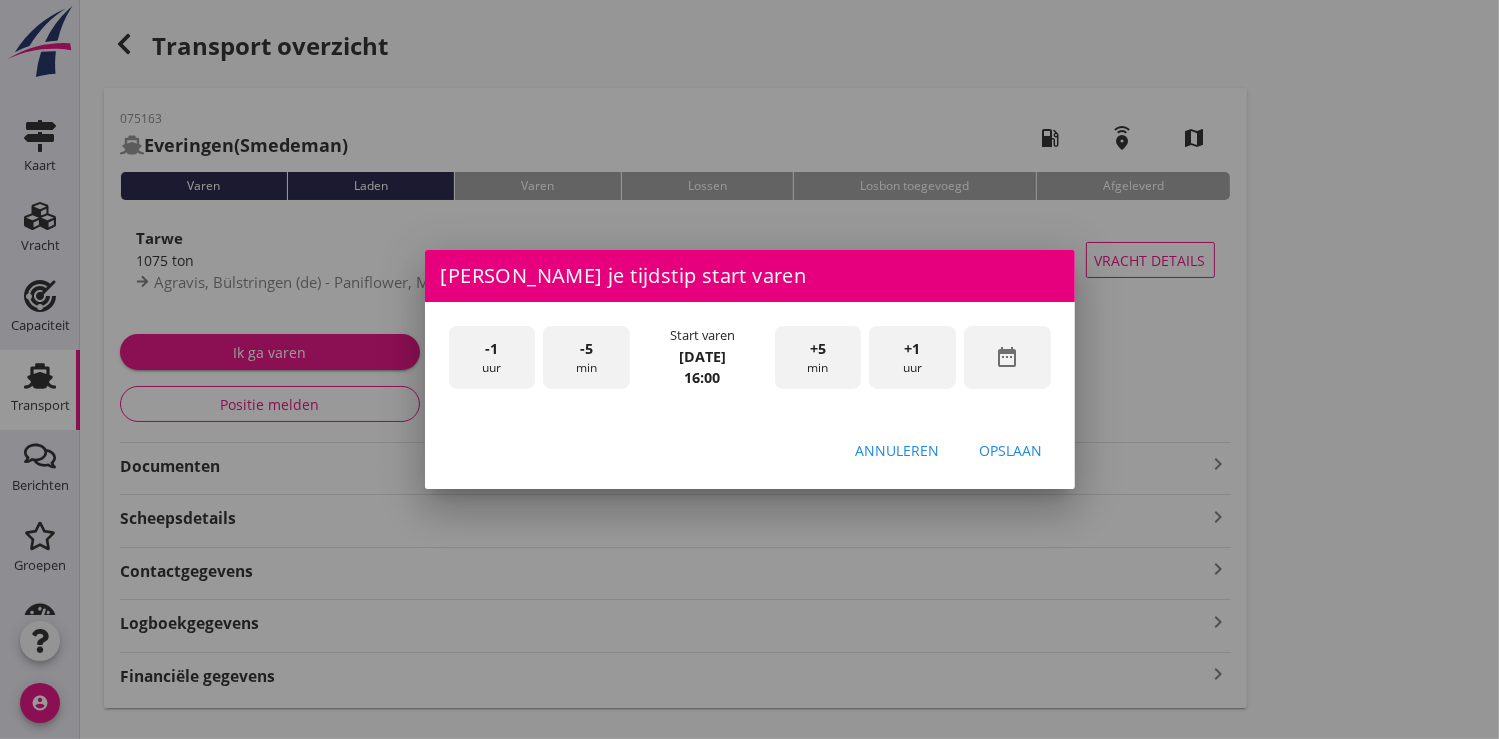 click on "Opslaan" at bounding box center (1011, 450) 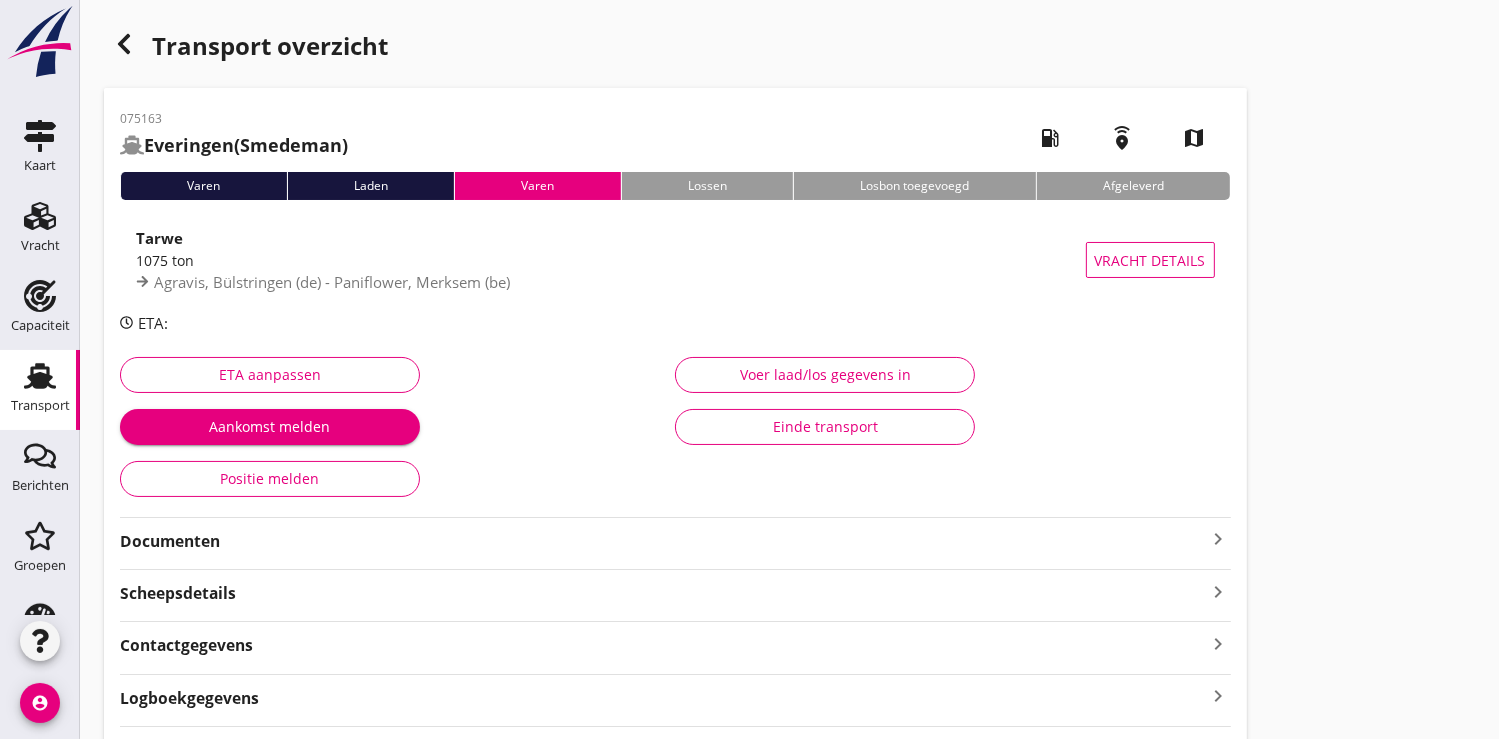 click on "Documenten" at bounding box center (663, 541) 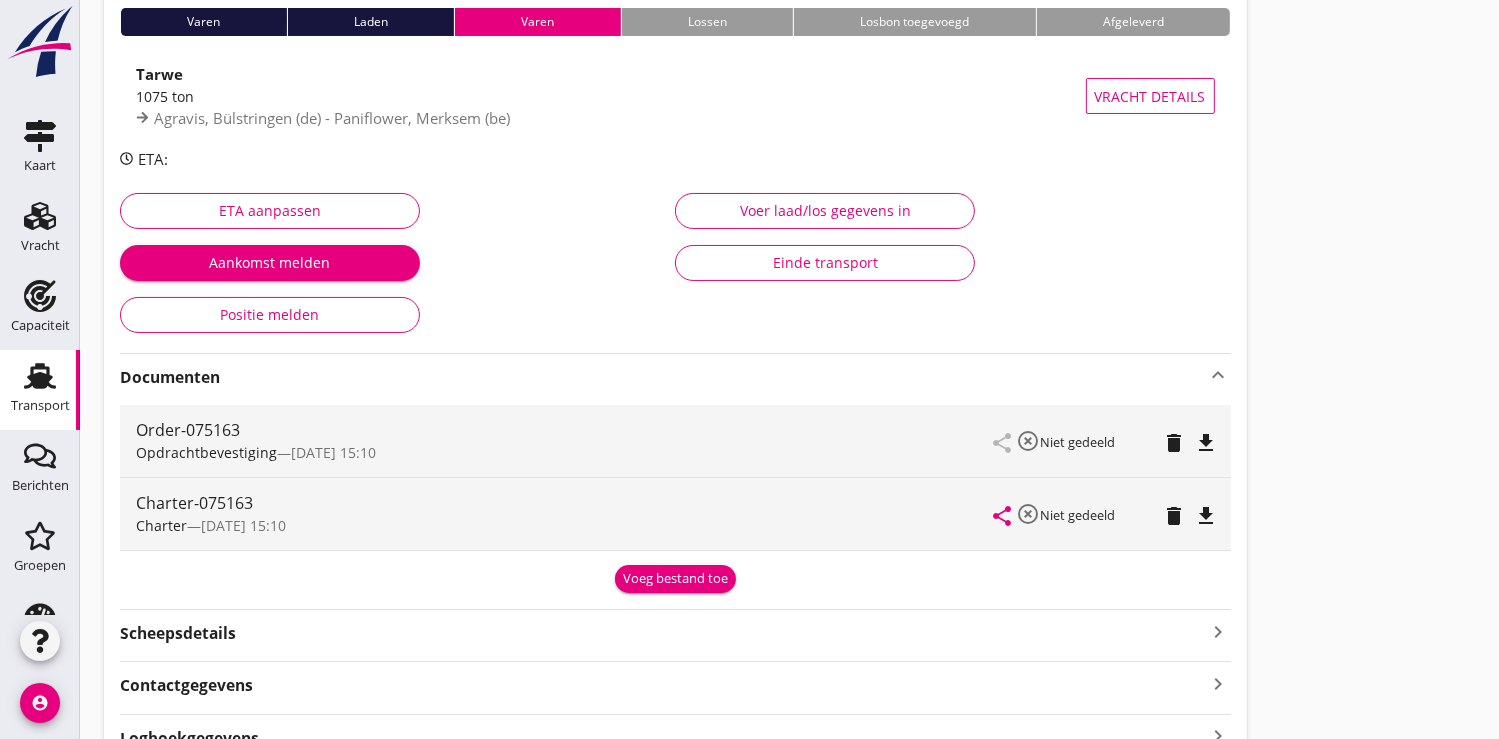 scroll, scrollTop: 318, scrollLeft: 0, axis: vertical 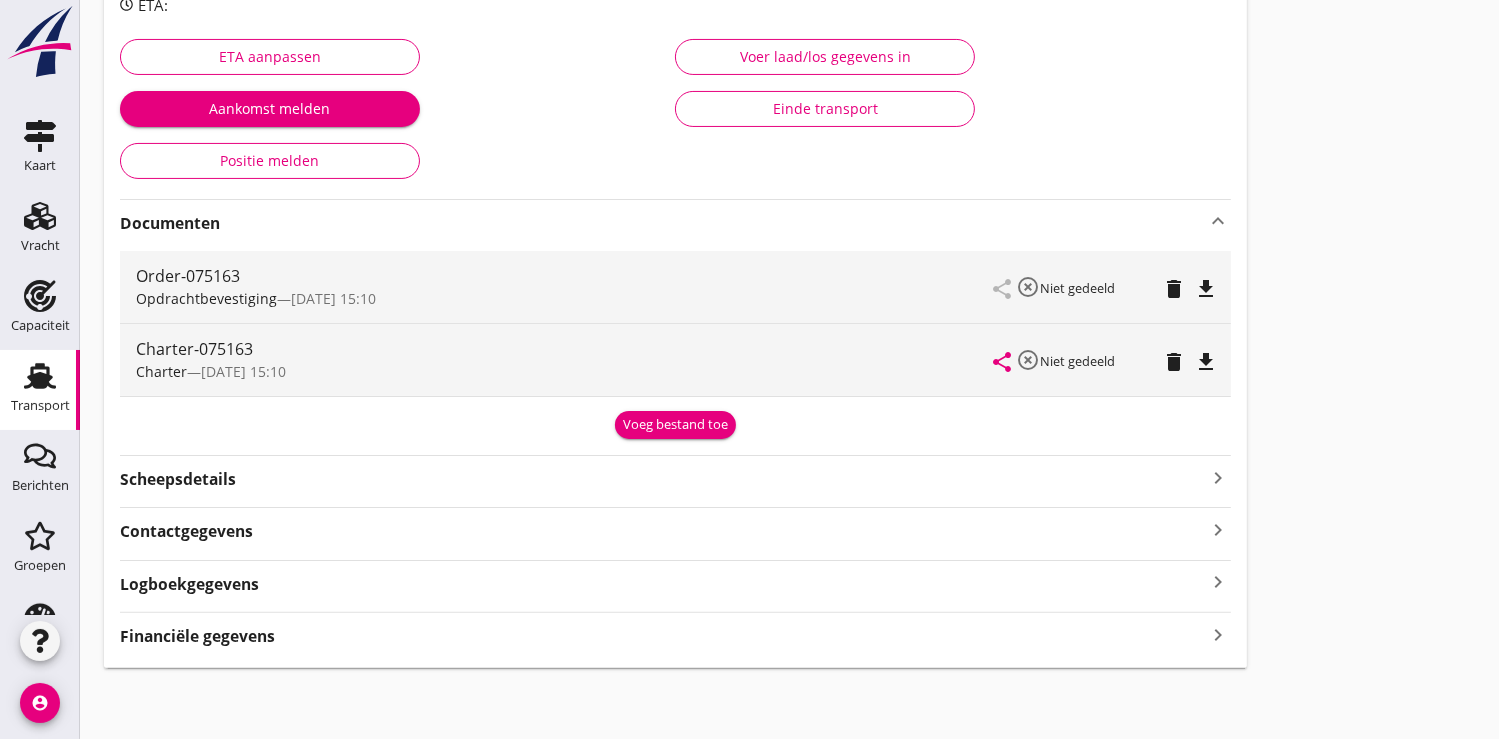 click on "Voeg bestand toe" at bounding box center [675, 425] 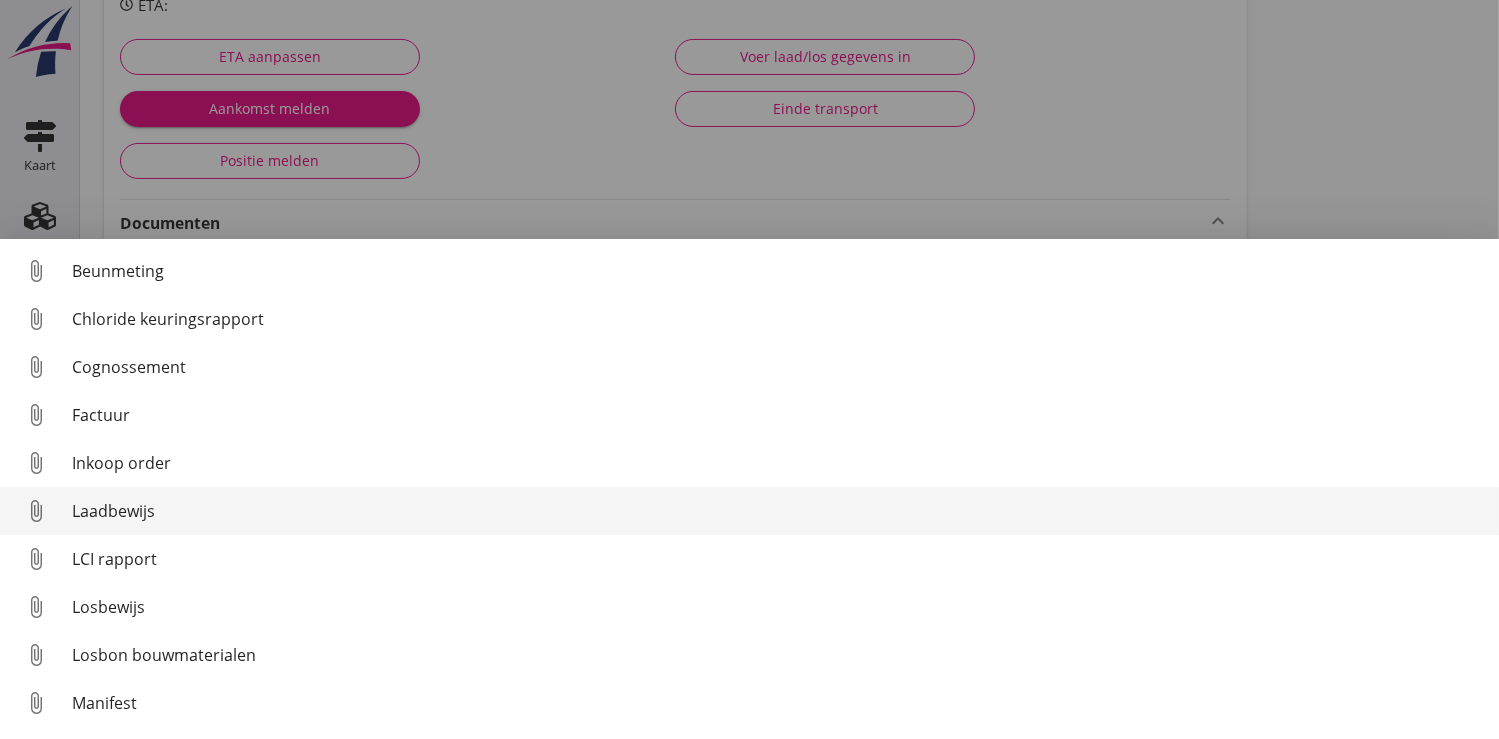 click on "Laadbewijs" at bounding box center [777, 511] 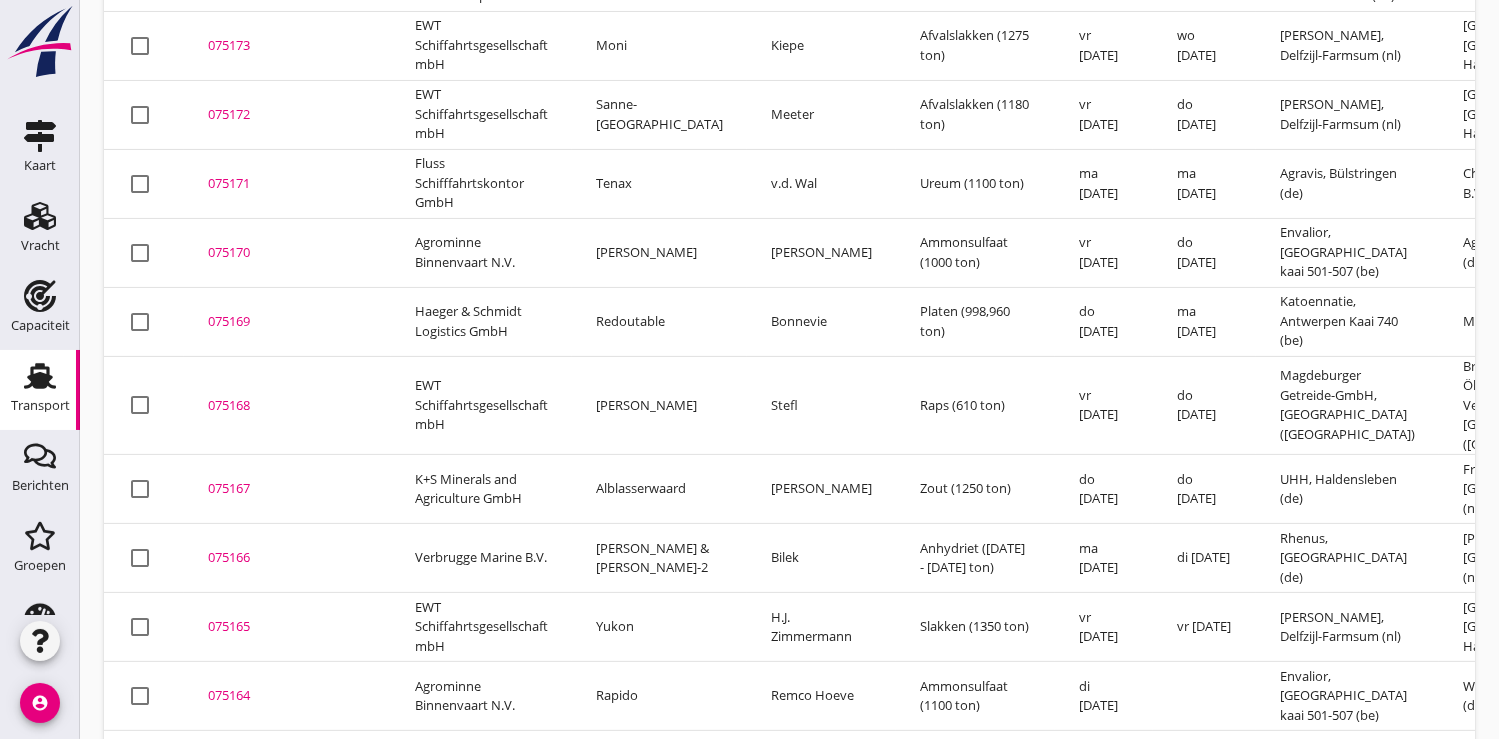 scroll, scrollTop: 710, scrollLeft: 0, axis: vertical 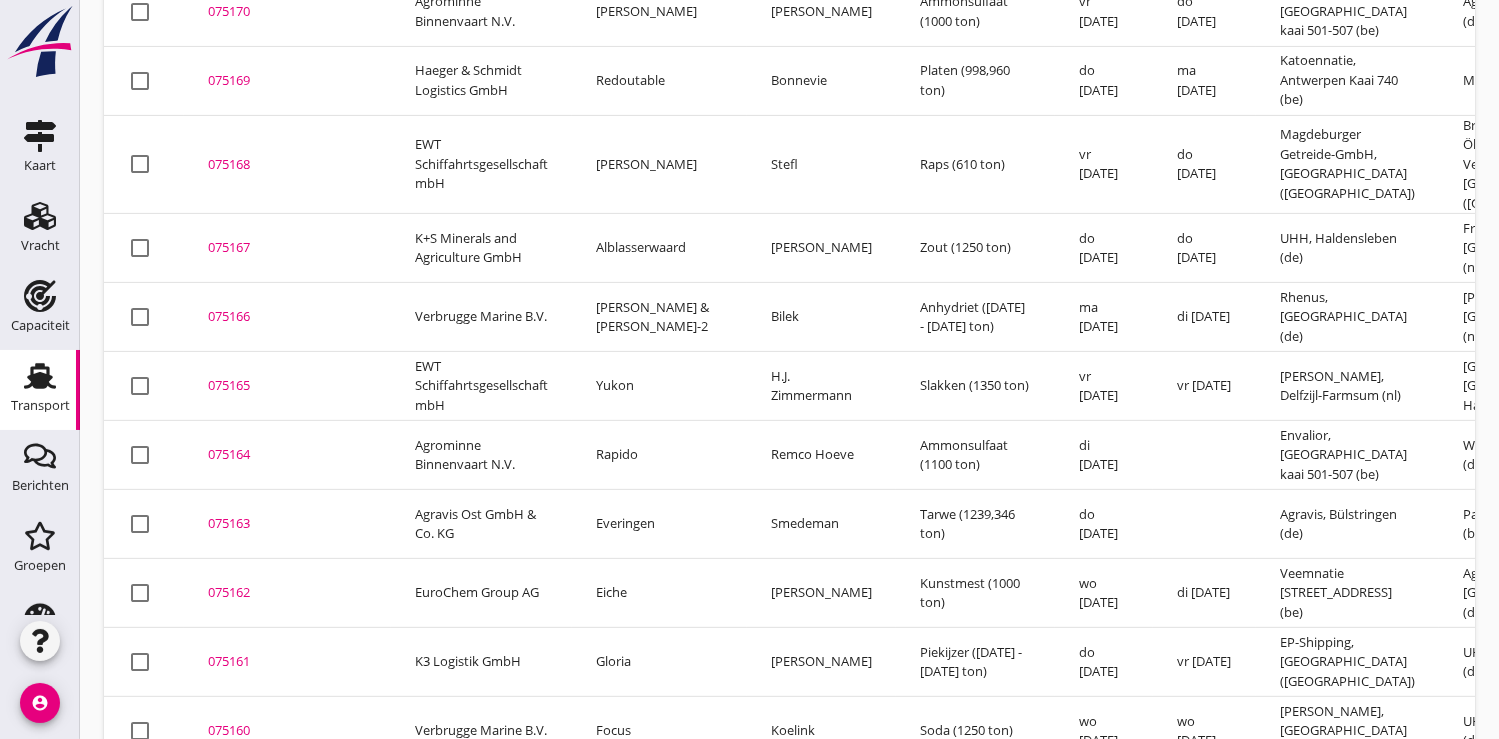 click on "075163" at bounding box center [287, 524] 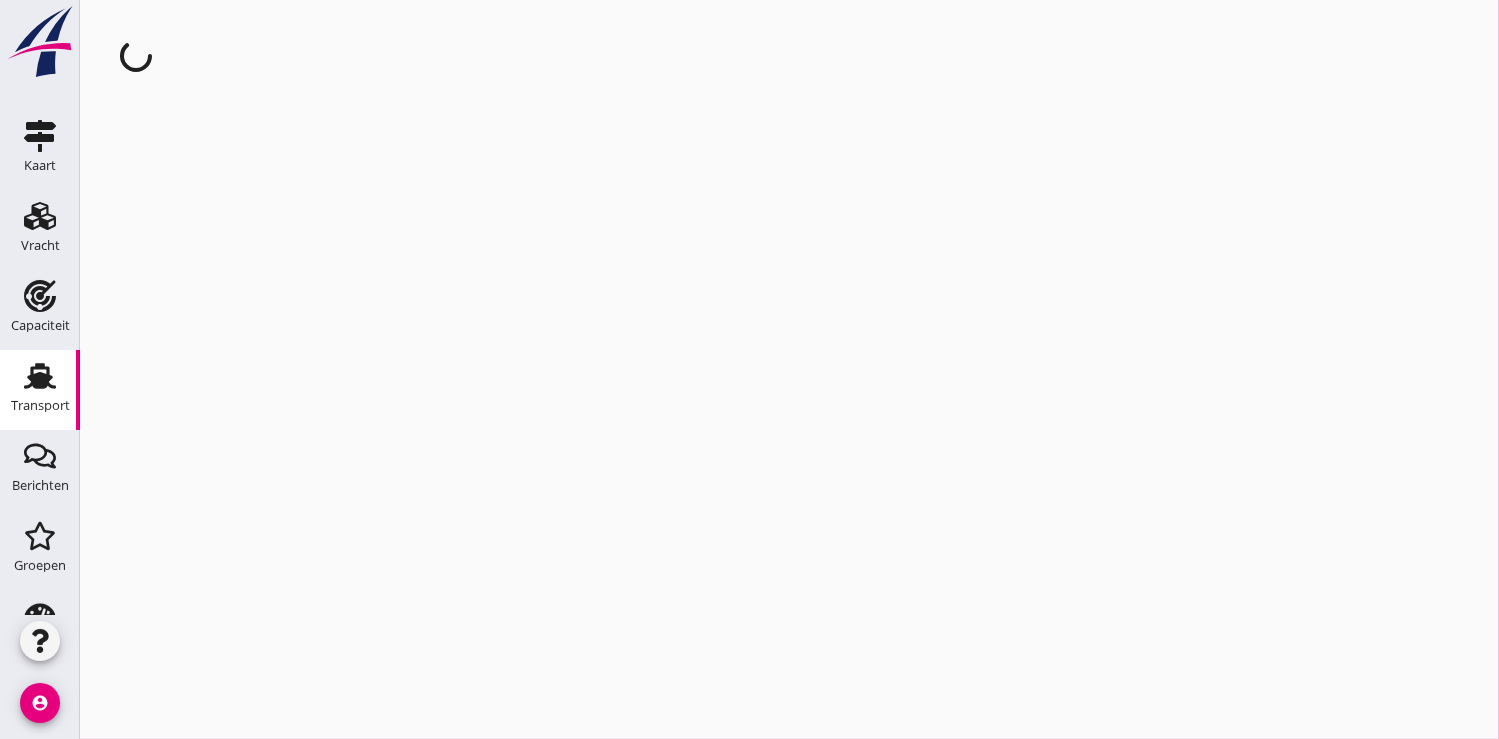scroll, scrollTop: 0, scrollLeft: 0, axis: both 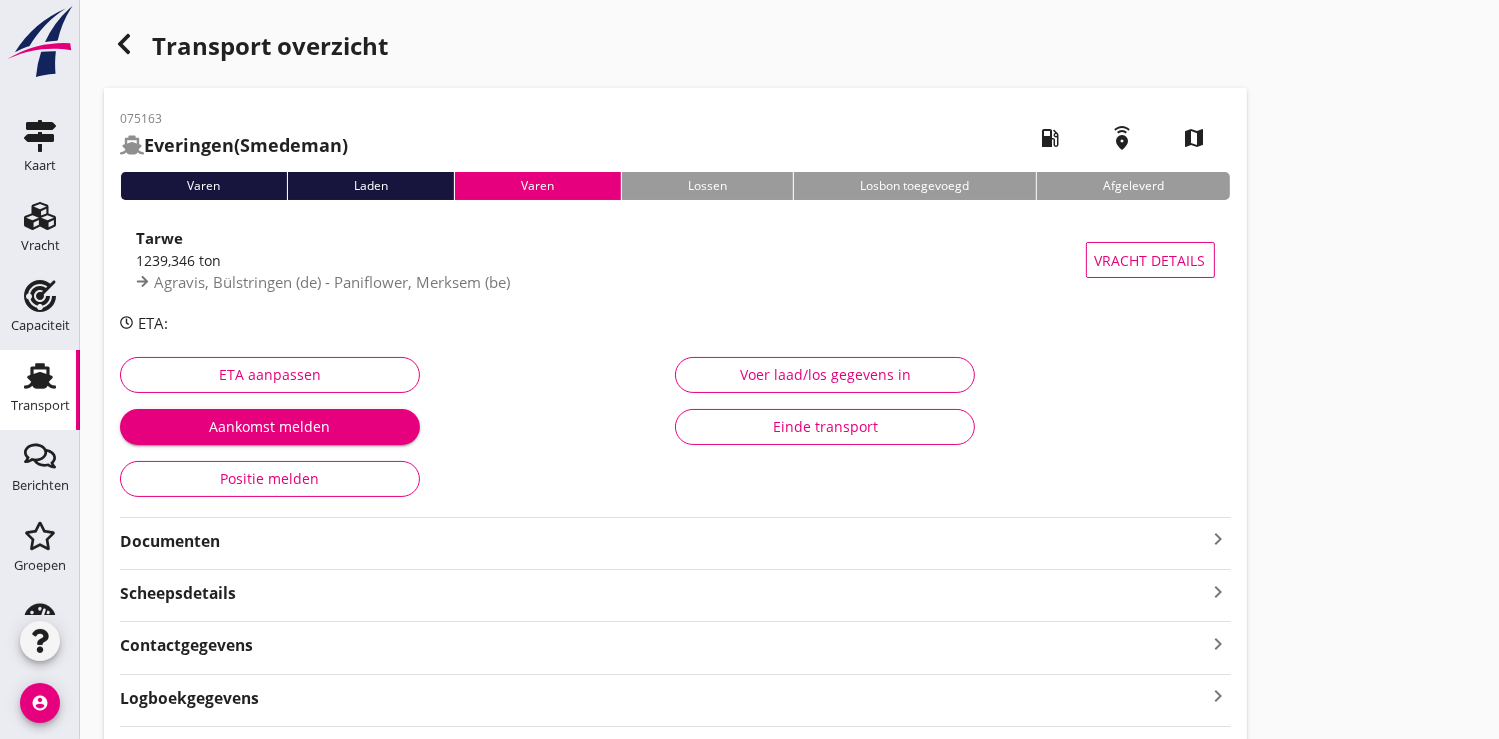 click on "Documenten" at bounding box center (663, 541) 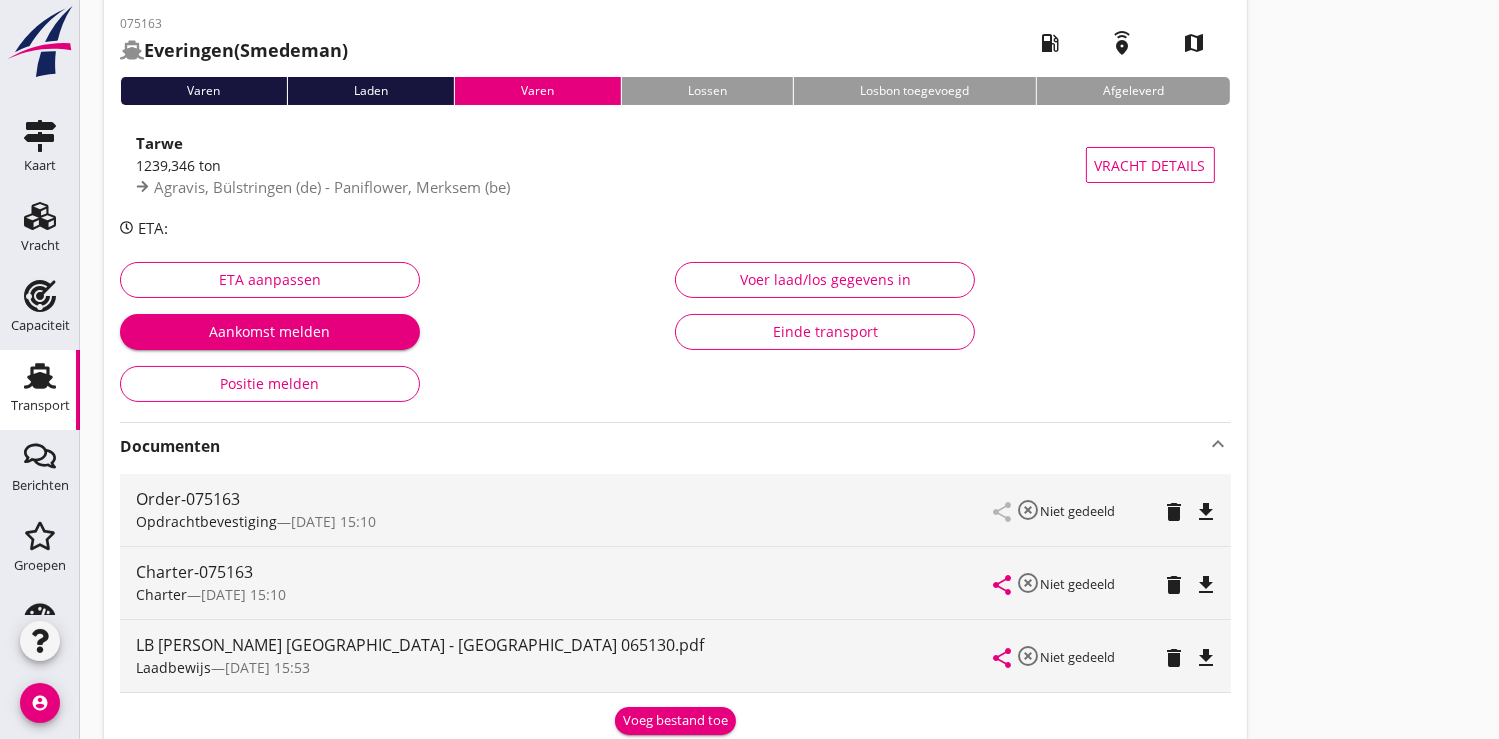 scroll, scrollTop: 222, scrollLeft: 0, axis: vertical 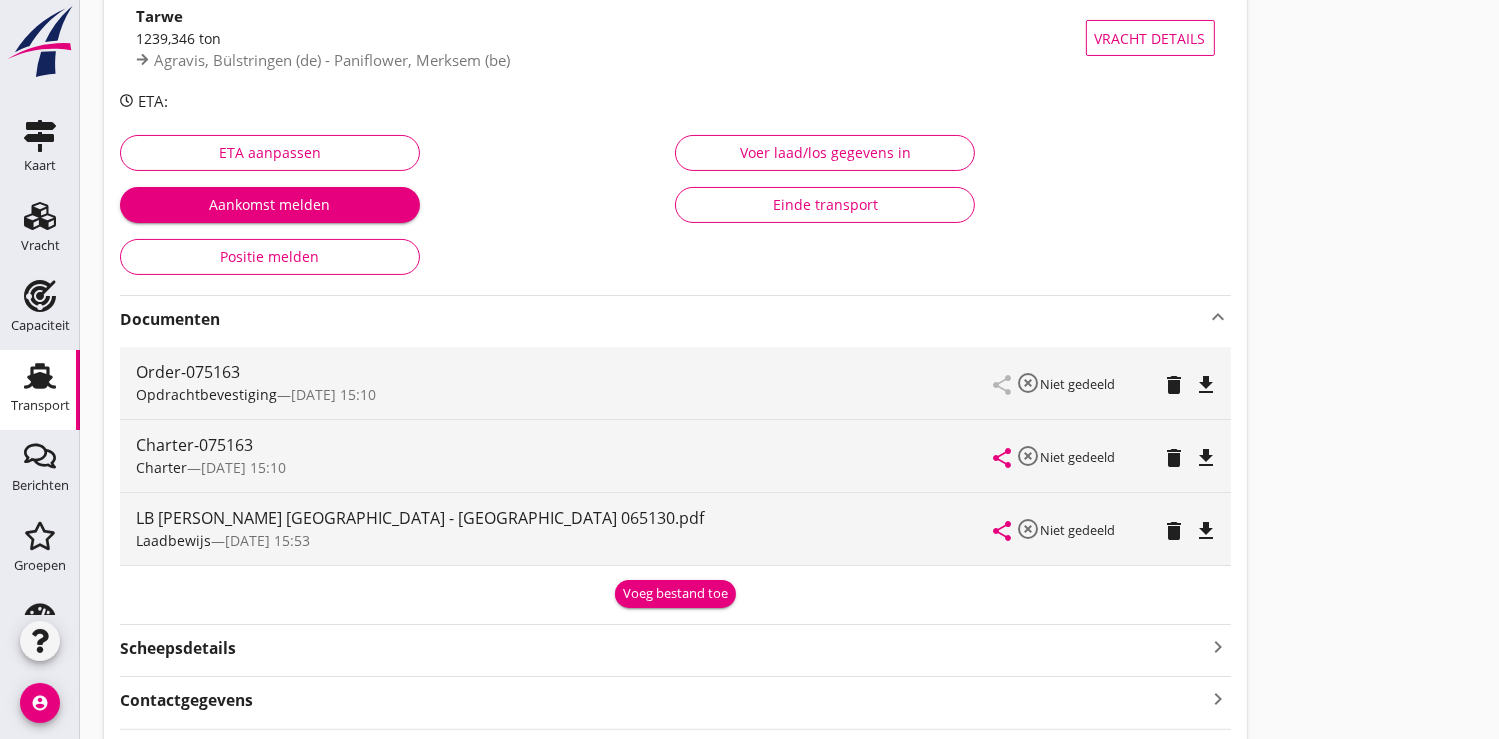 click on "delete" at bounding box center (1175, 531) 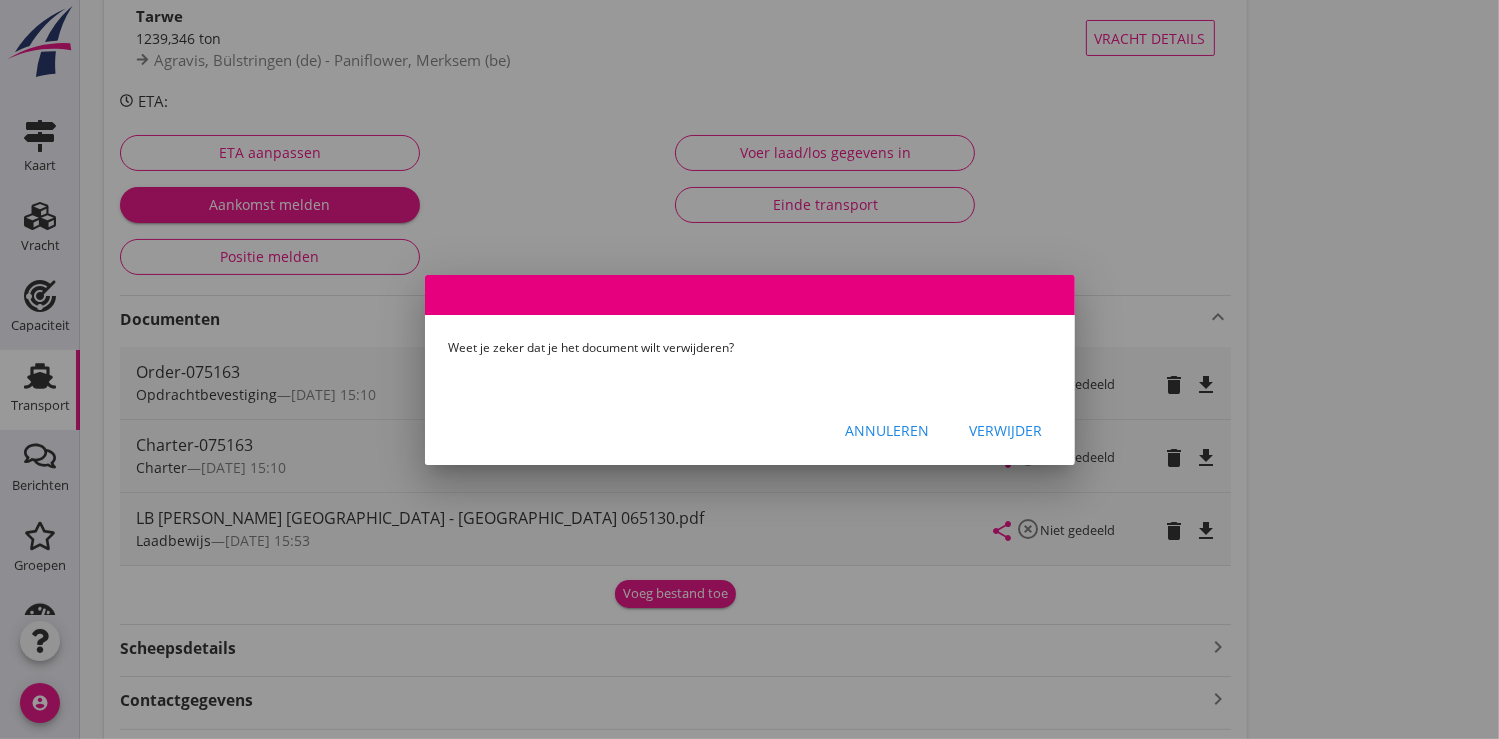 click on "Verwijder" at bounding box center (1006, 430) 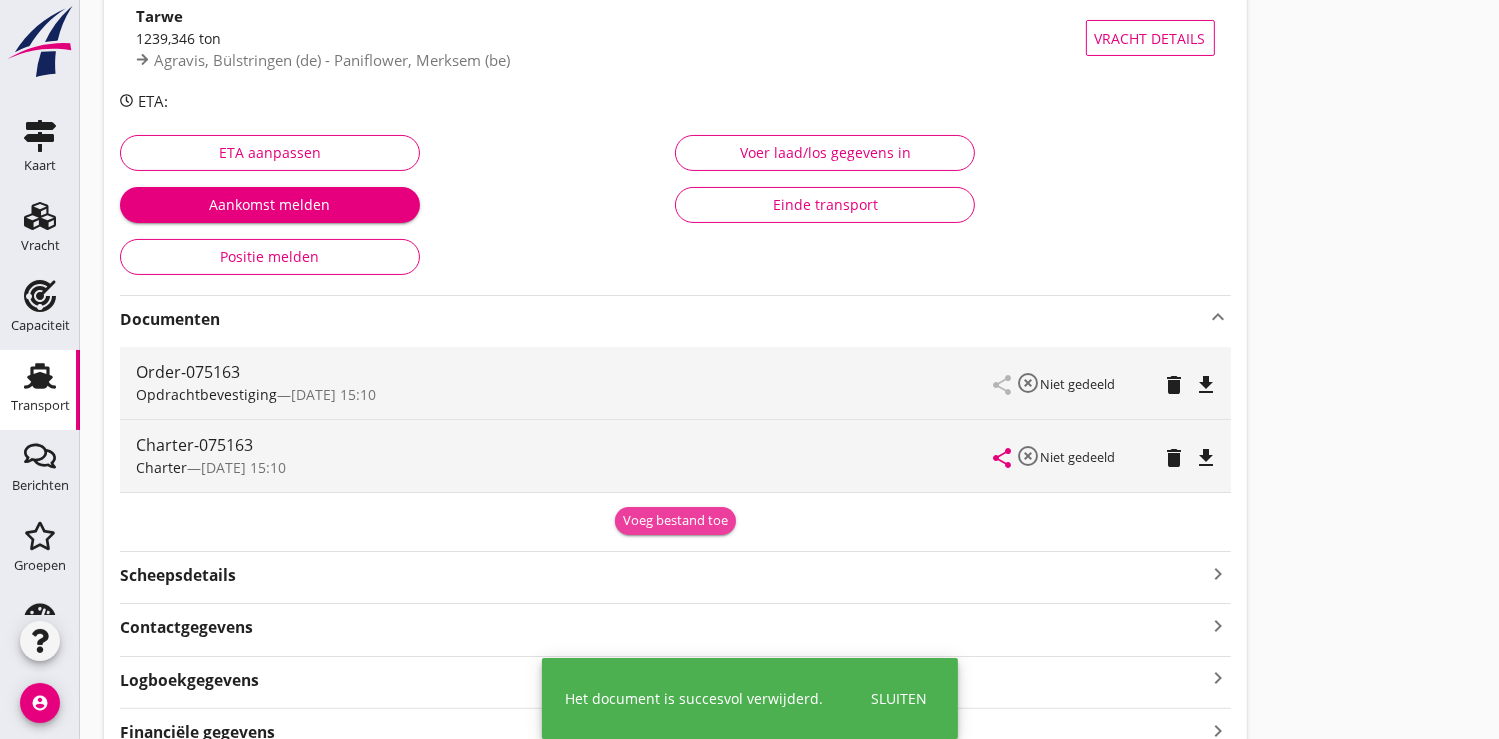 click on "Voeg bestand toe" at bounding box center (675, 521) 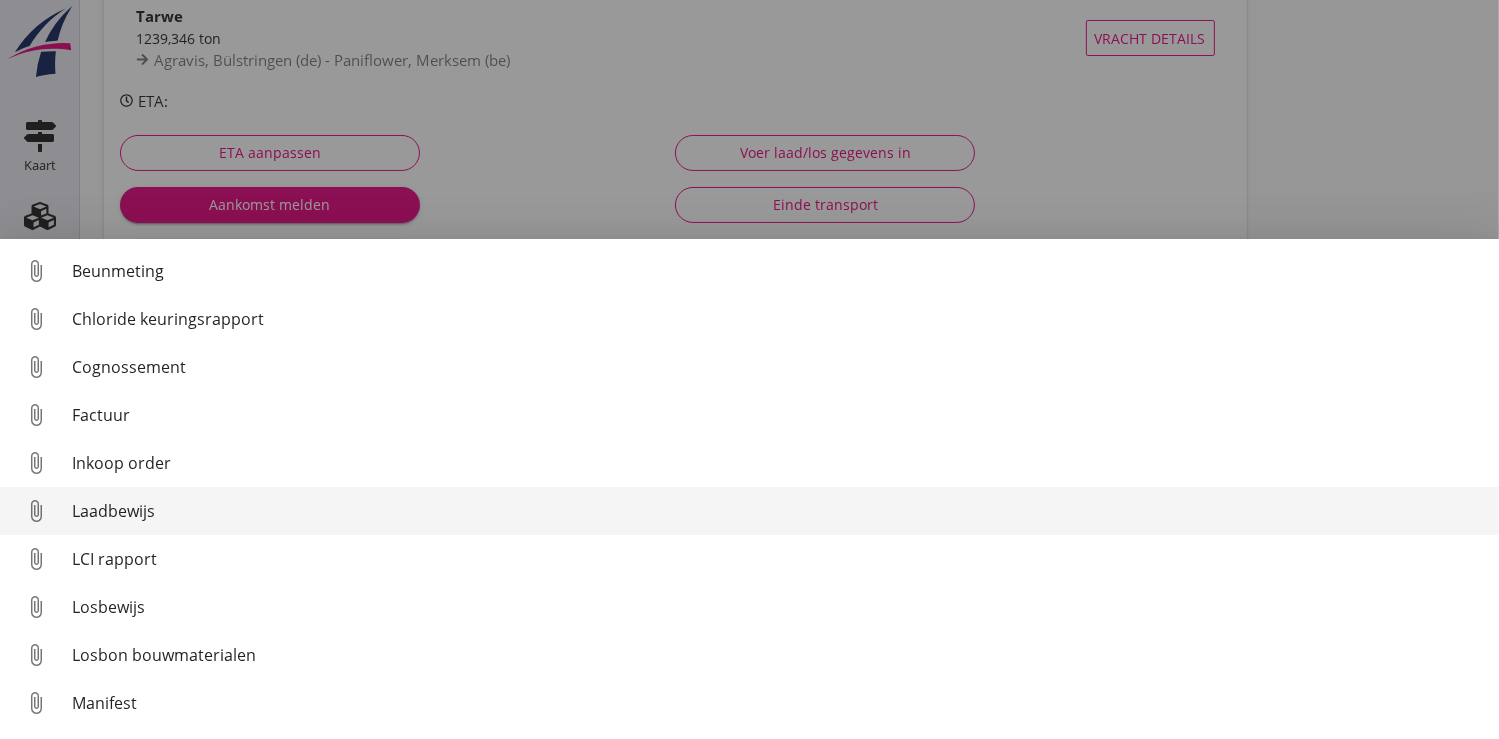 click on "Laadbewijs" at bounding box center (777, 511) 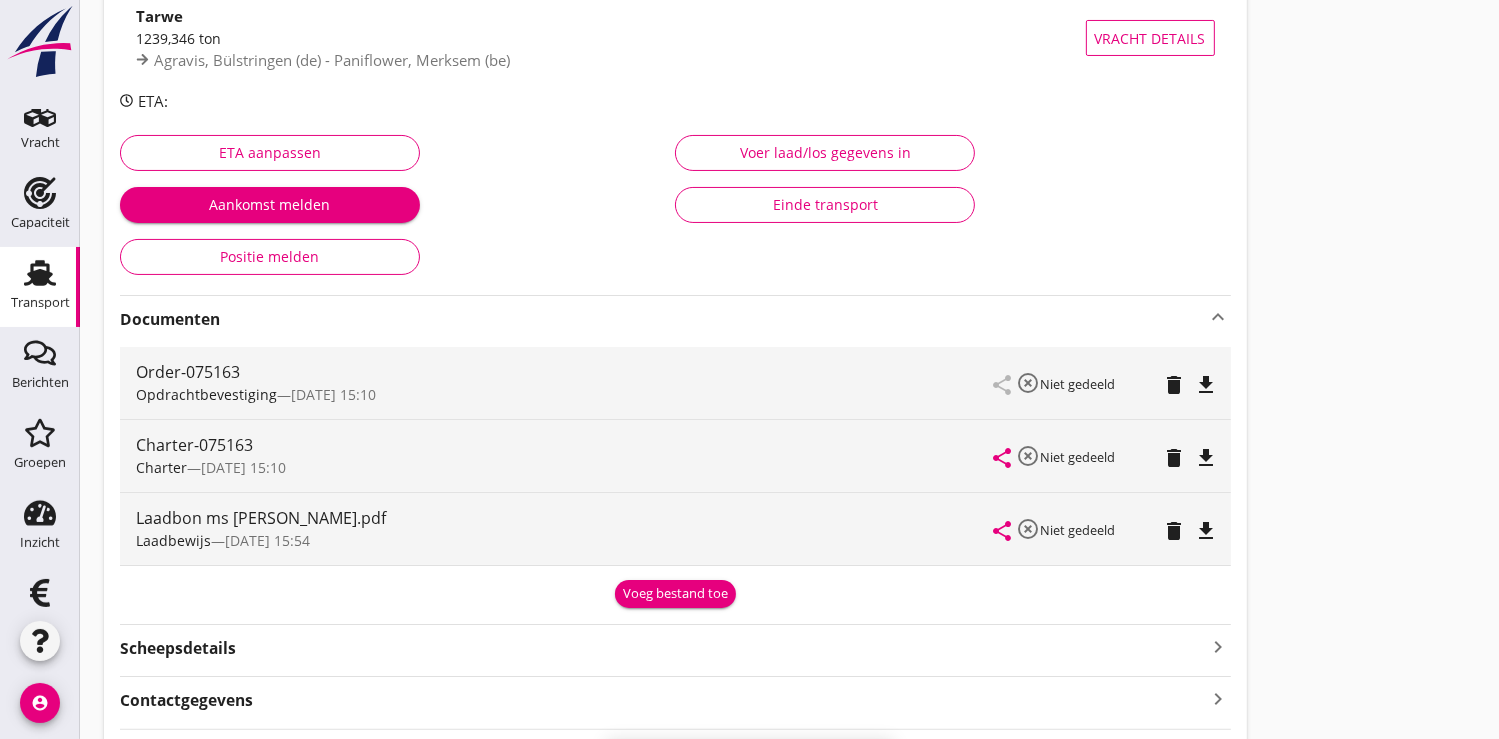 scroll, scrollTop: 138, scrollLeft: 0, axis: vertical 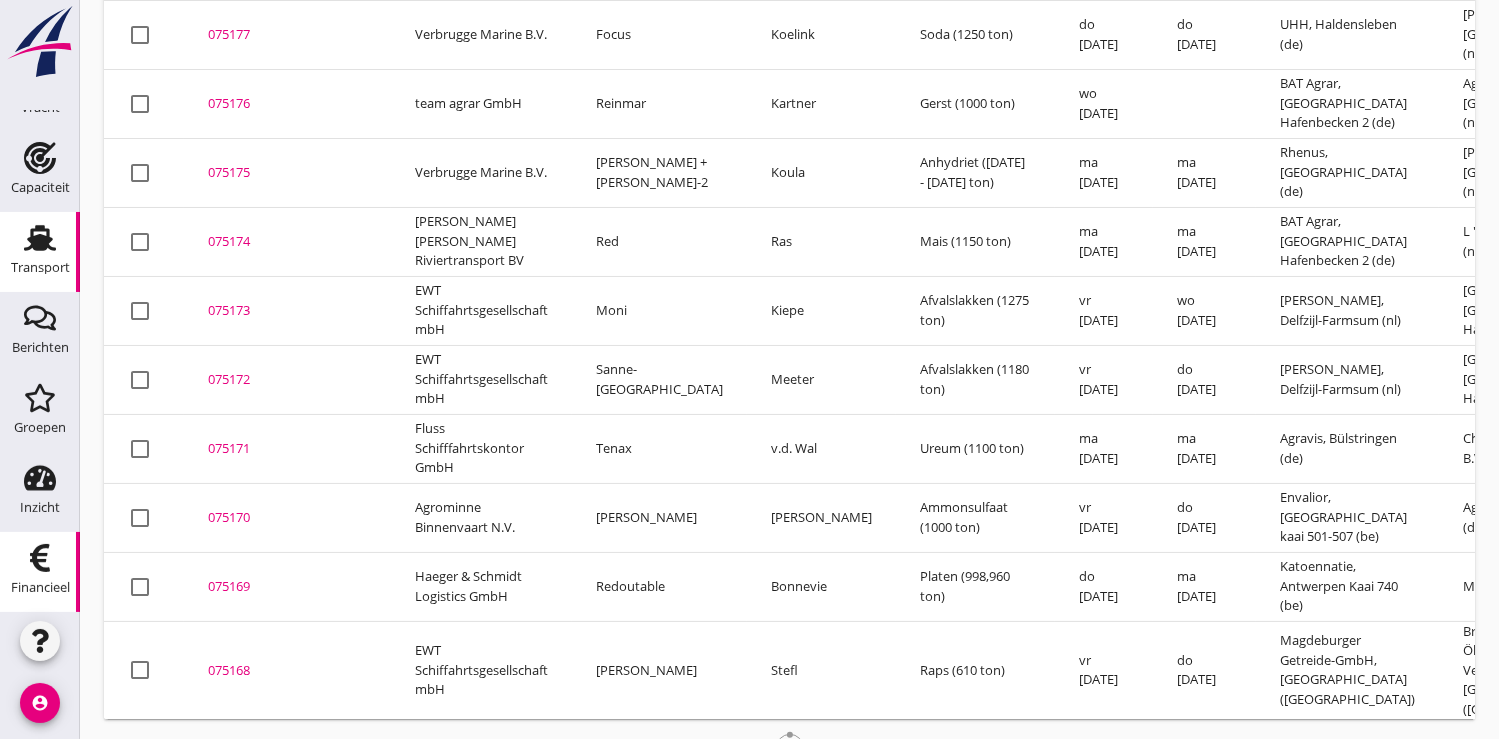click on "Financieel" 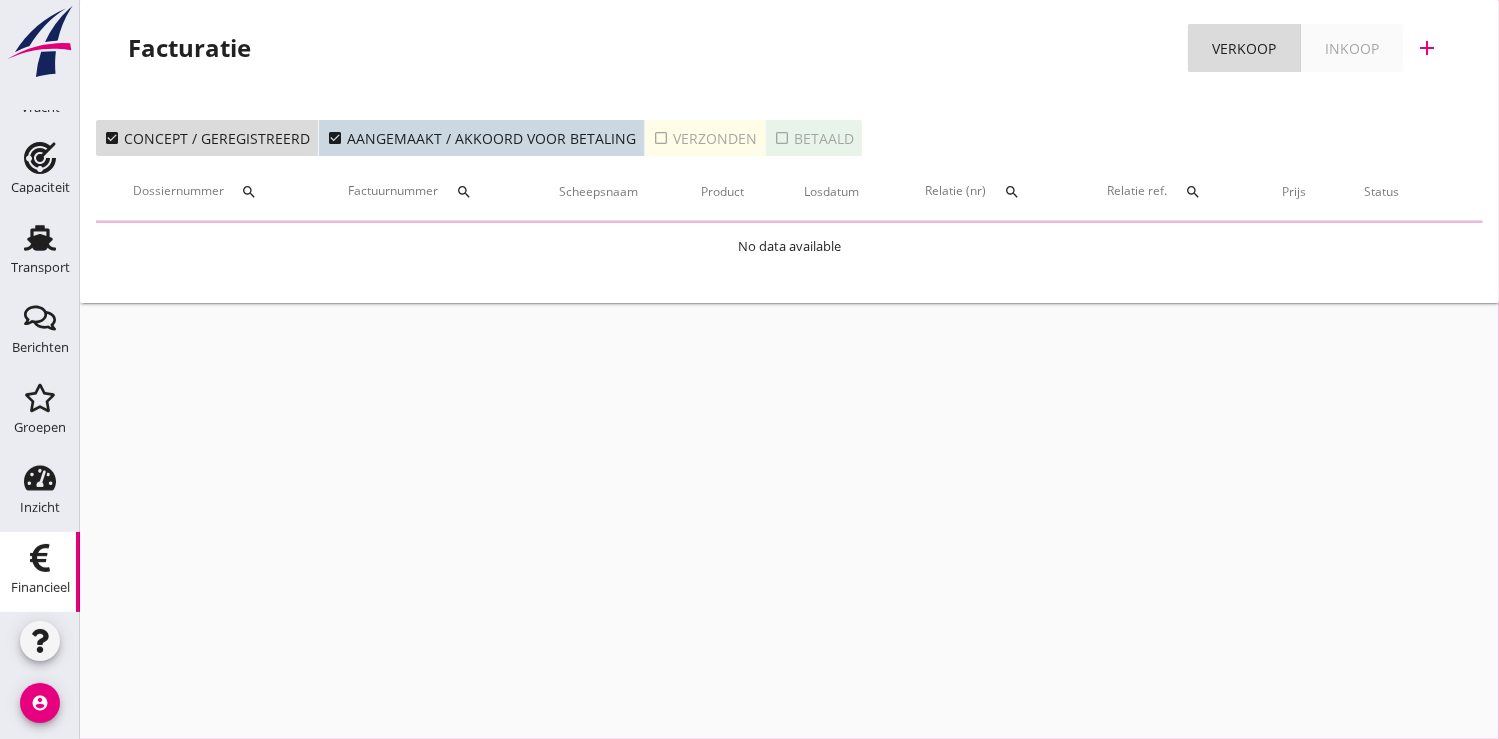 scroll, scrollTop: 0, scrollLeft: 0, axis: both 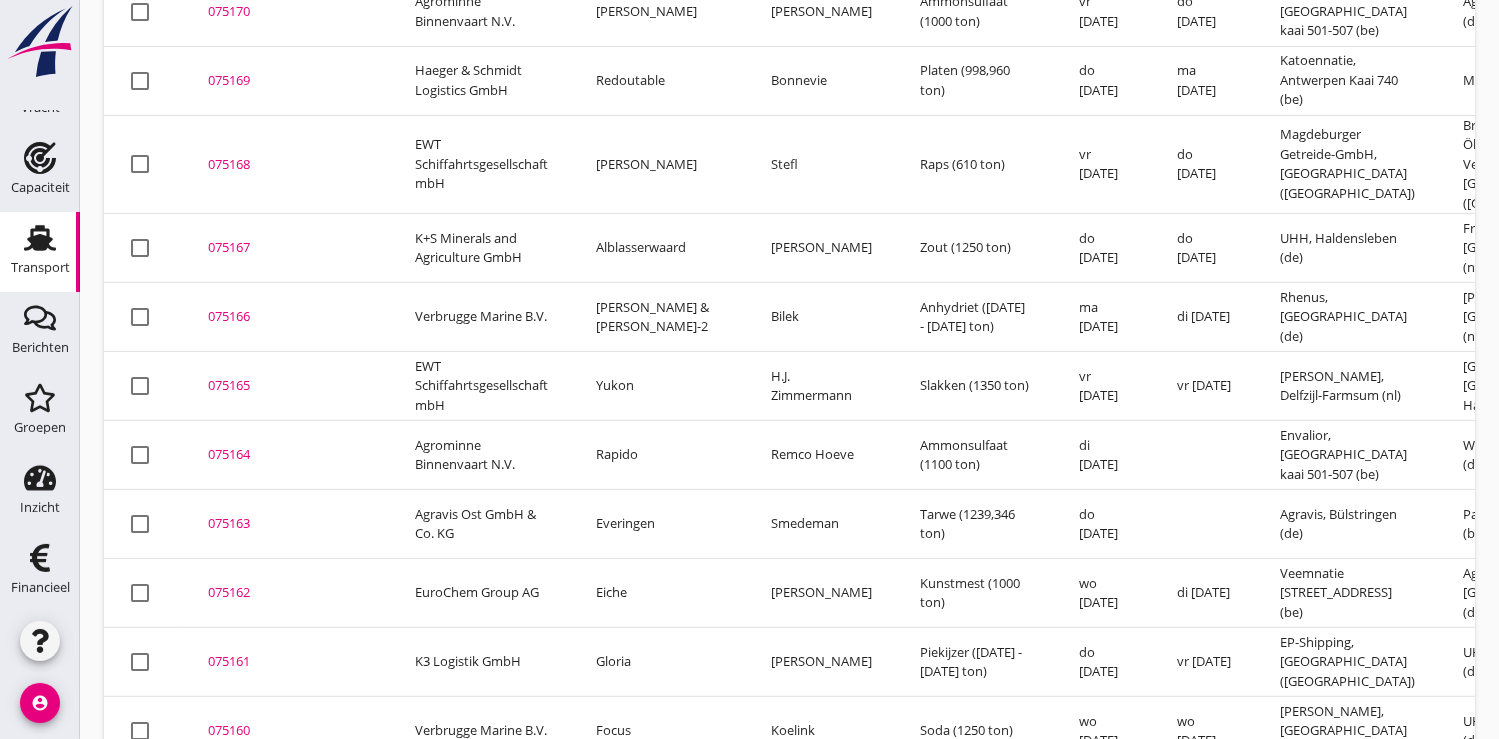 click on "075163" at bounding box center [287, 524] 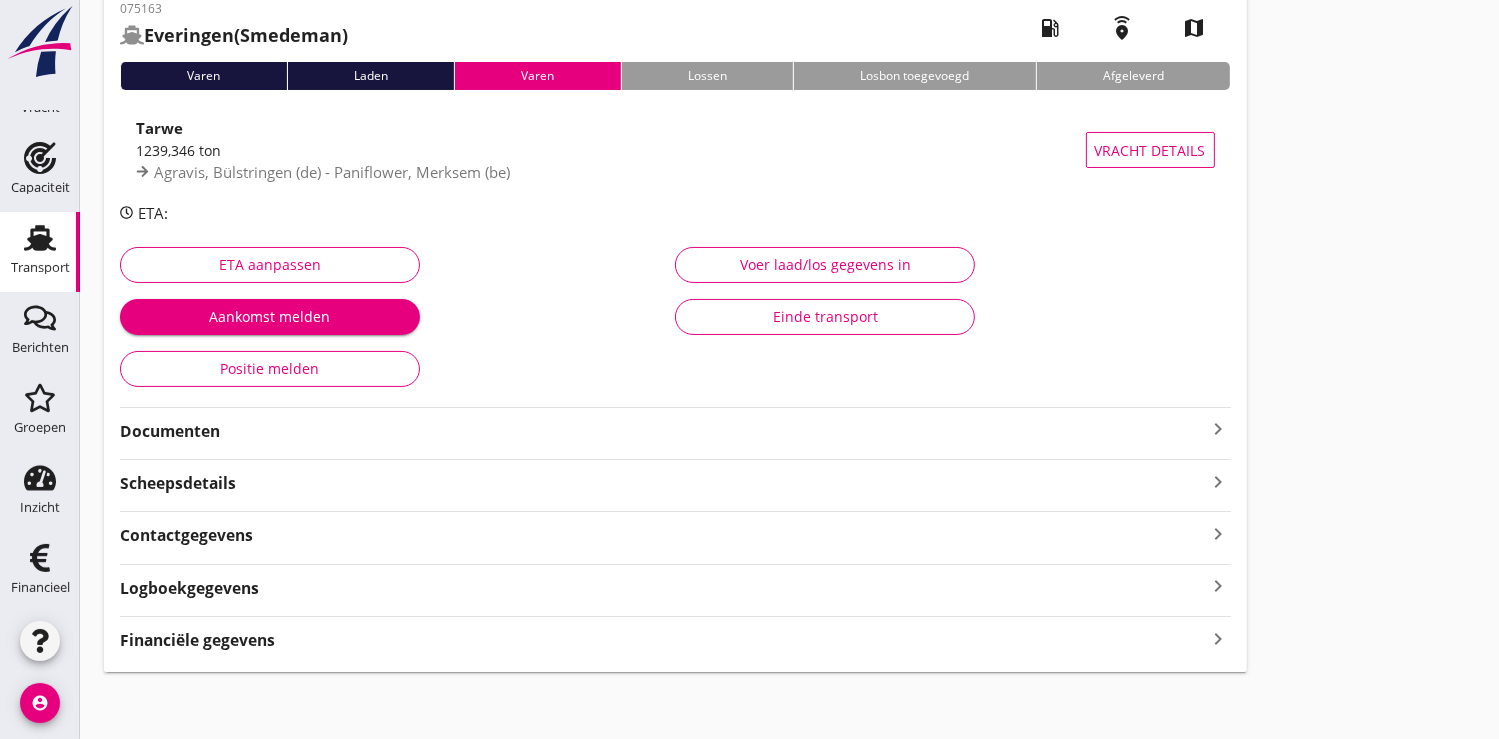 scroll, scrollTop: 114, scrollLeft: 0, axis: vertical 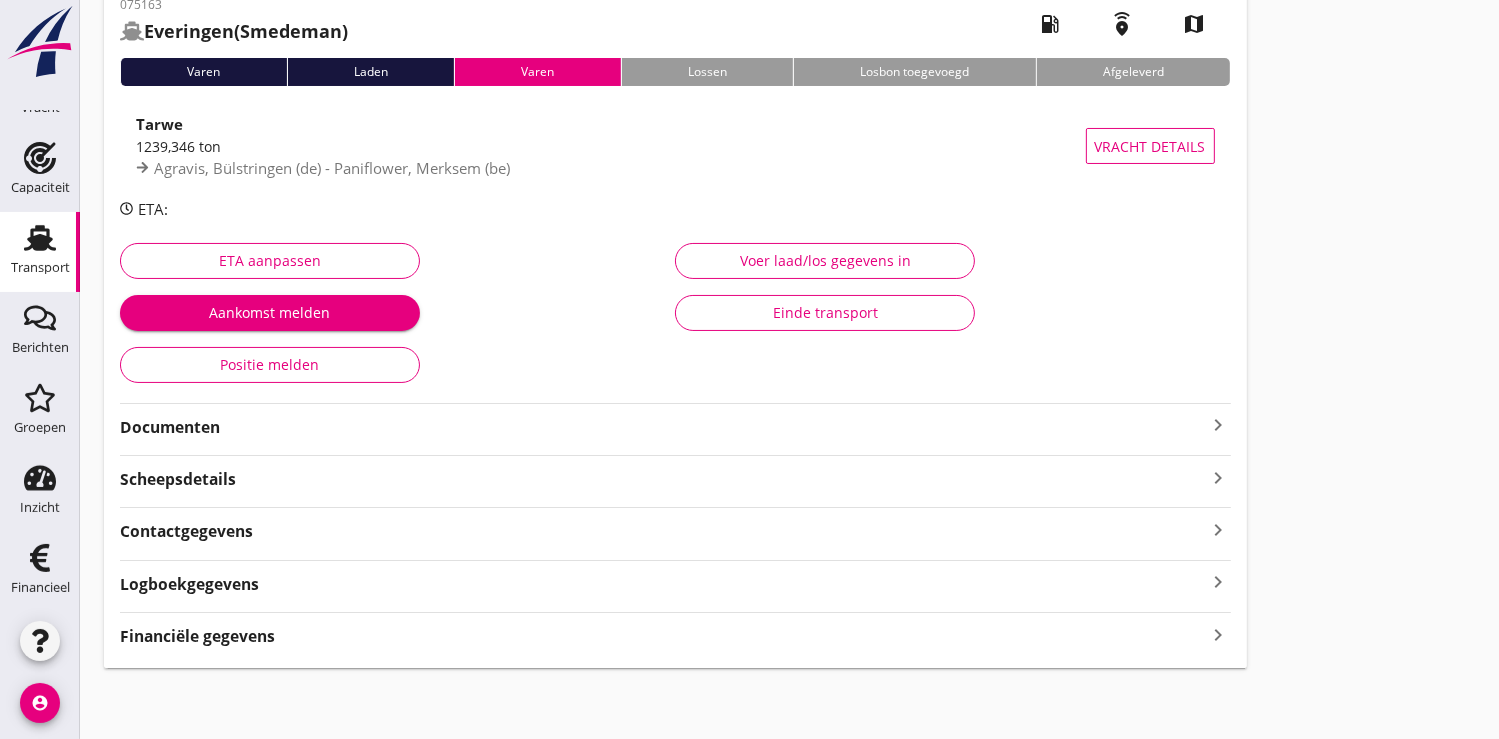 click on "Financiële gegevens" at bounding box center [197, 636] 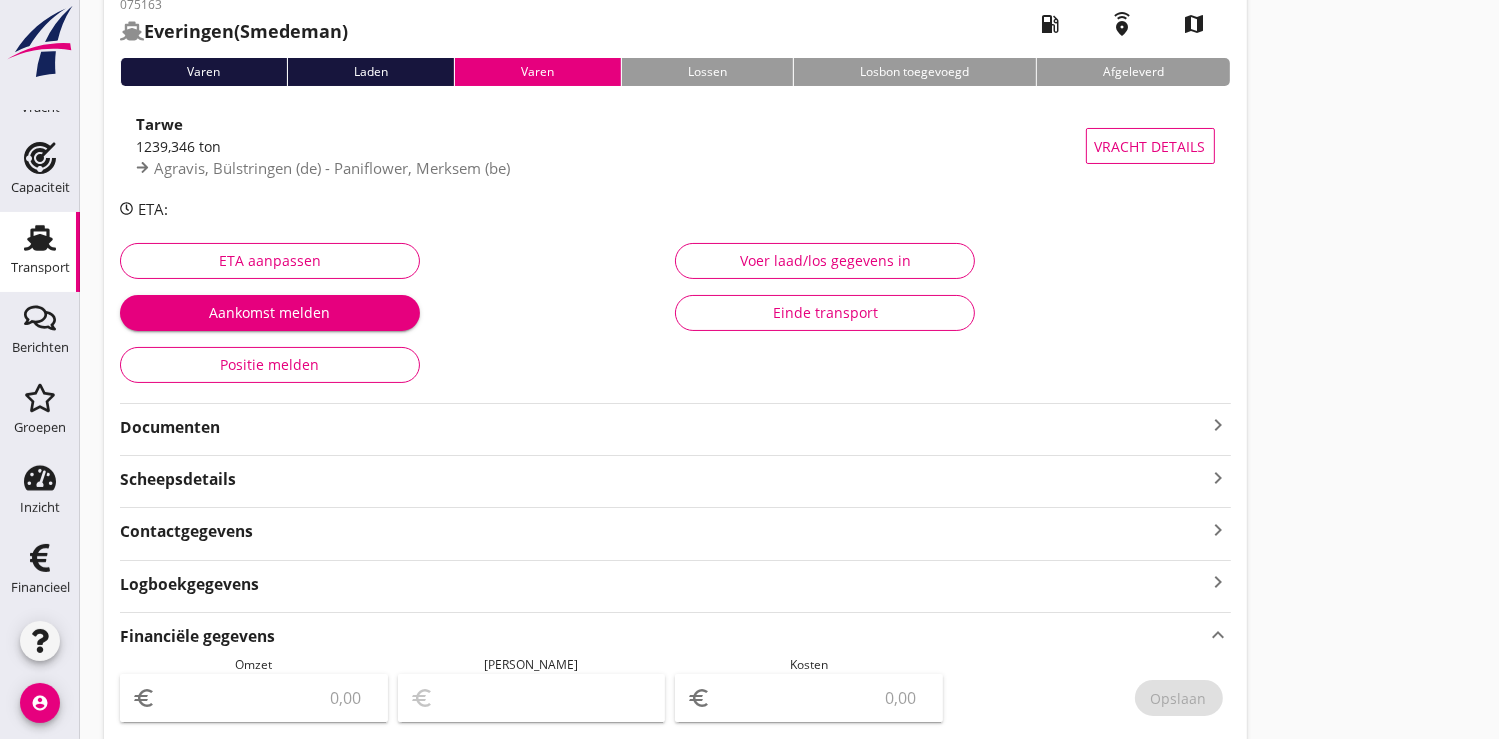scroll, scrollTop: 558, scrollLeft: 0, axis: vertical 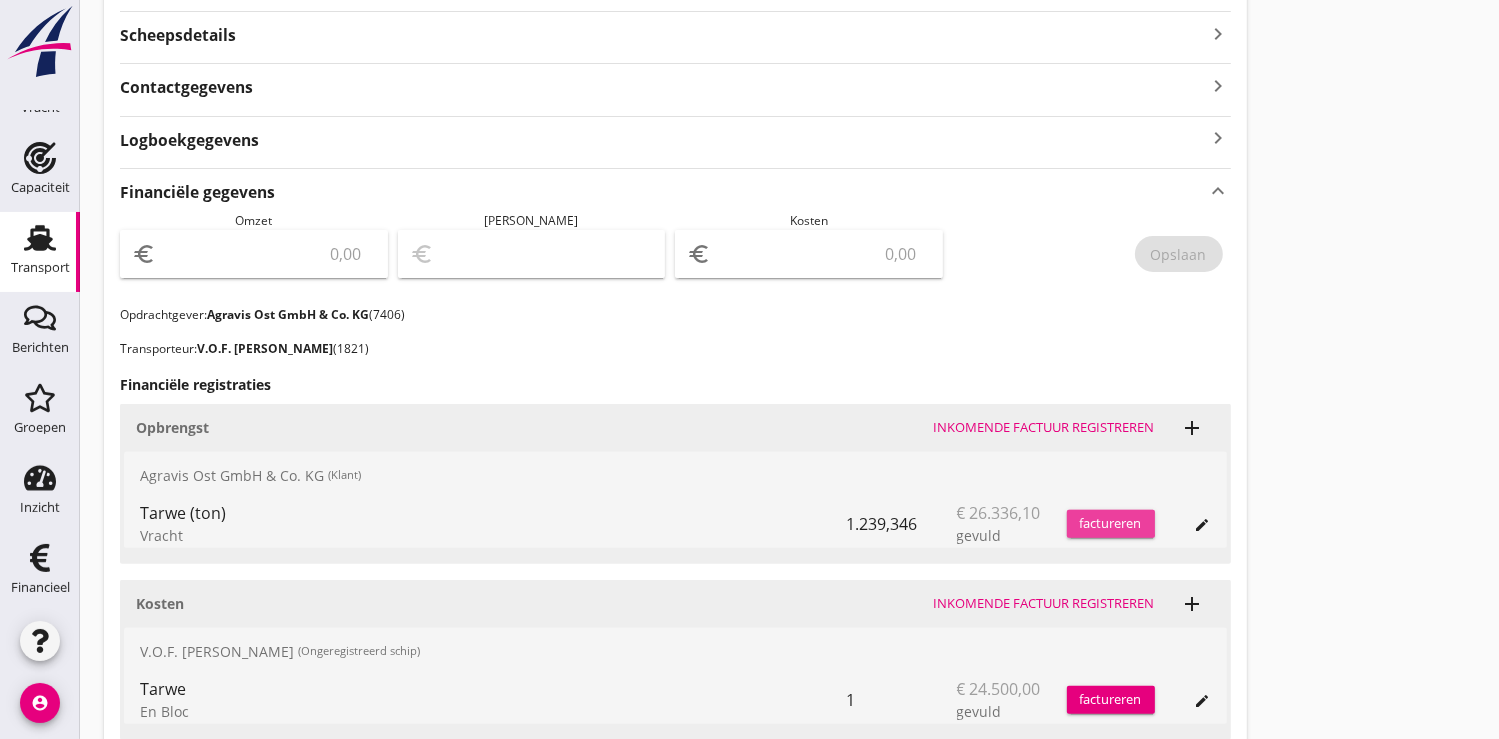 click on "factureren" at bounding box center [1111, 524] 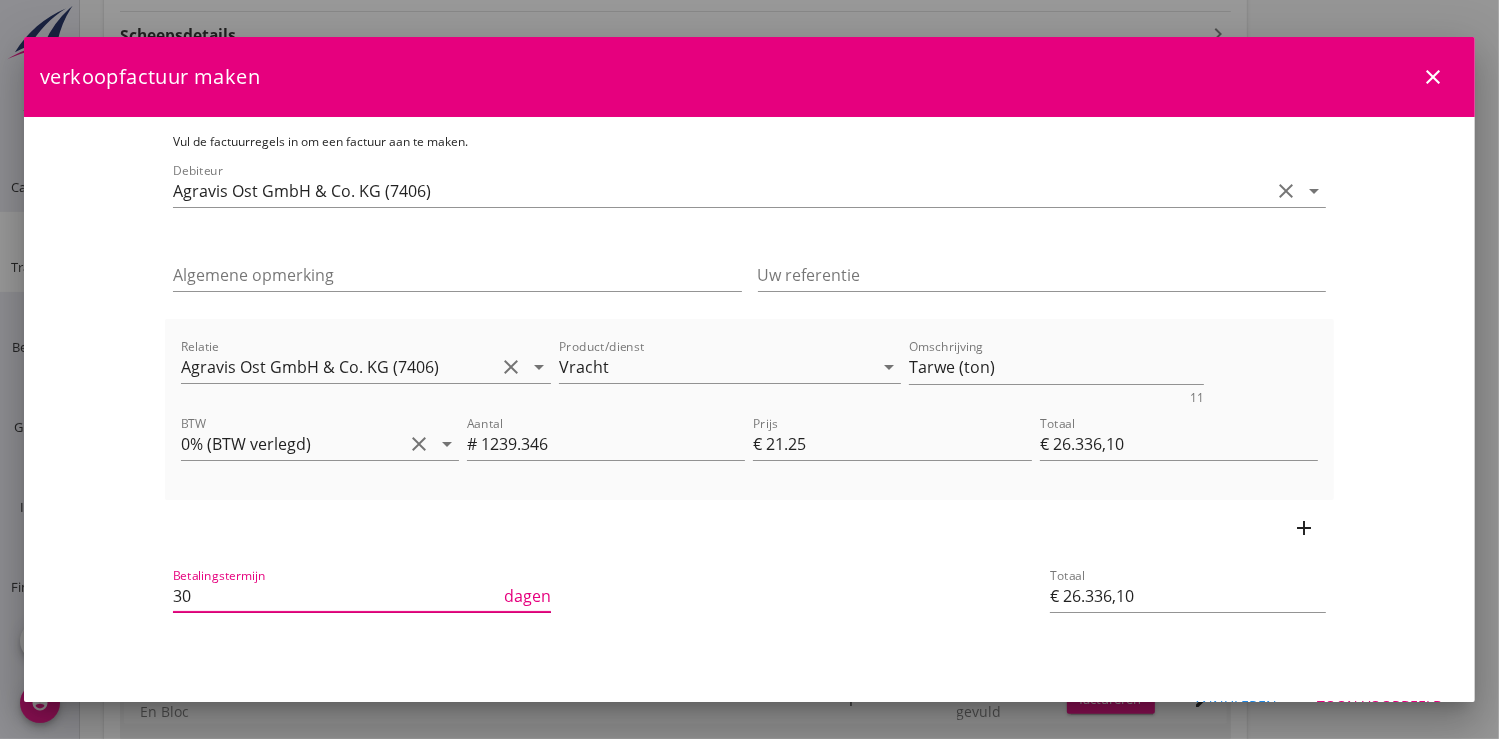 click on "30" at bounding box center [336, 596] 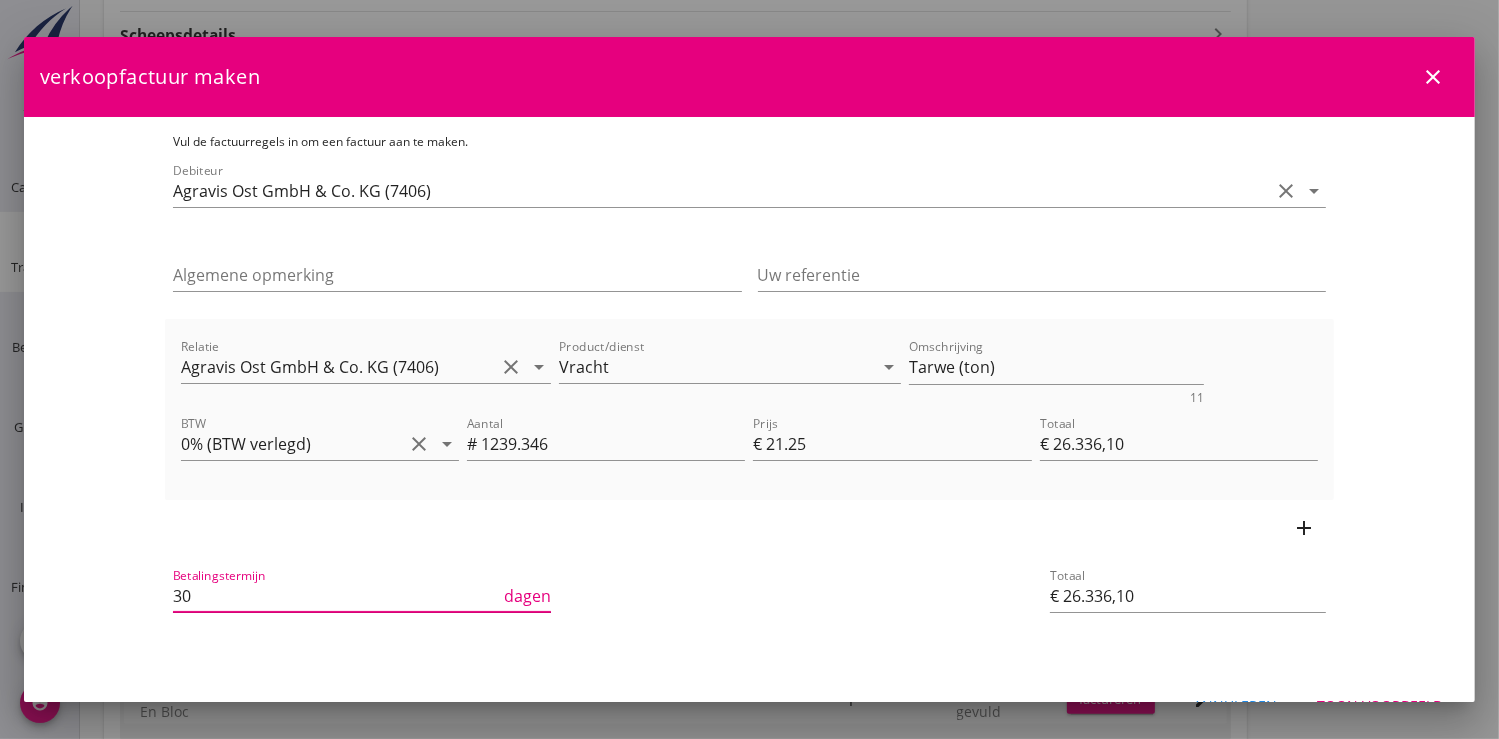 type on "3" 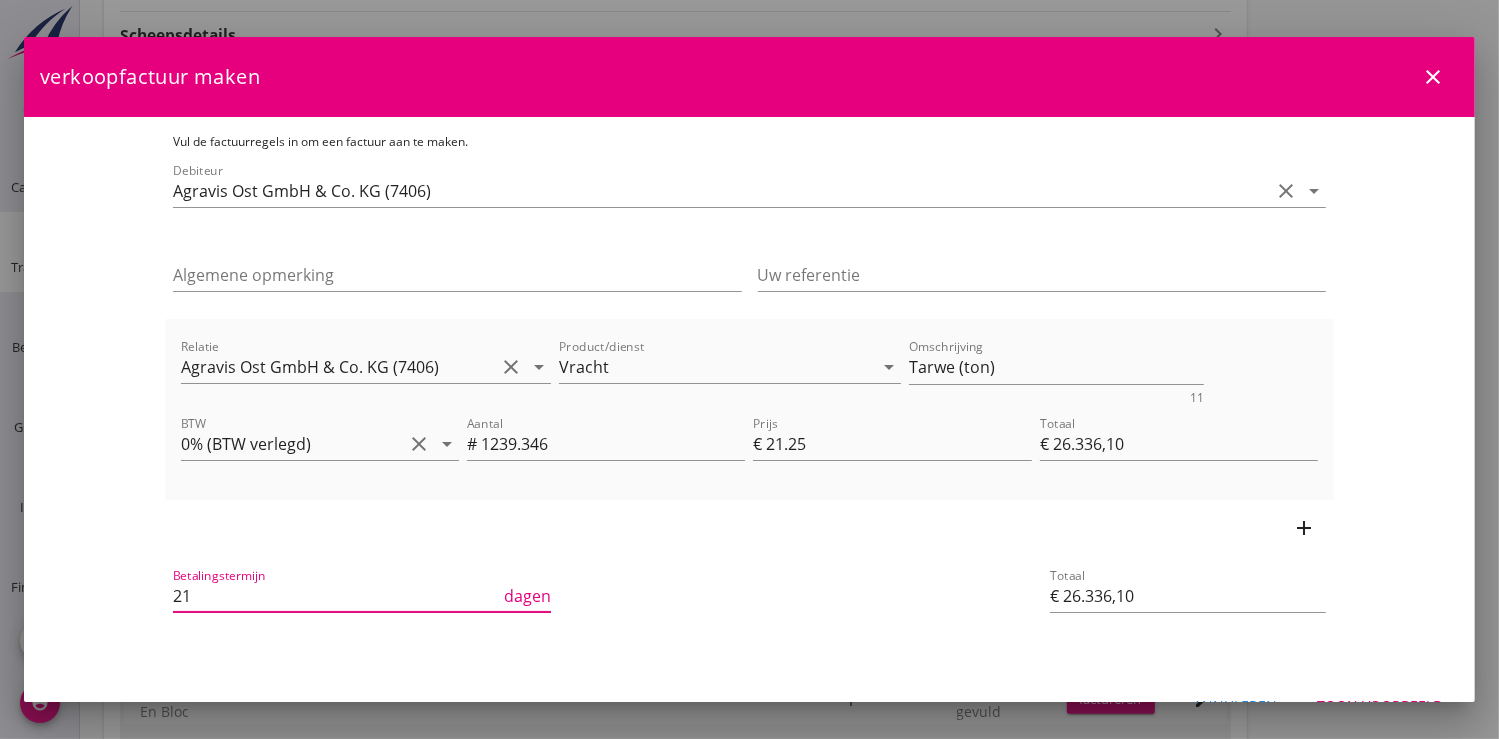 scroll, scrollTop: 42, scrollLeft: 0, axis: vertical 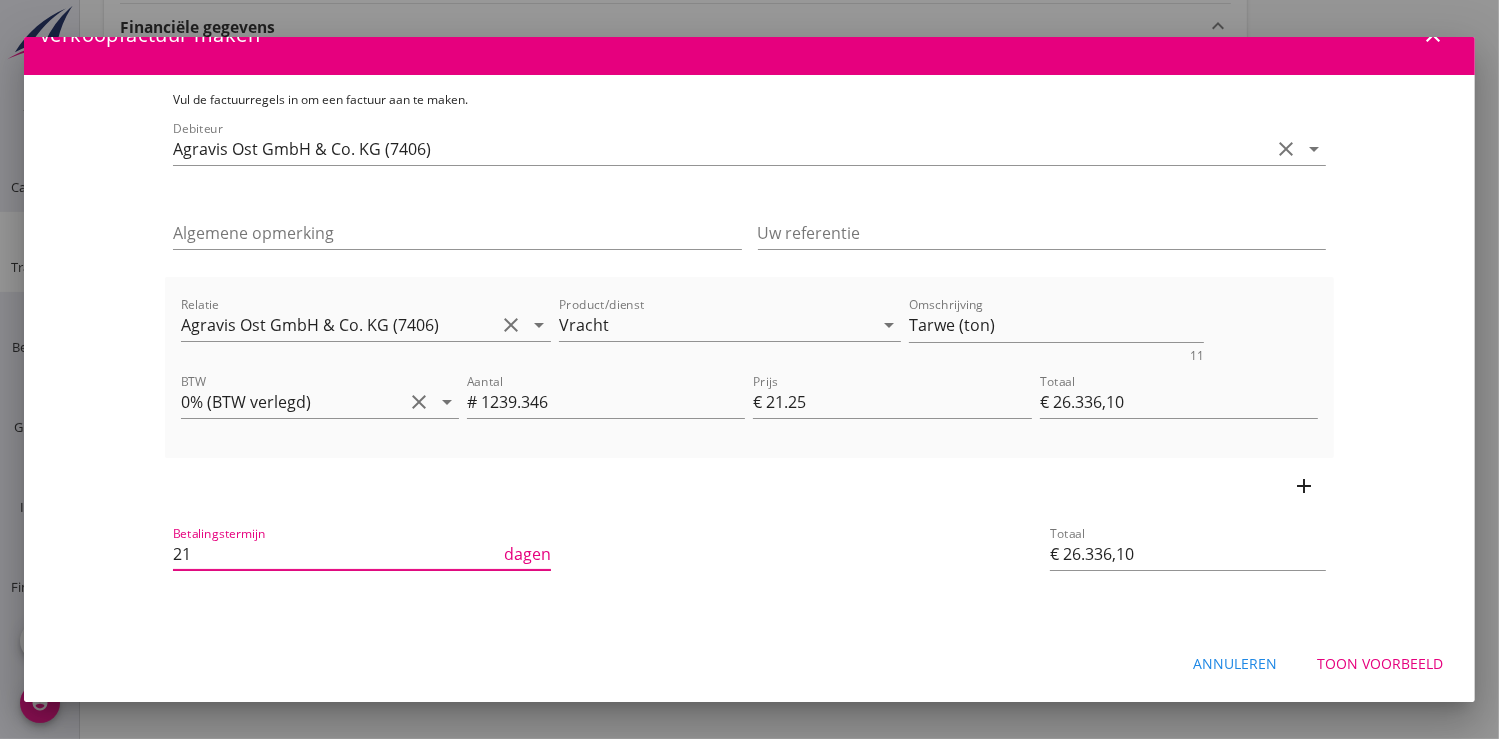 type on "21" 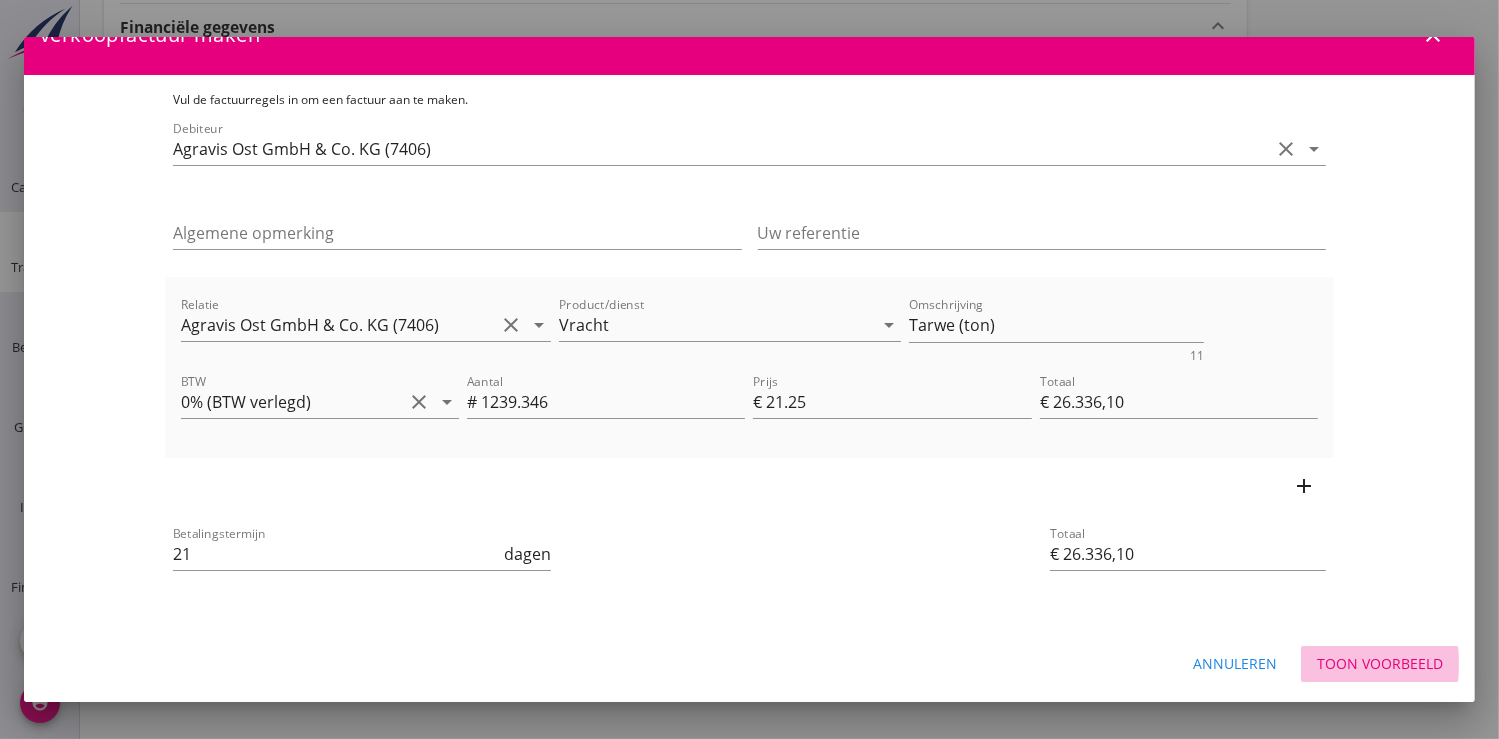 click on "Toon voorbeeld" at bounding box center (1380, 663) 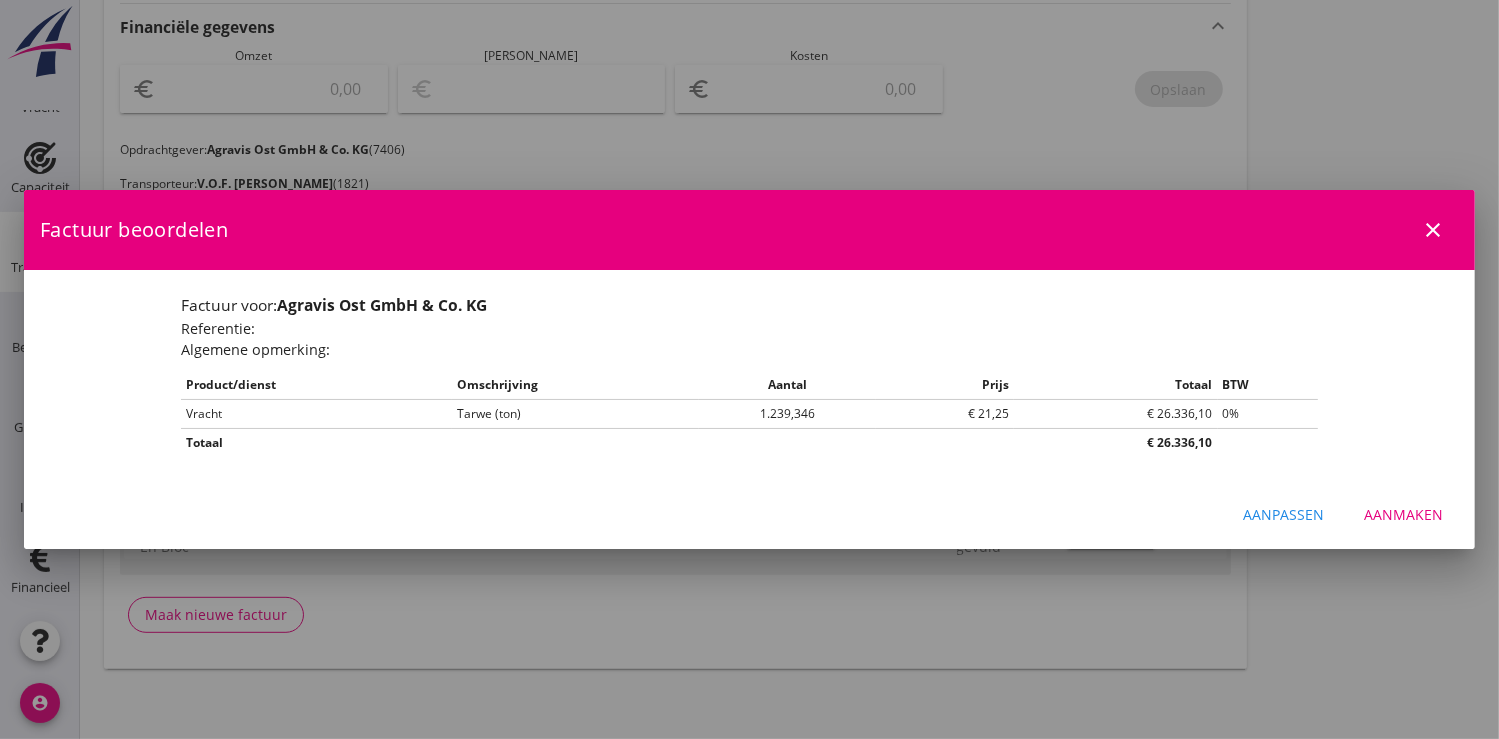 scroll, scrollTop: 0, scrollLeft: 0, axis: both 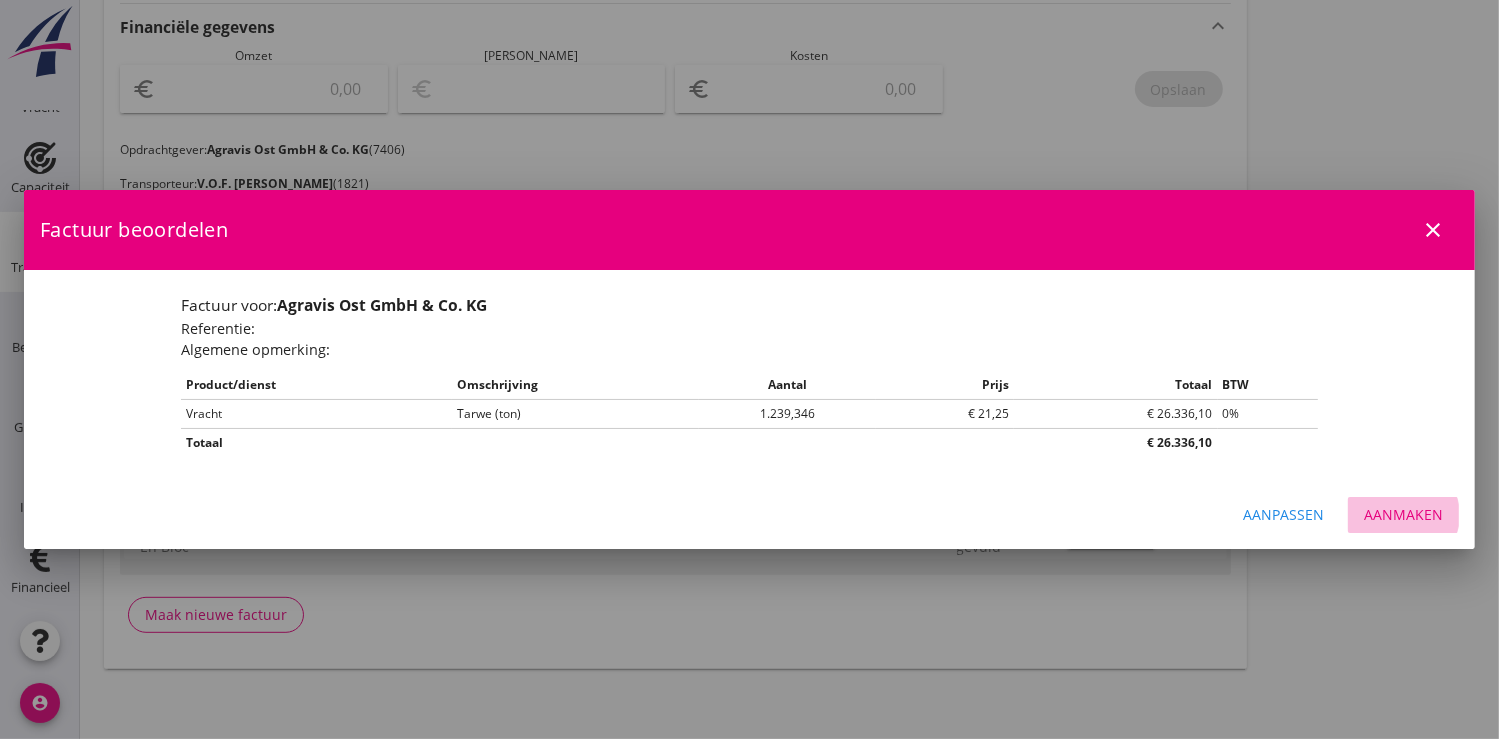 click on "Aanmaken" at bounding box center (1403, 514) 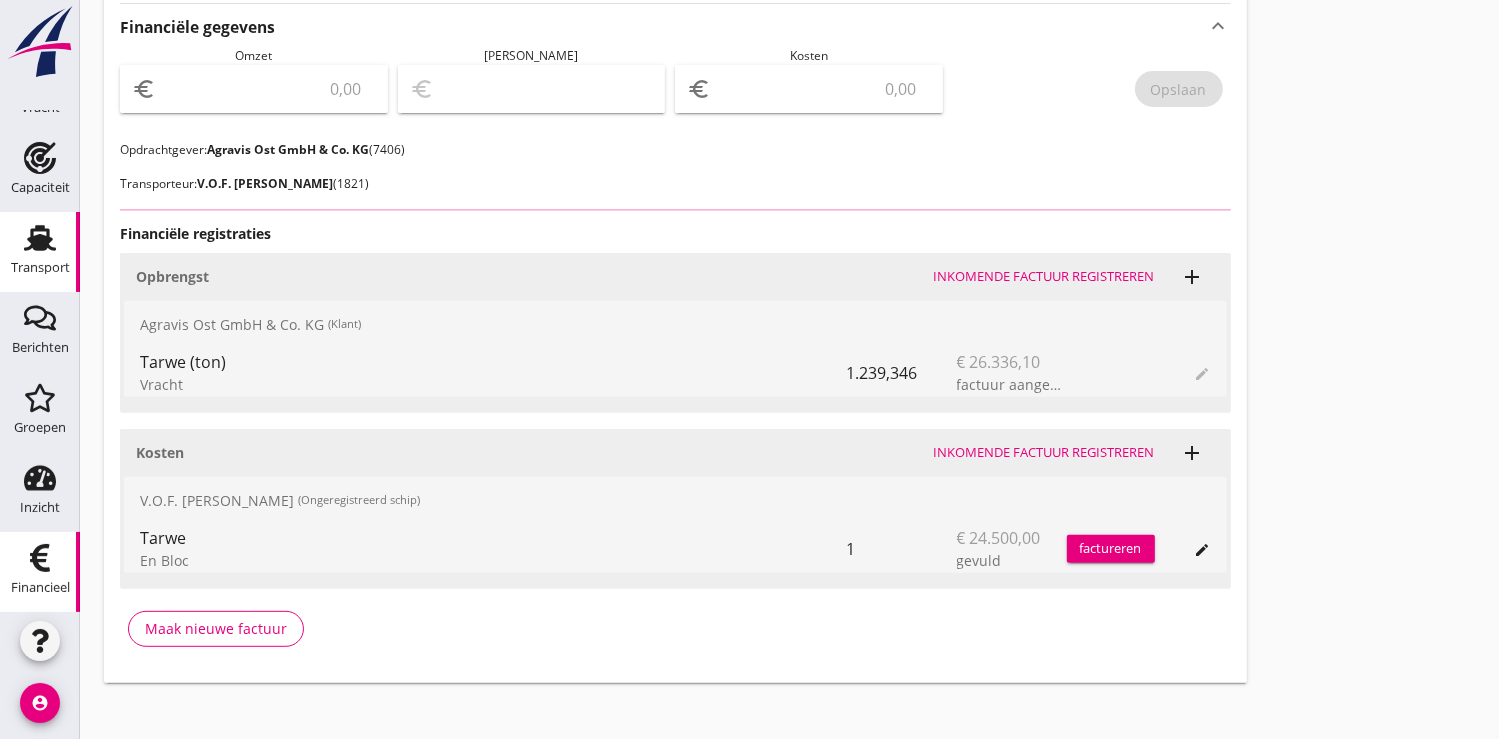 click on "Financieel" 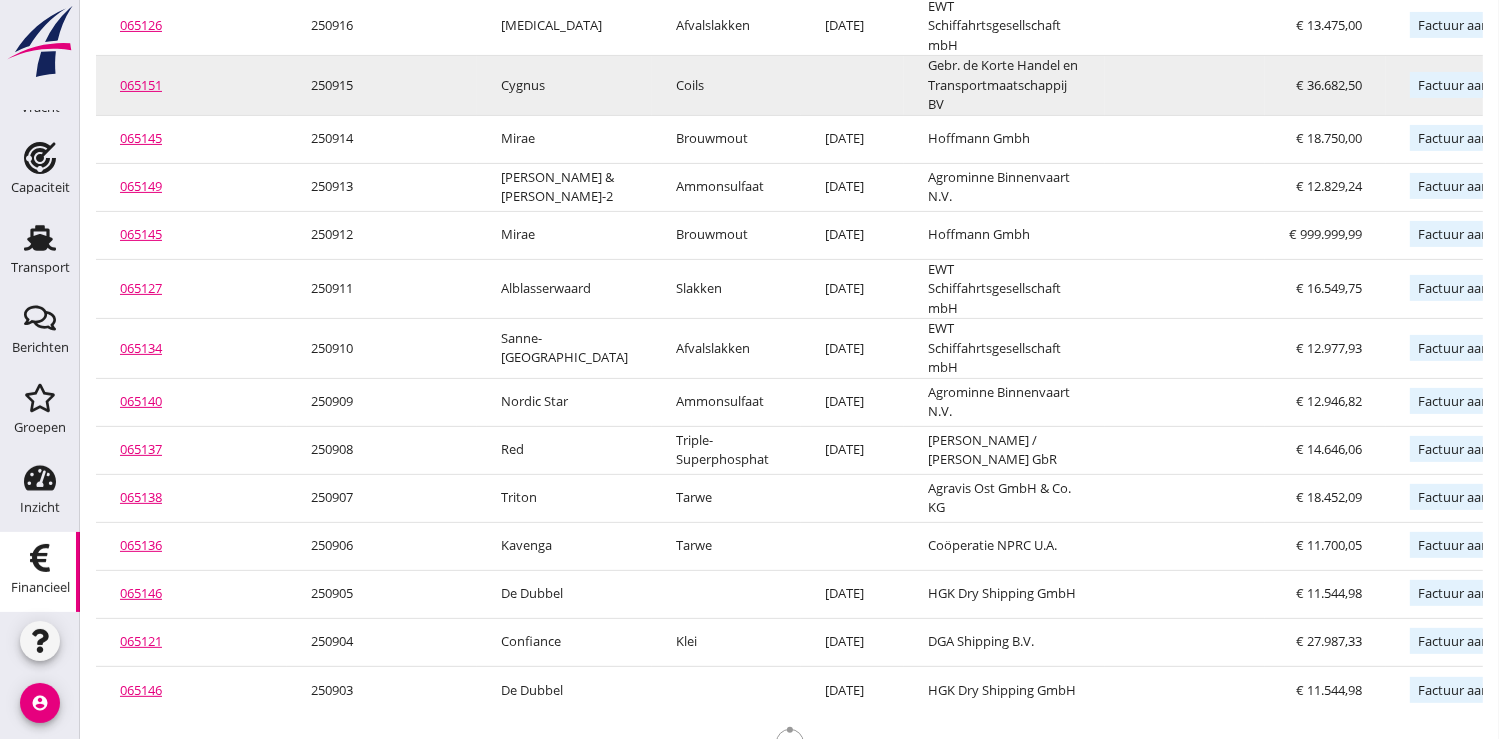 scroll, scrollTop: 609, scrollLeft: 0, axis: vertical 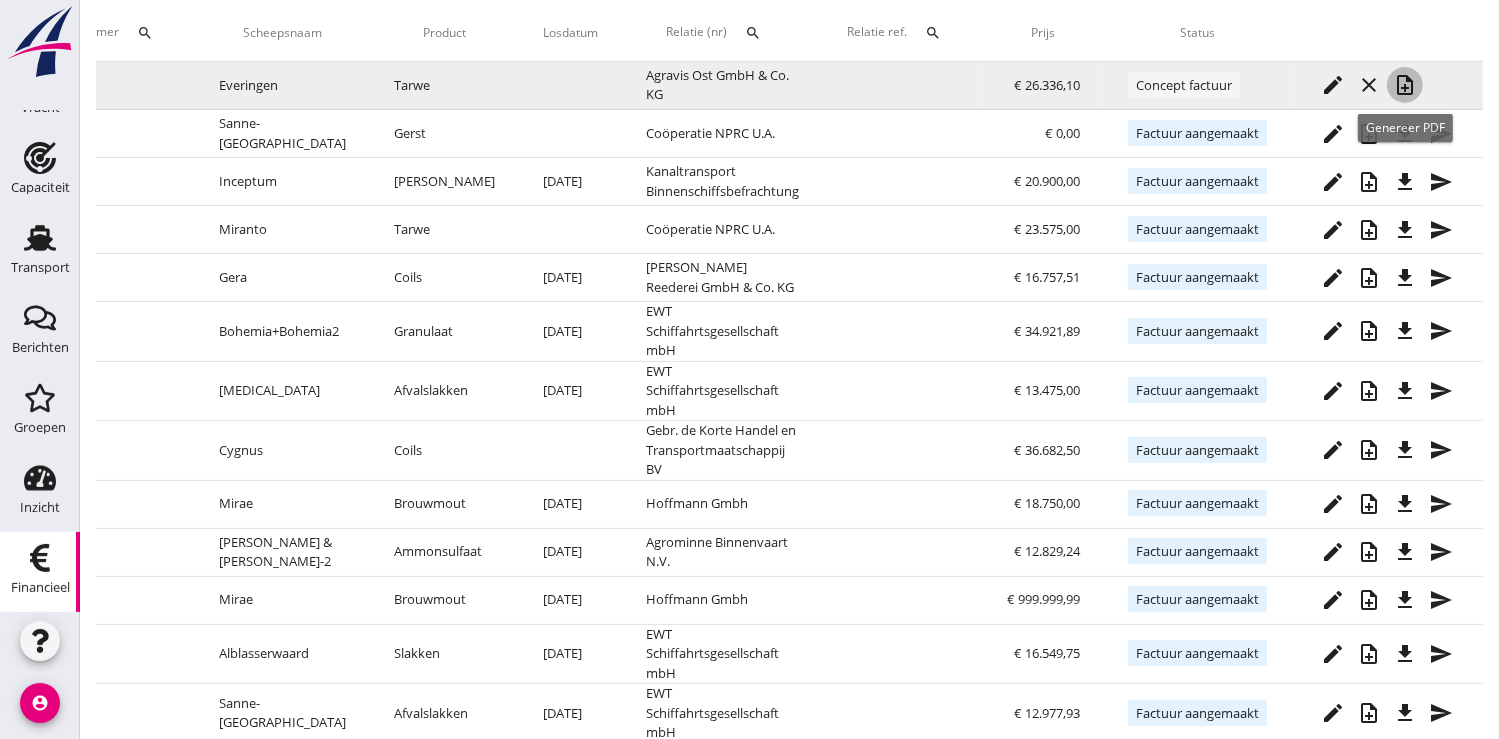 click on "note_add" at bounding box center [1405, 85] 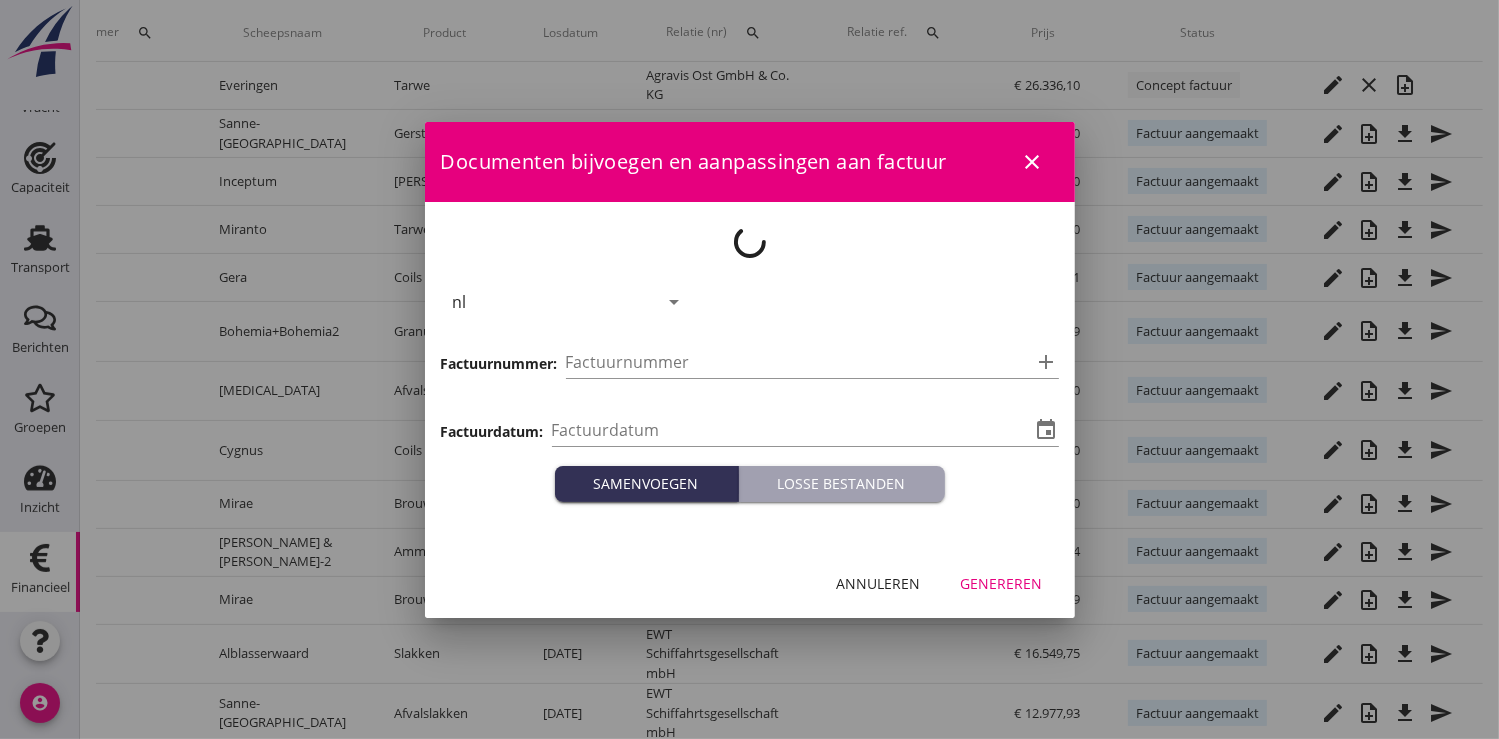 type on "2025-07-03" 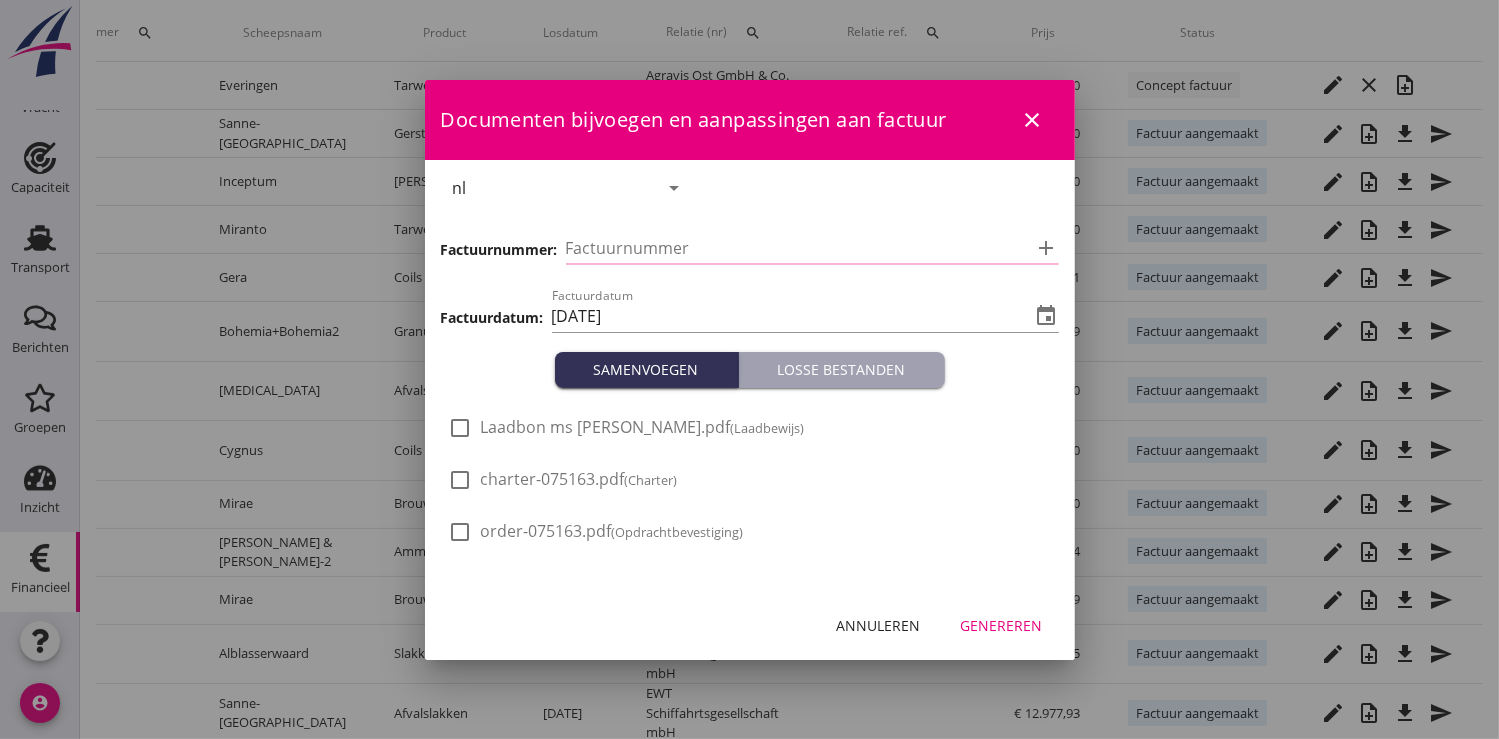 type on "250922" 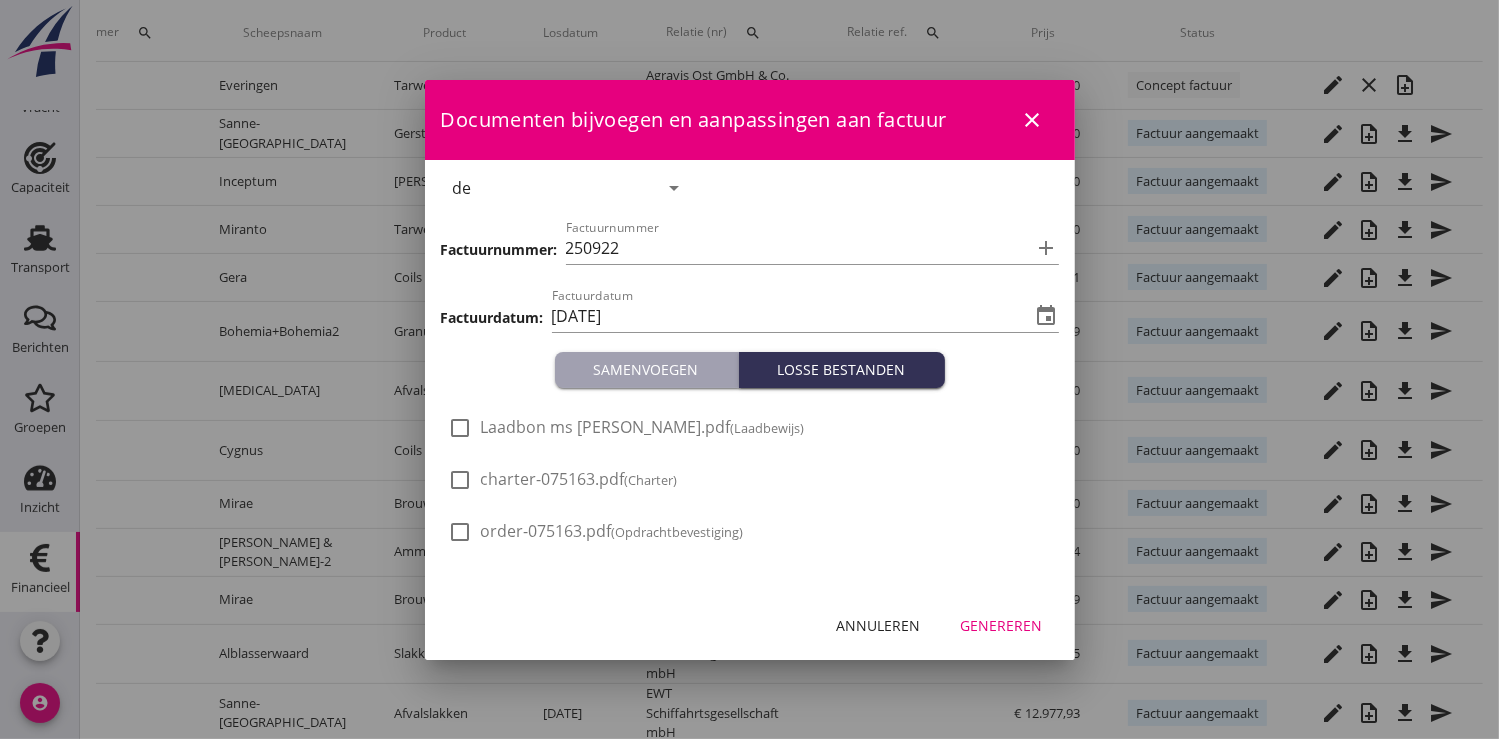 click on "Genereren" at bounding box center (1002, 625) 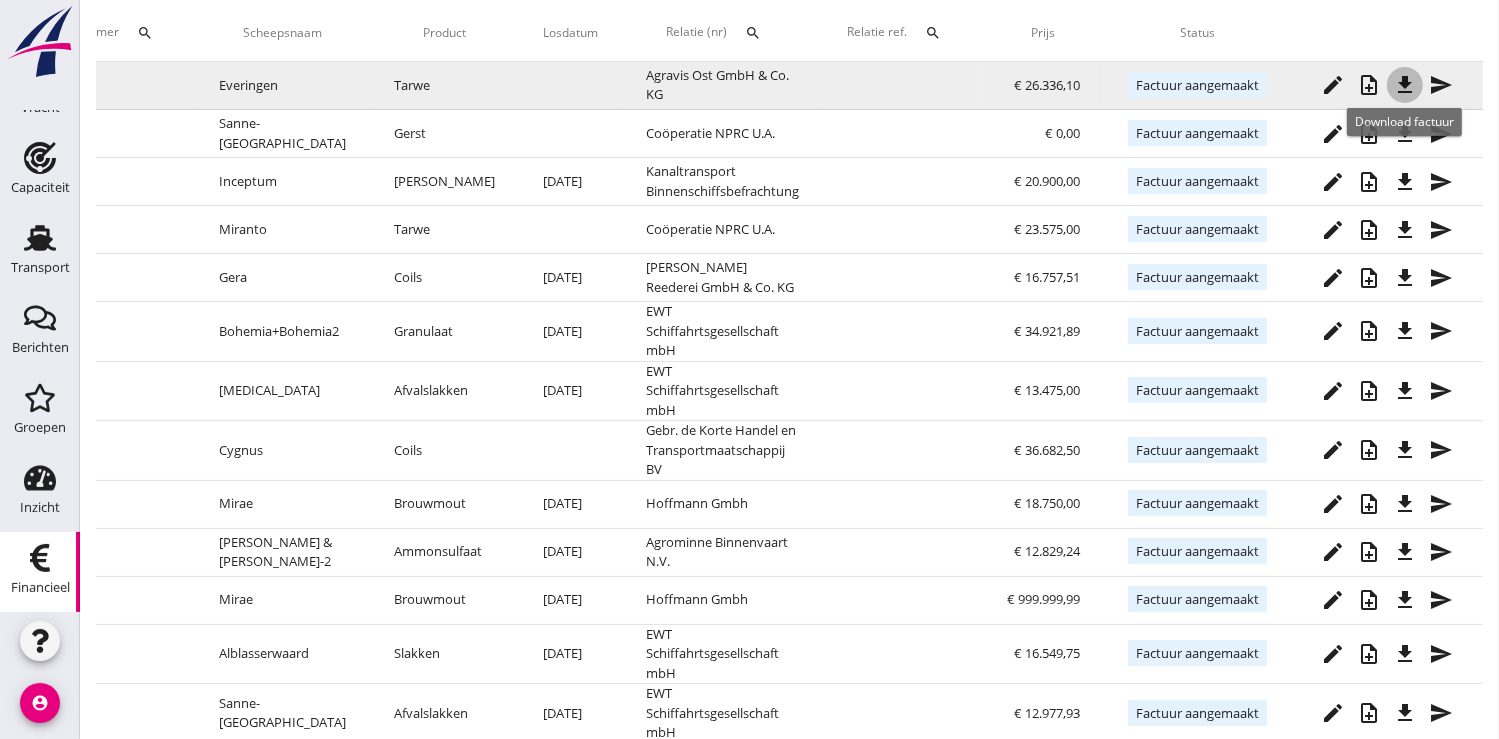 click on "file_download" at bounding box center [1405, 85] 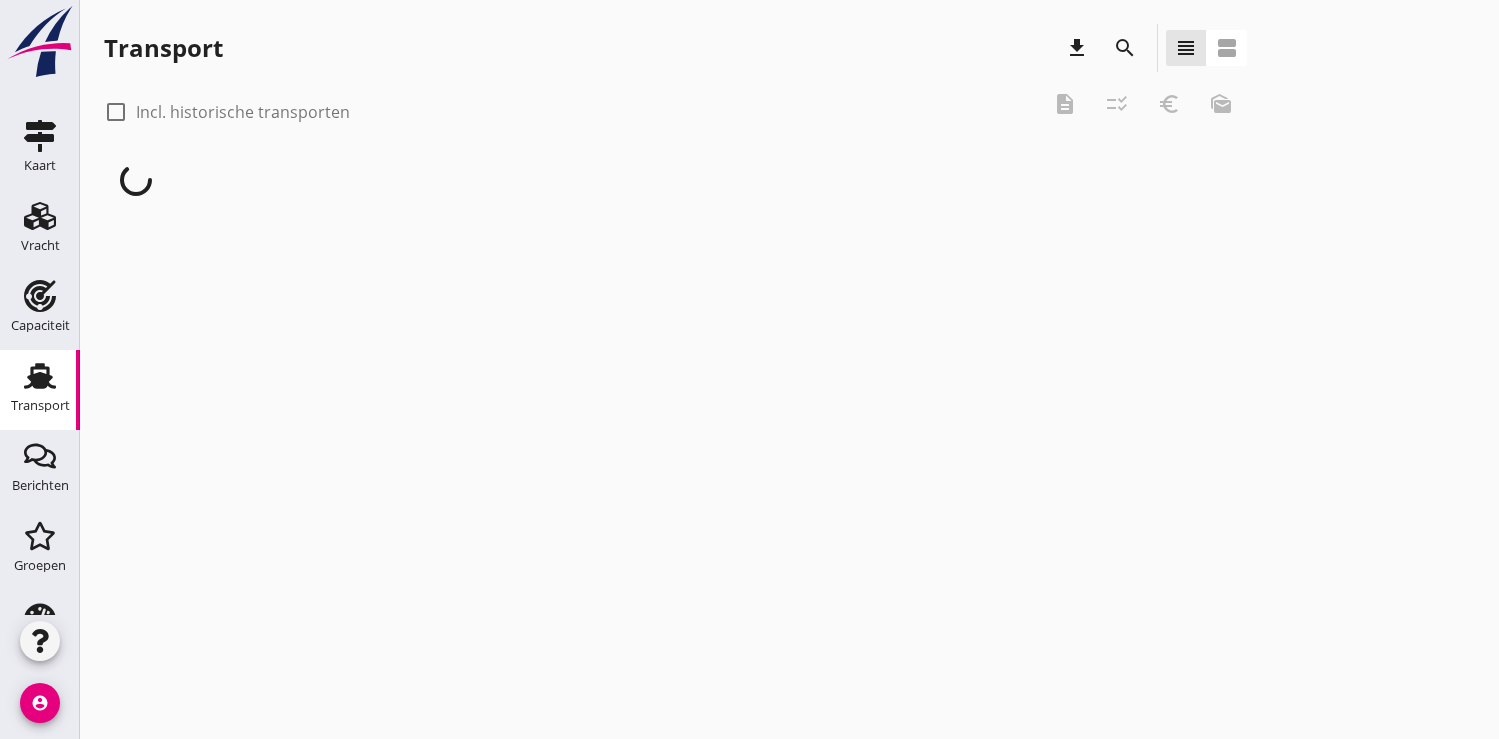 scroll, scrollTop: 0, scrollLeft: 0, axis: both 